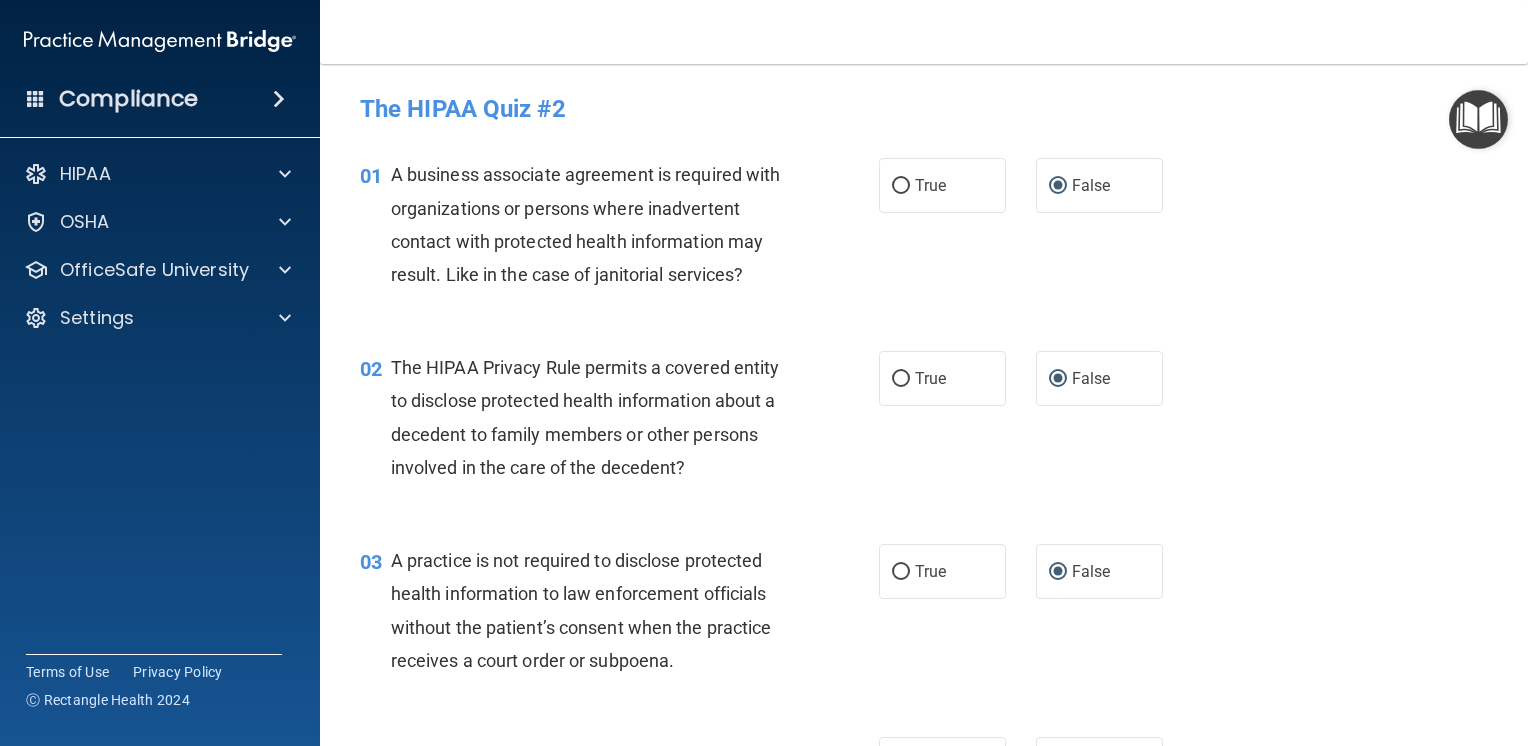 scroll, scrollTop: 0, scrollLeft: 0, axis: both 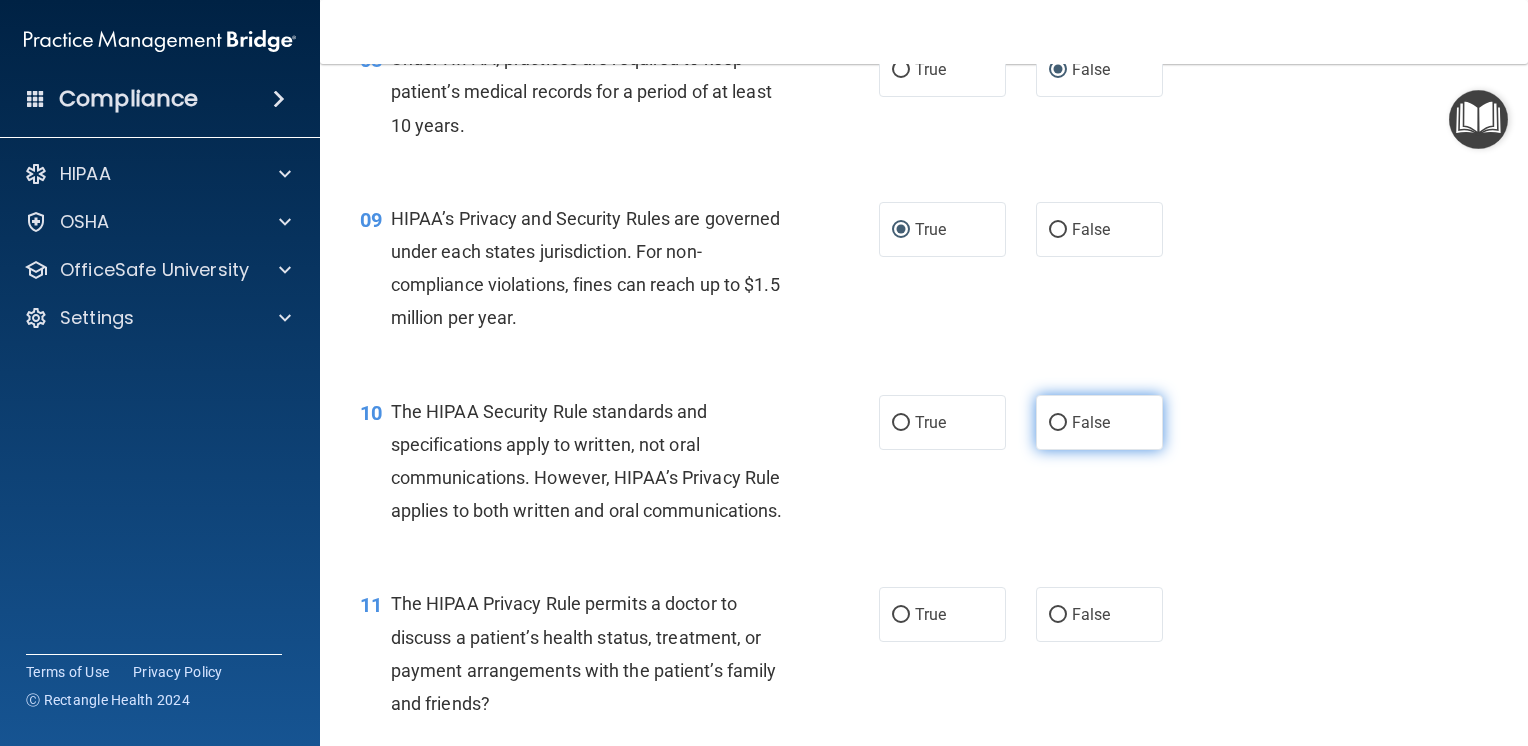 click on "False" at bounding box center (1058, 423) 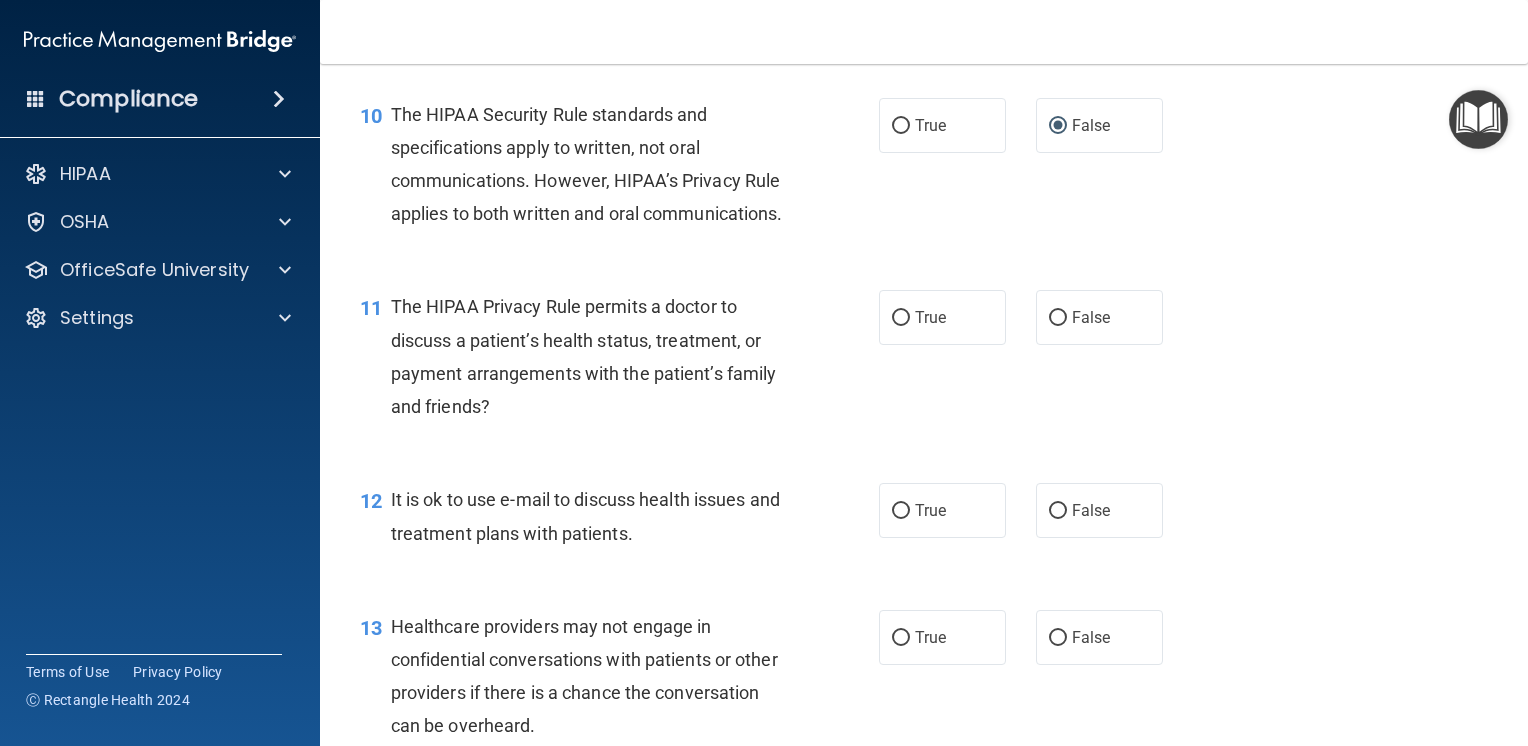 scroll, scrollTop: 1700, scrollLeft: 0, axis: vertical 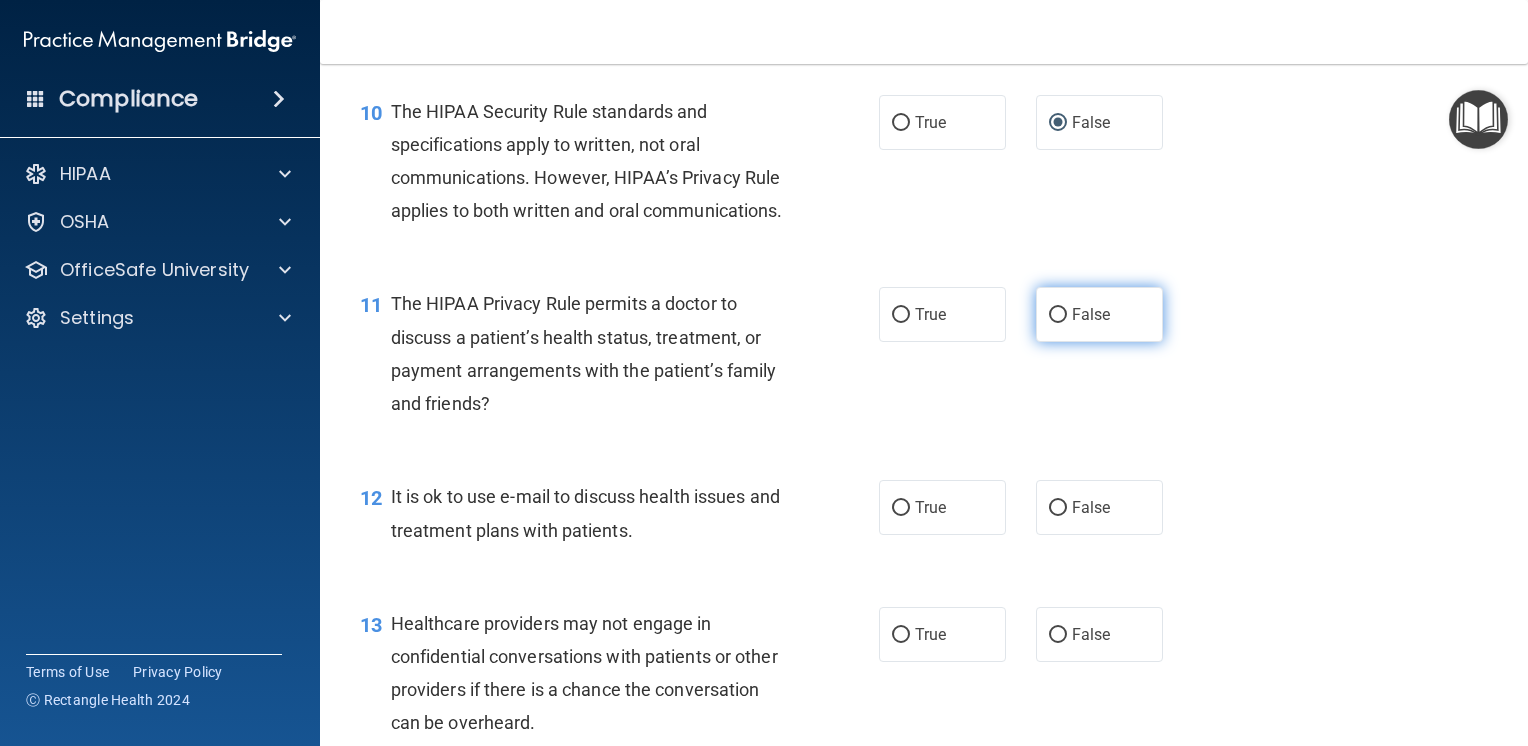 click on "False" at bounding box center (1058, 315) 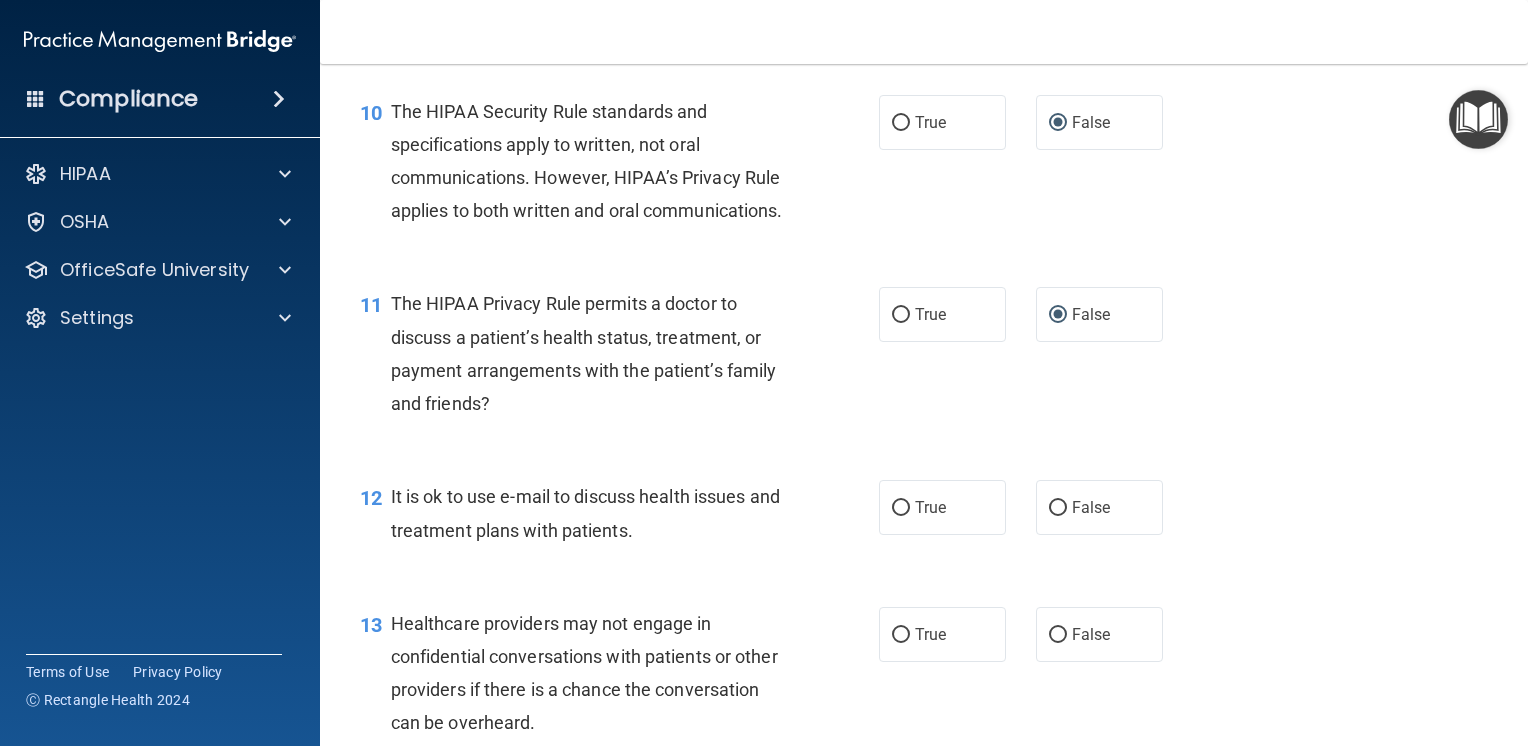 scroll, scrollTop: 1900, scrollLeft: 0, axis: vertical 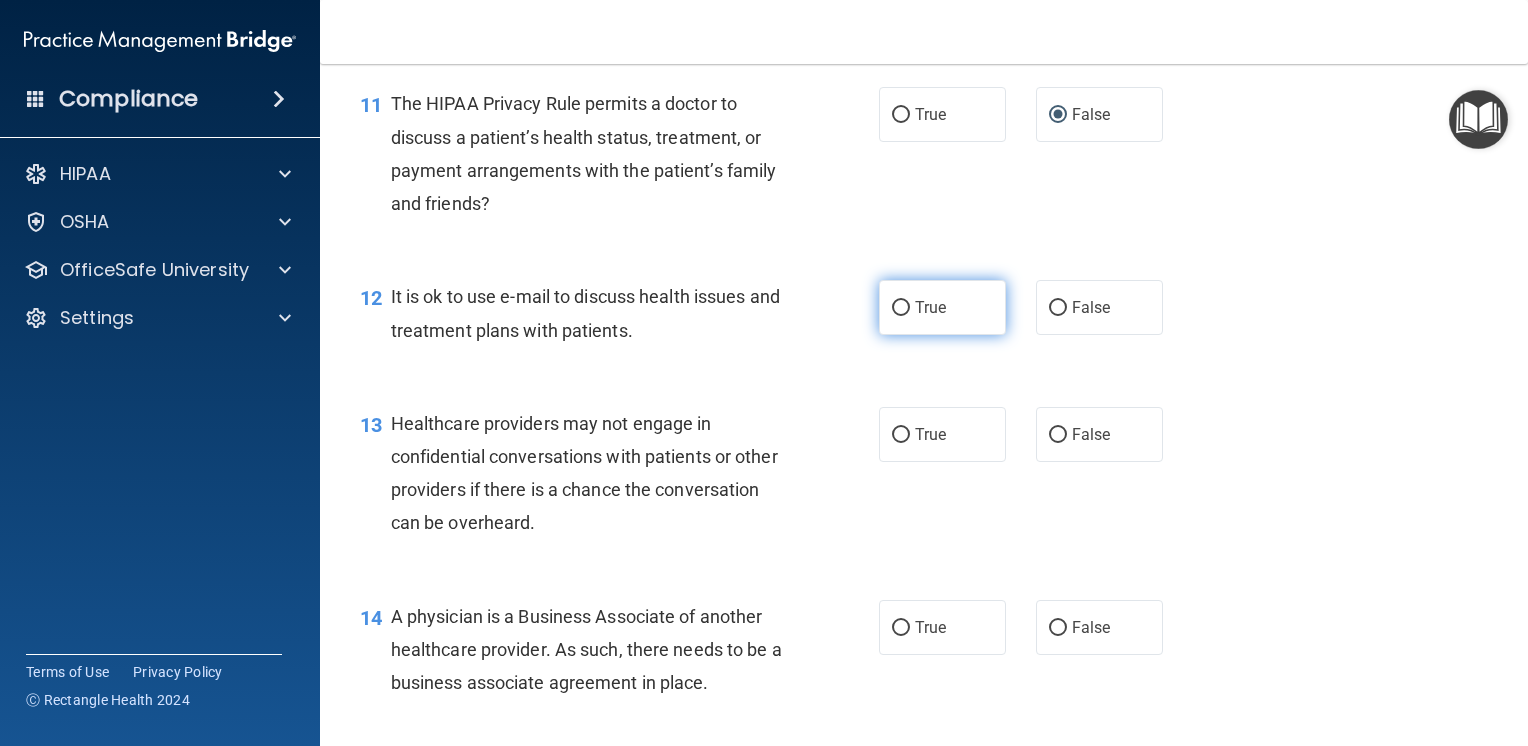 click on "True" at bounding box center (901, 308) 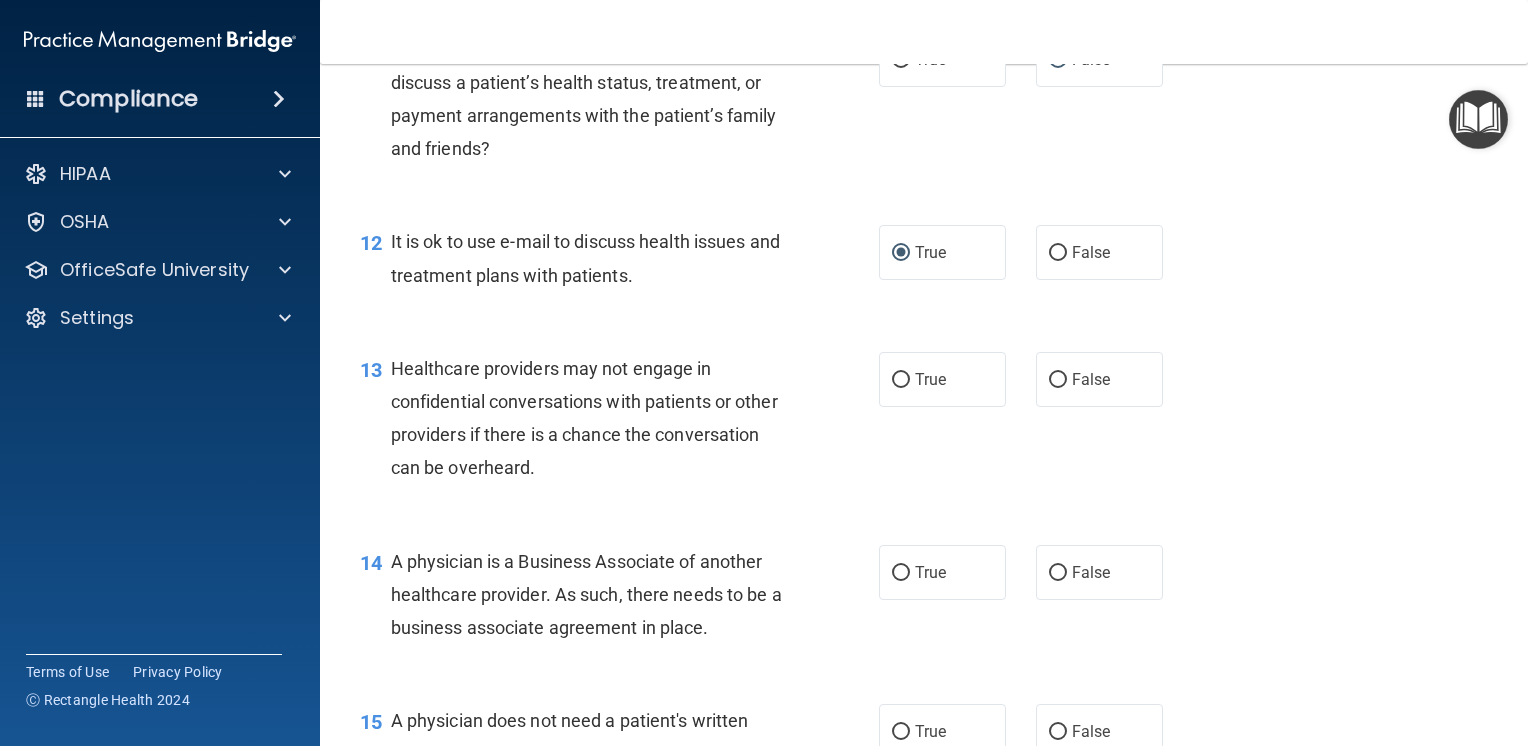 scroll, scrollTop: 2000, scrollLeft: 0, axis: vertical 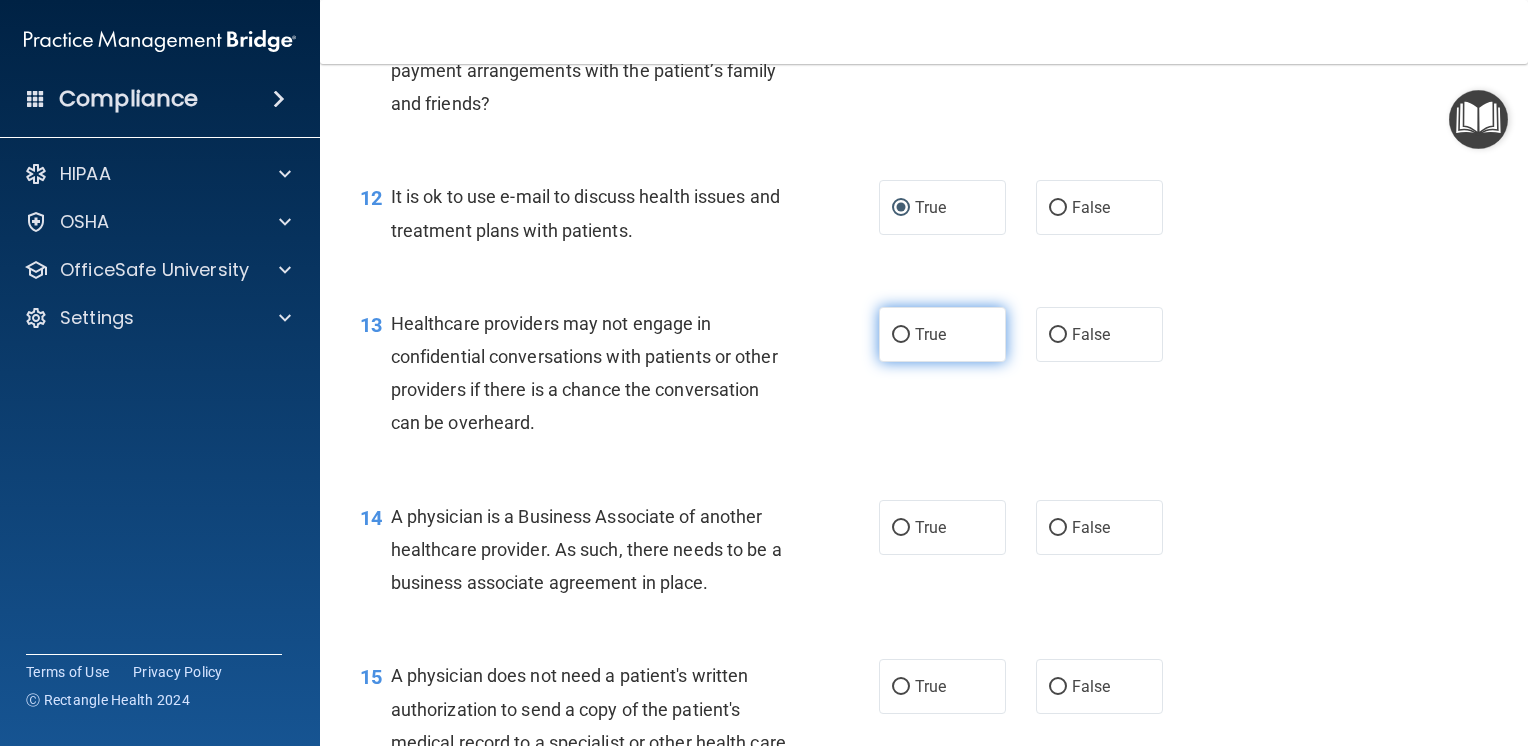 click on "True" at bounding box center [901, 335] 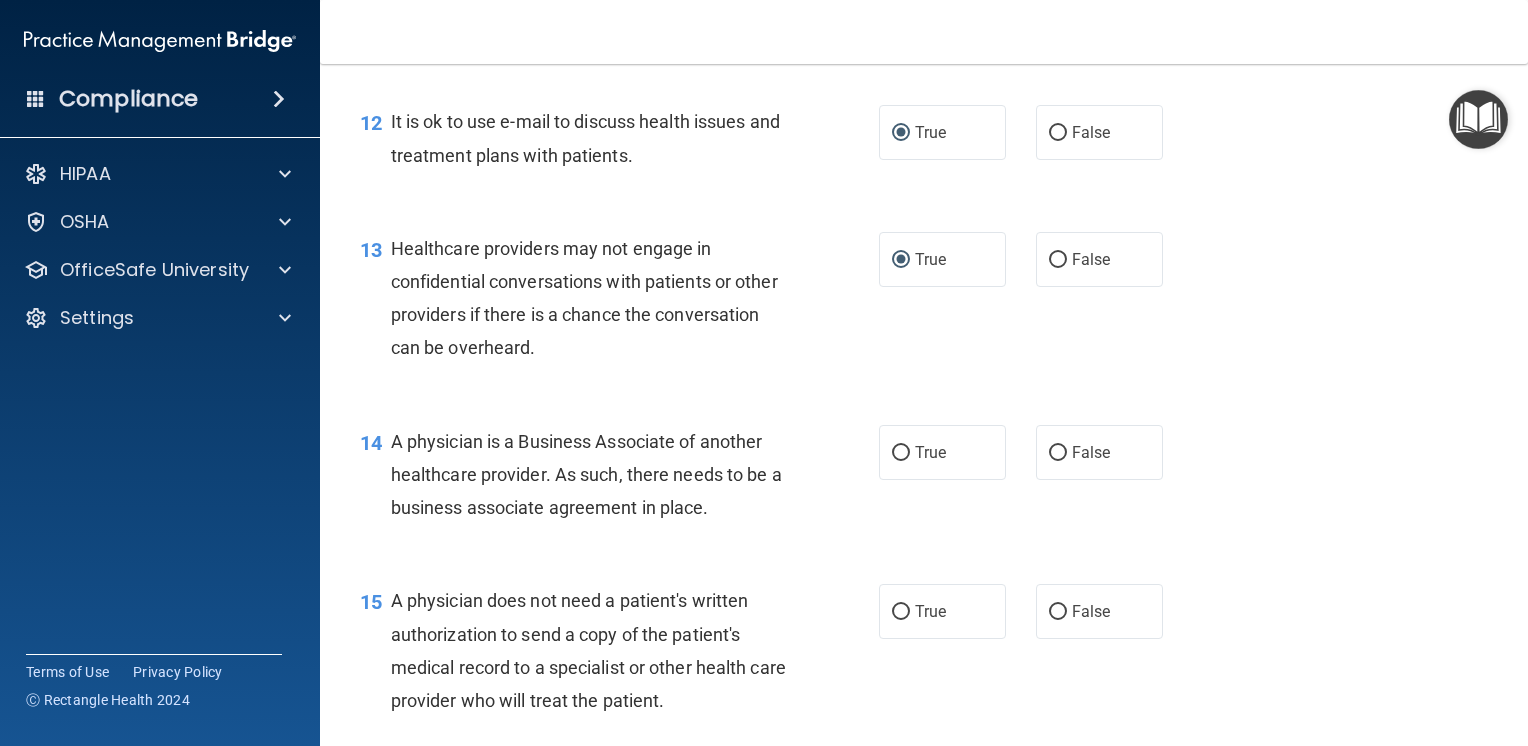 scroll, scrollTop: 2200, scrollLeft: 0, axis: vertical 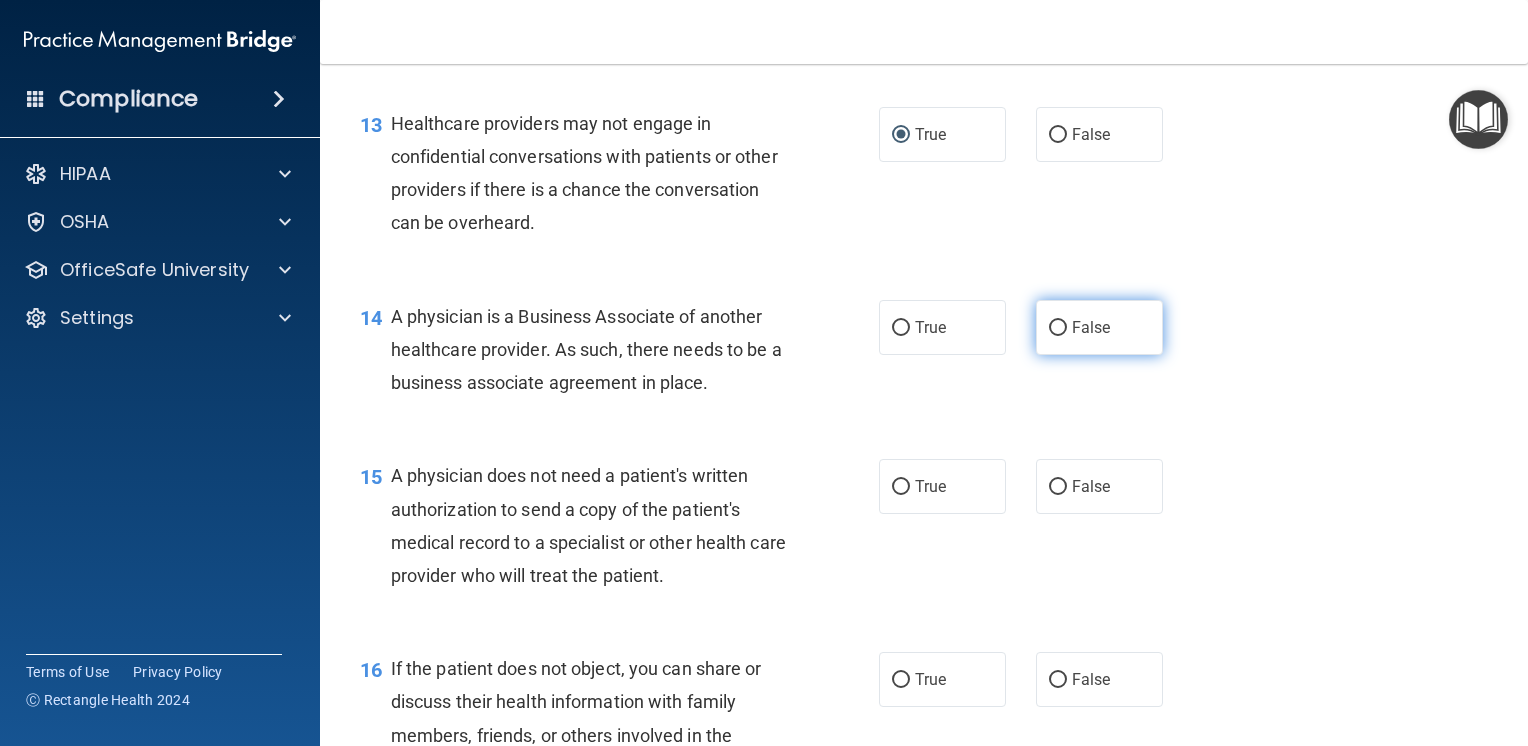 click on "False" at bounding box center (1099, 327) 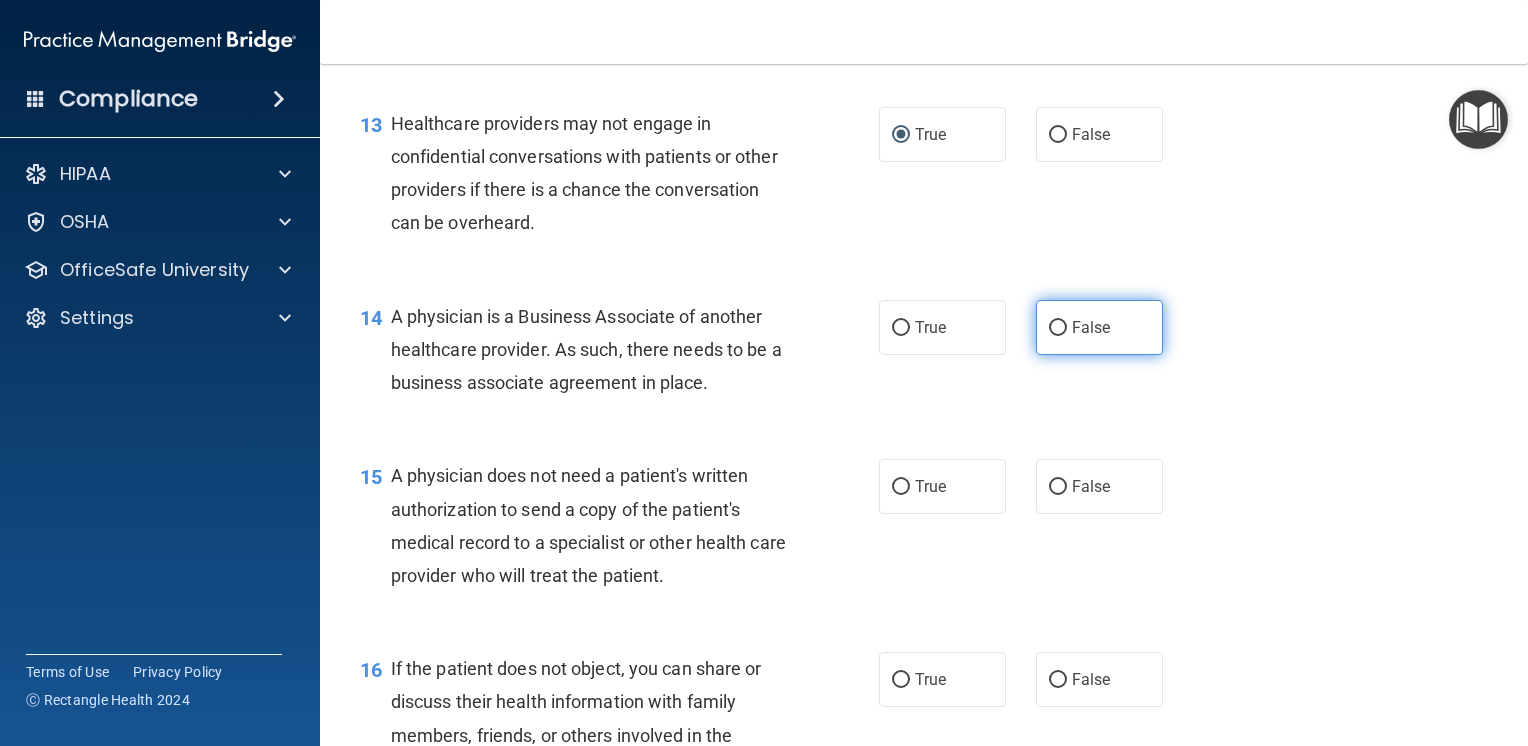 click on "False" at bounding box center (1058, 328) 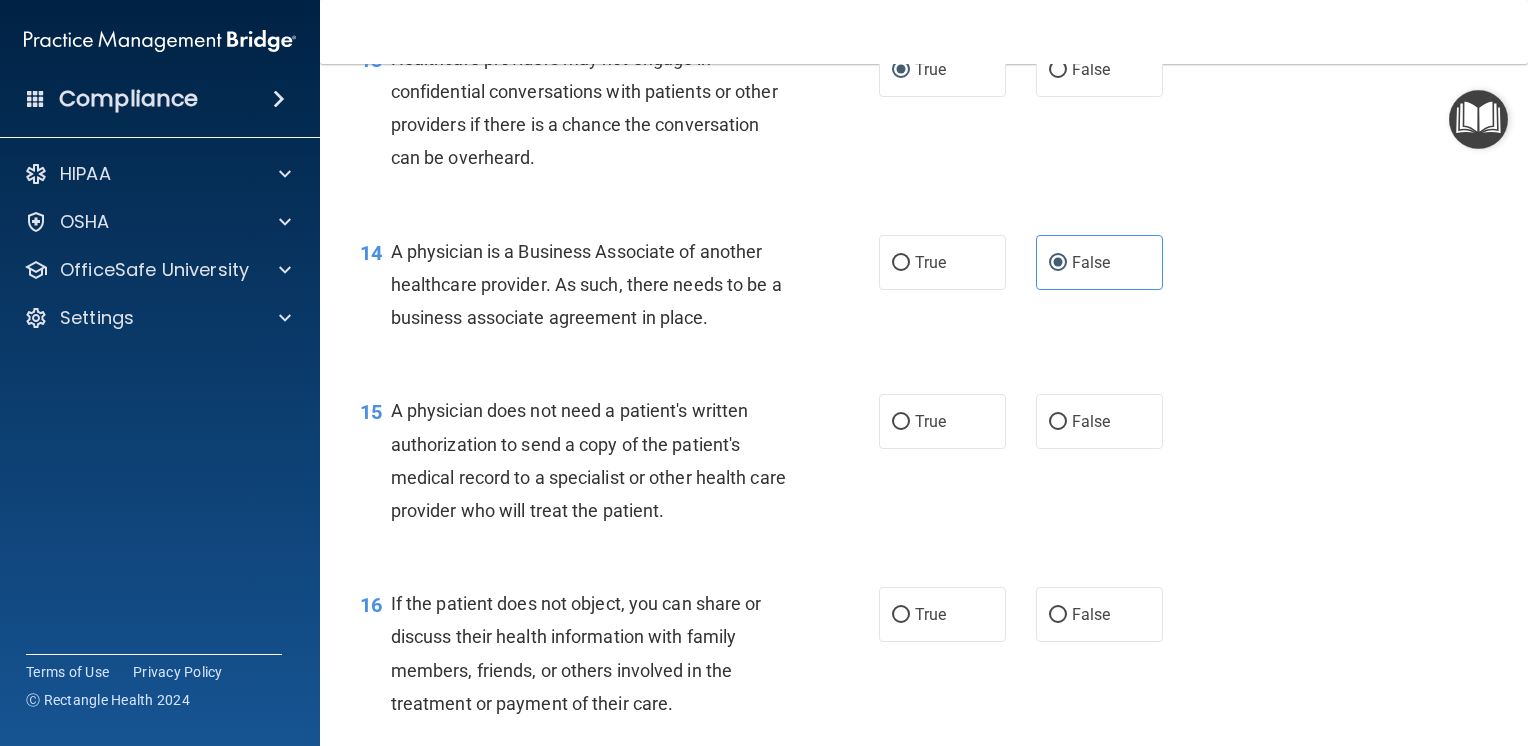 scroll, scrollTop: 2300, scrollLeft: 0, axis: vertical 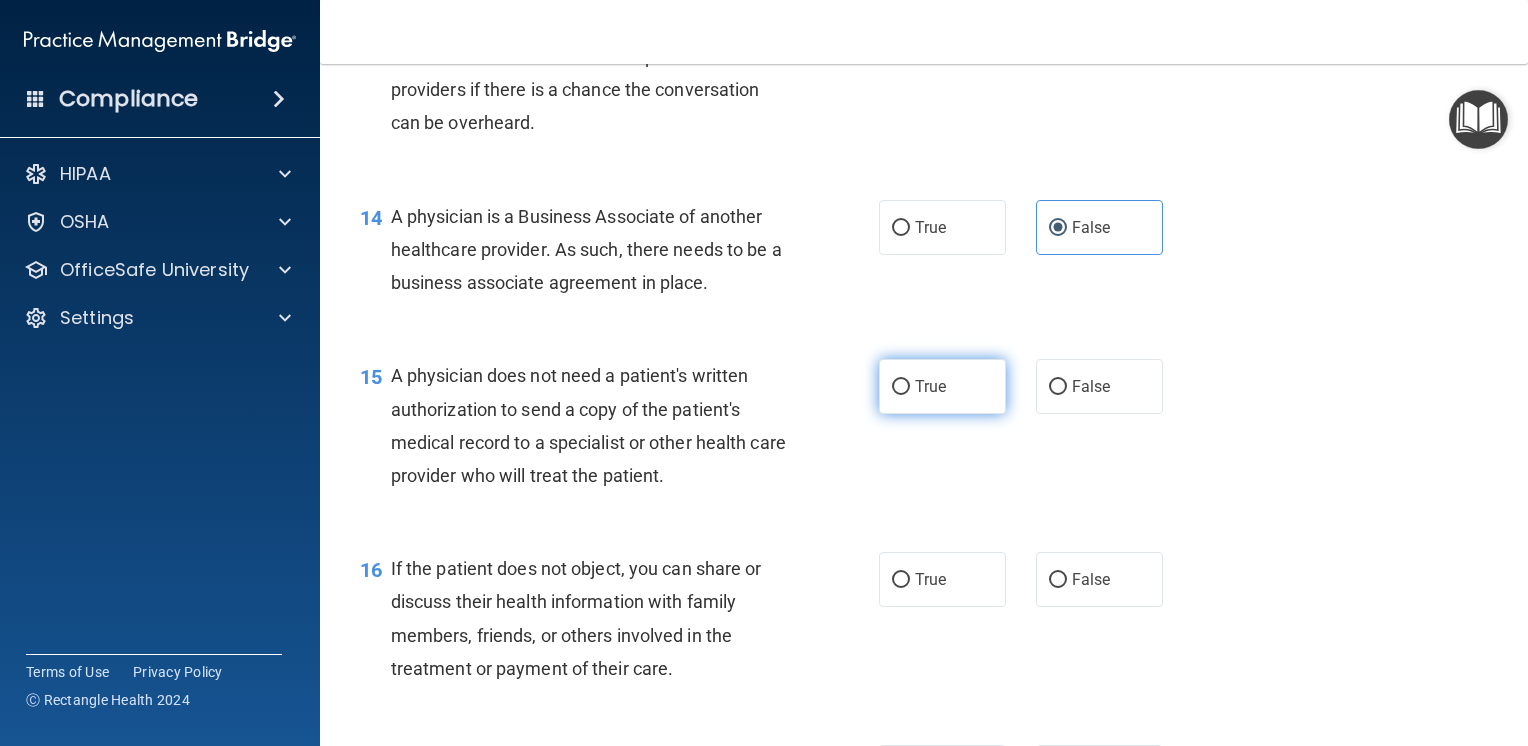 click on "True" at bounding box center (942, 386) 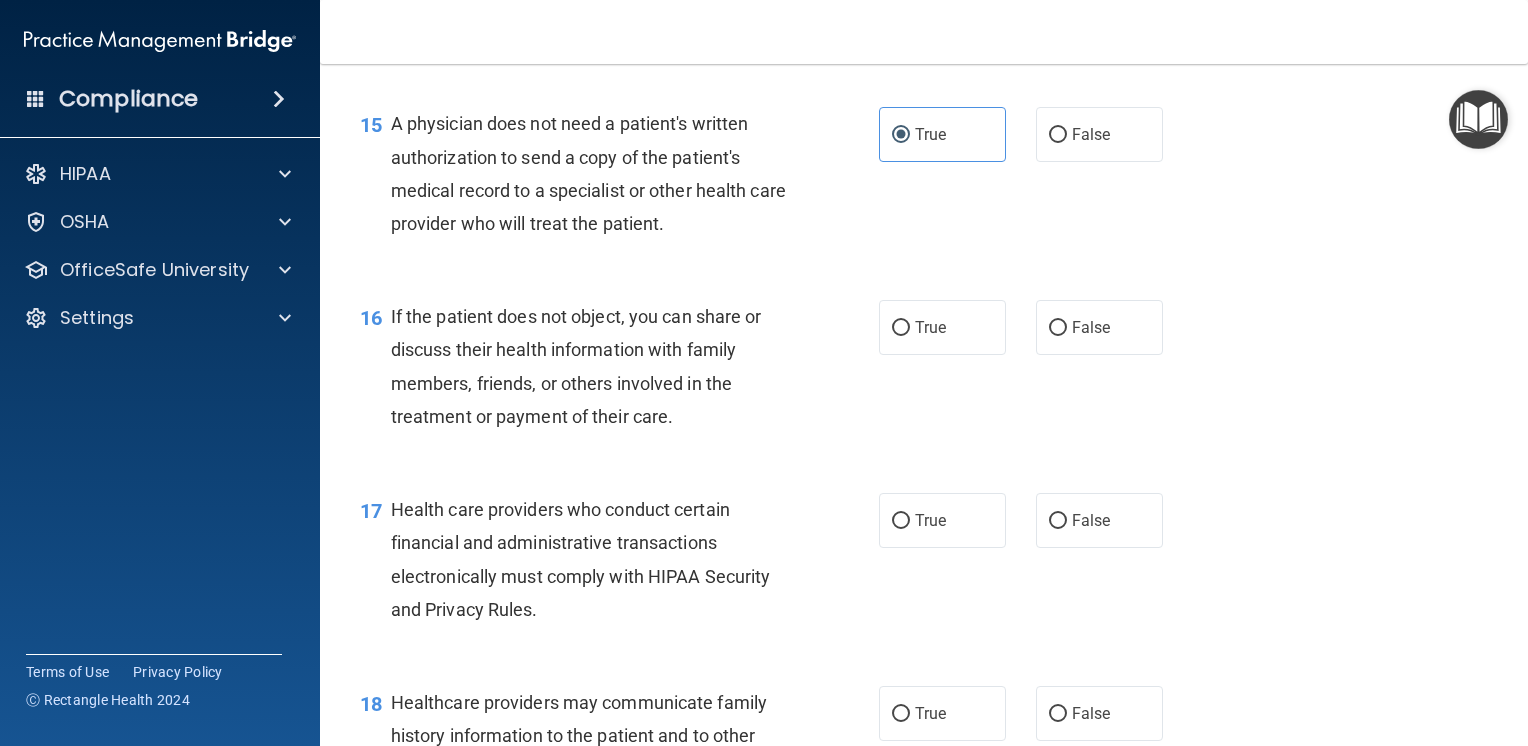 scroll, scrollTop: 2600, scrollLeft: 0, axis: vertical 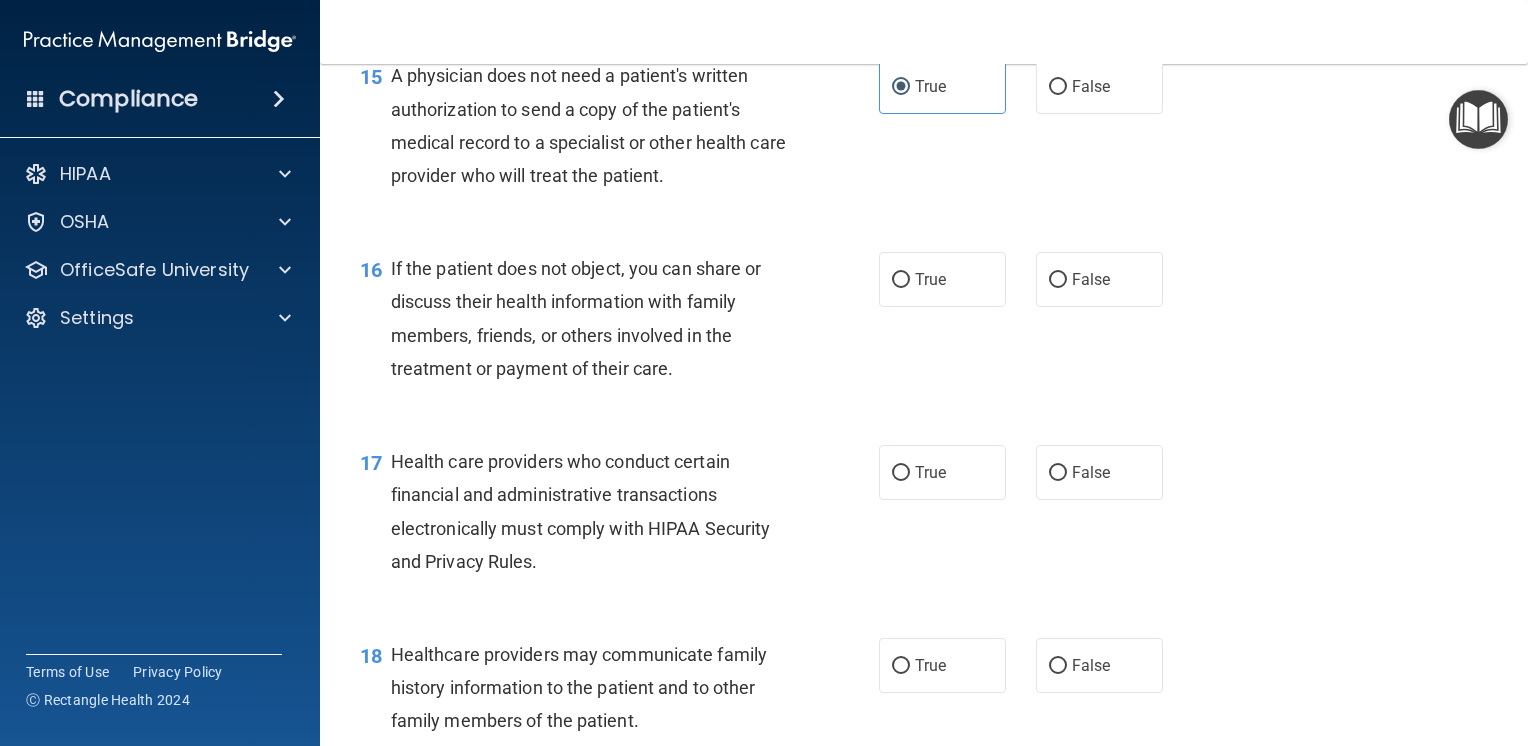 click on "If the patient does not object, you can share or discuss their health information with family members, friends, or others involved in the treatment or payment of their care." at bounding box center [576, 318] 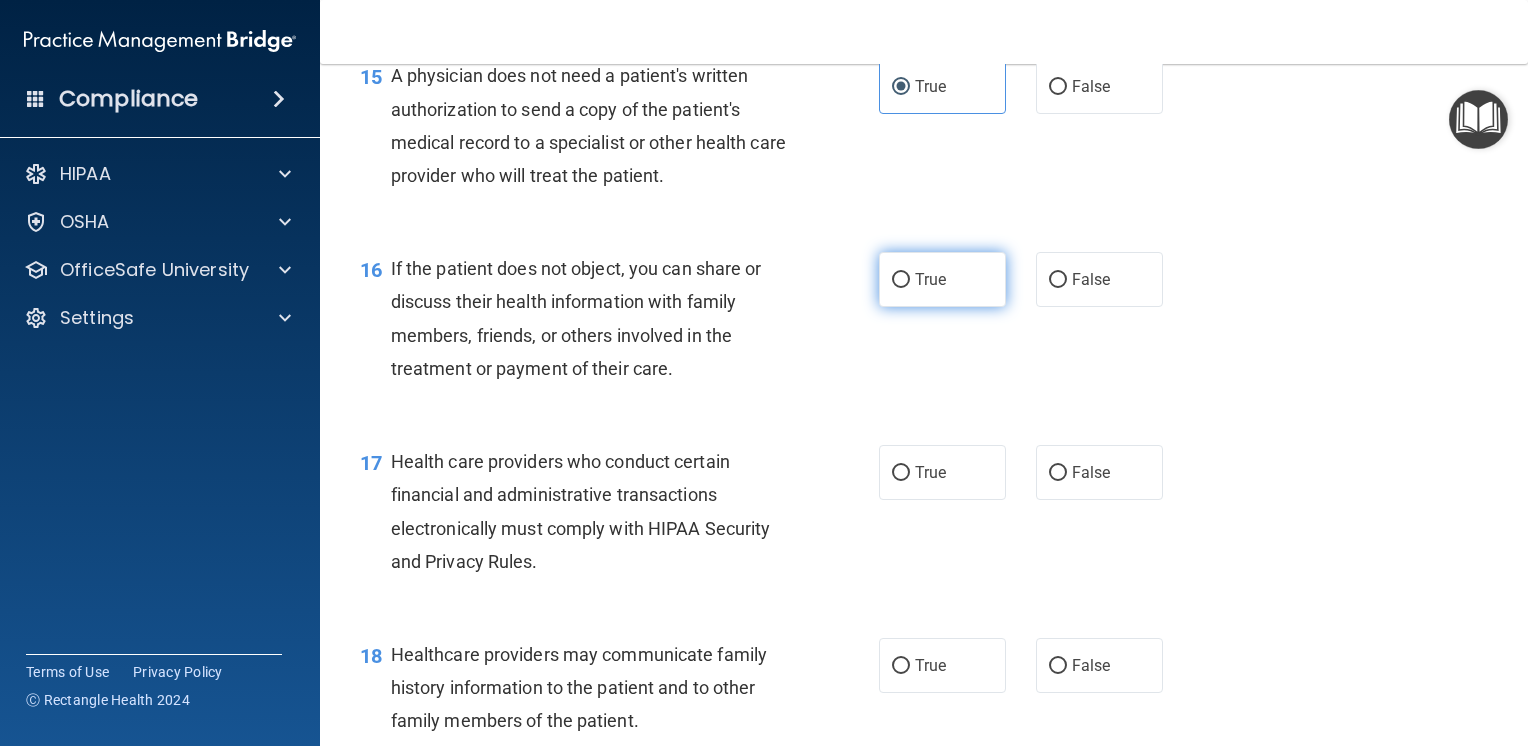click on "True" at bounding box center (901, 280) 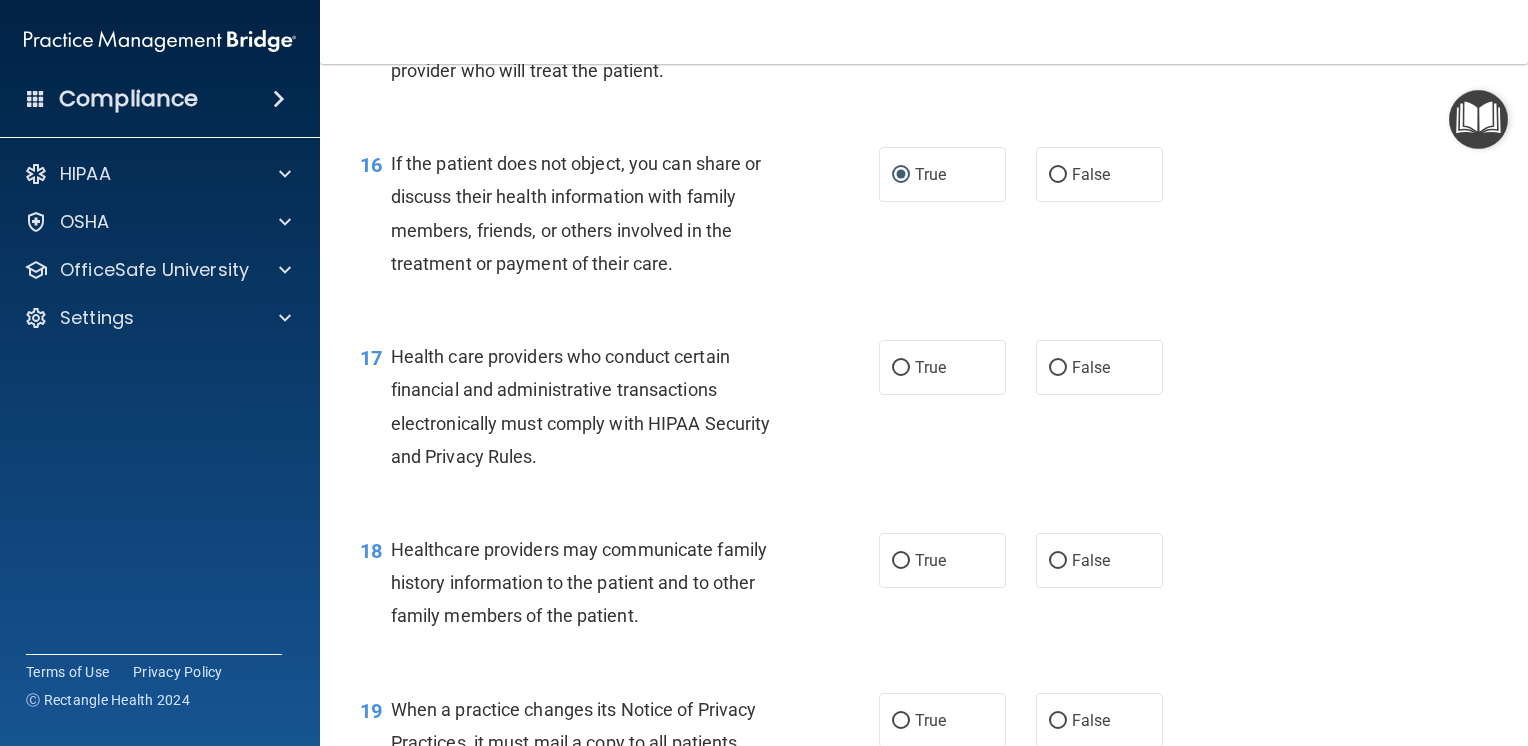 scroll, scrollTop: 2800, scrollLeft: 0, axis: vertical 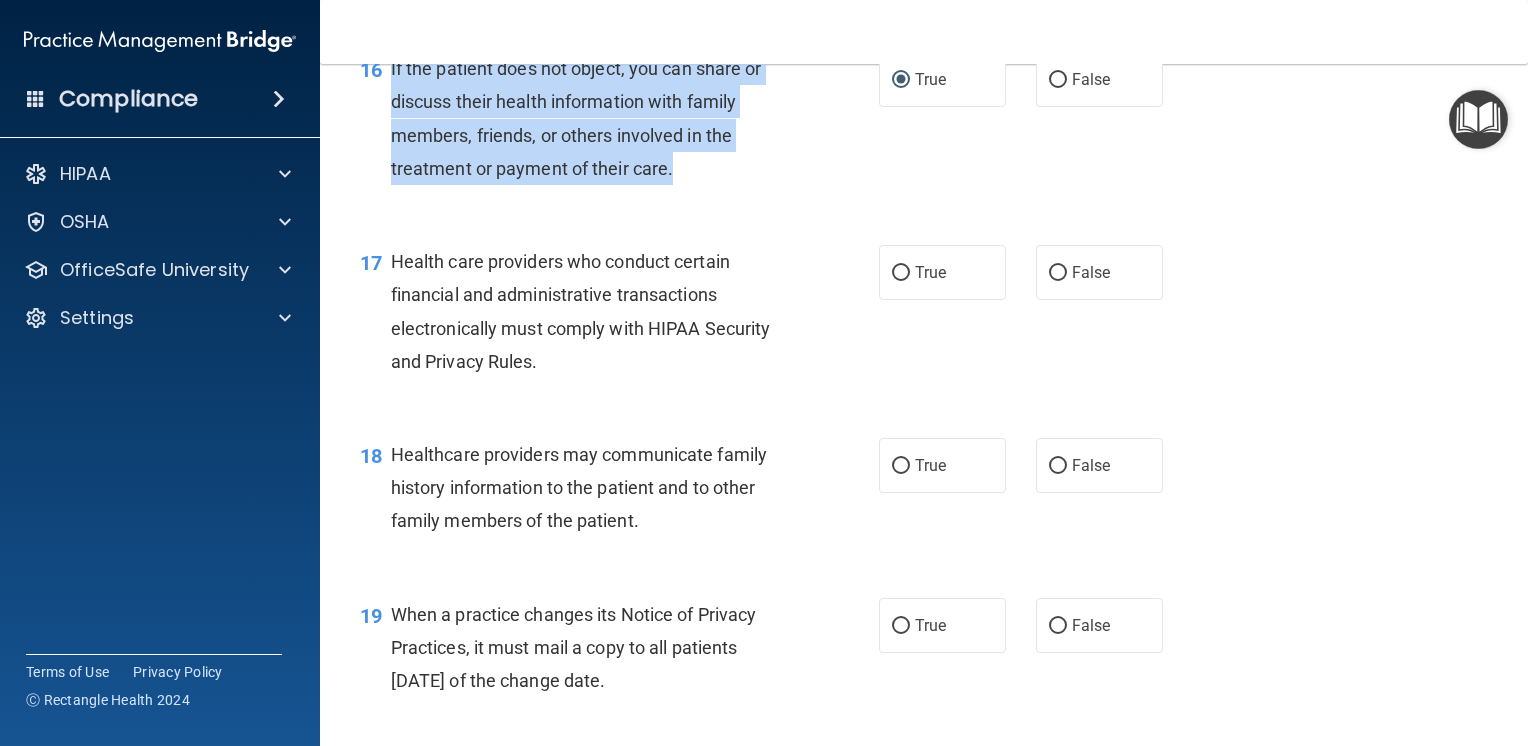 drag, startPoint x: 392, startPoint y: 132, endPoint x: 683, endPoint y: 225, distance: 305.4996 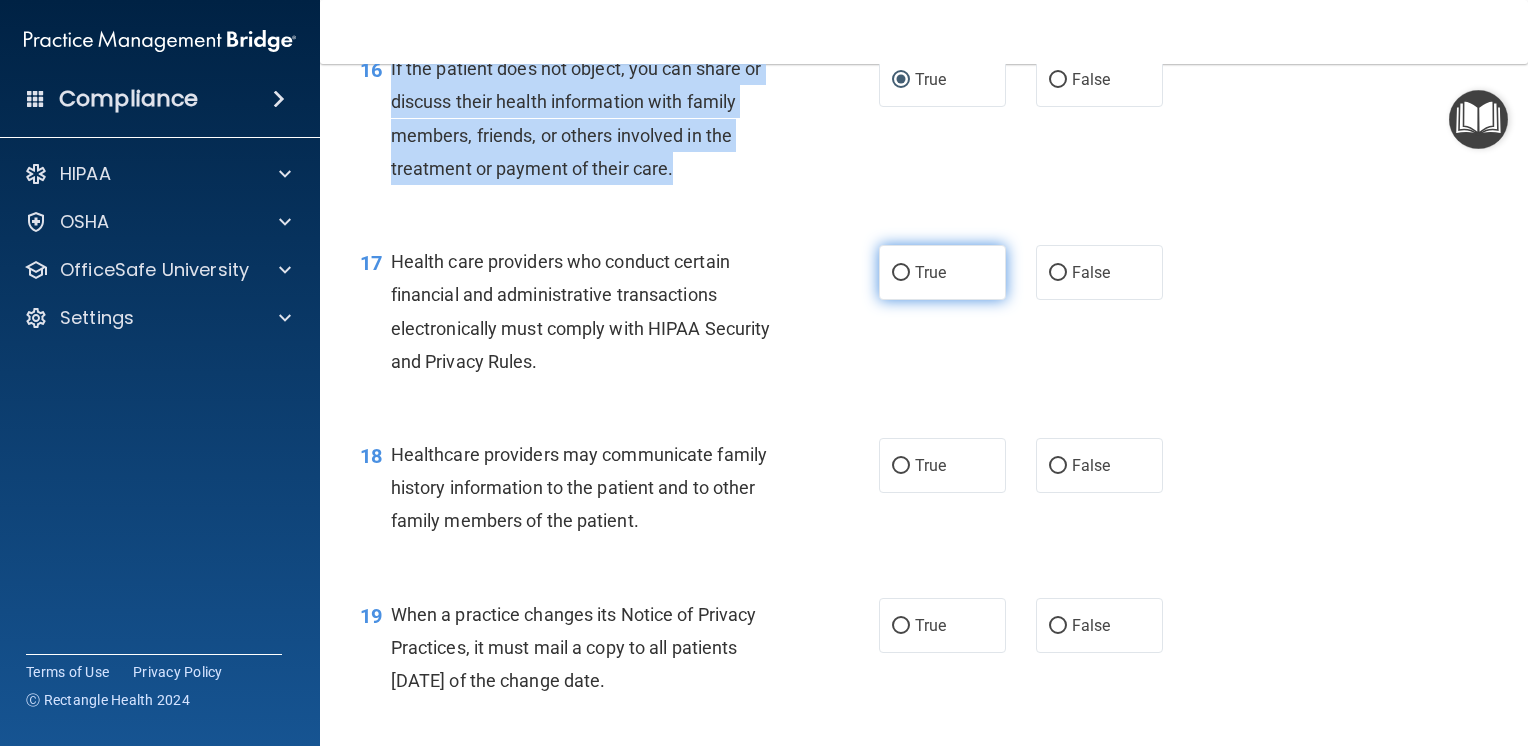 click on "True" at bounding box center [901, 273] 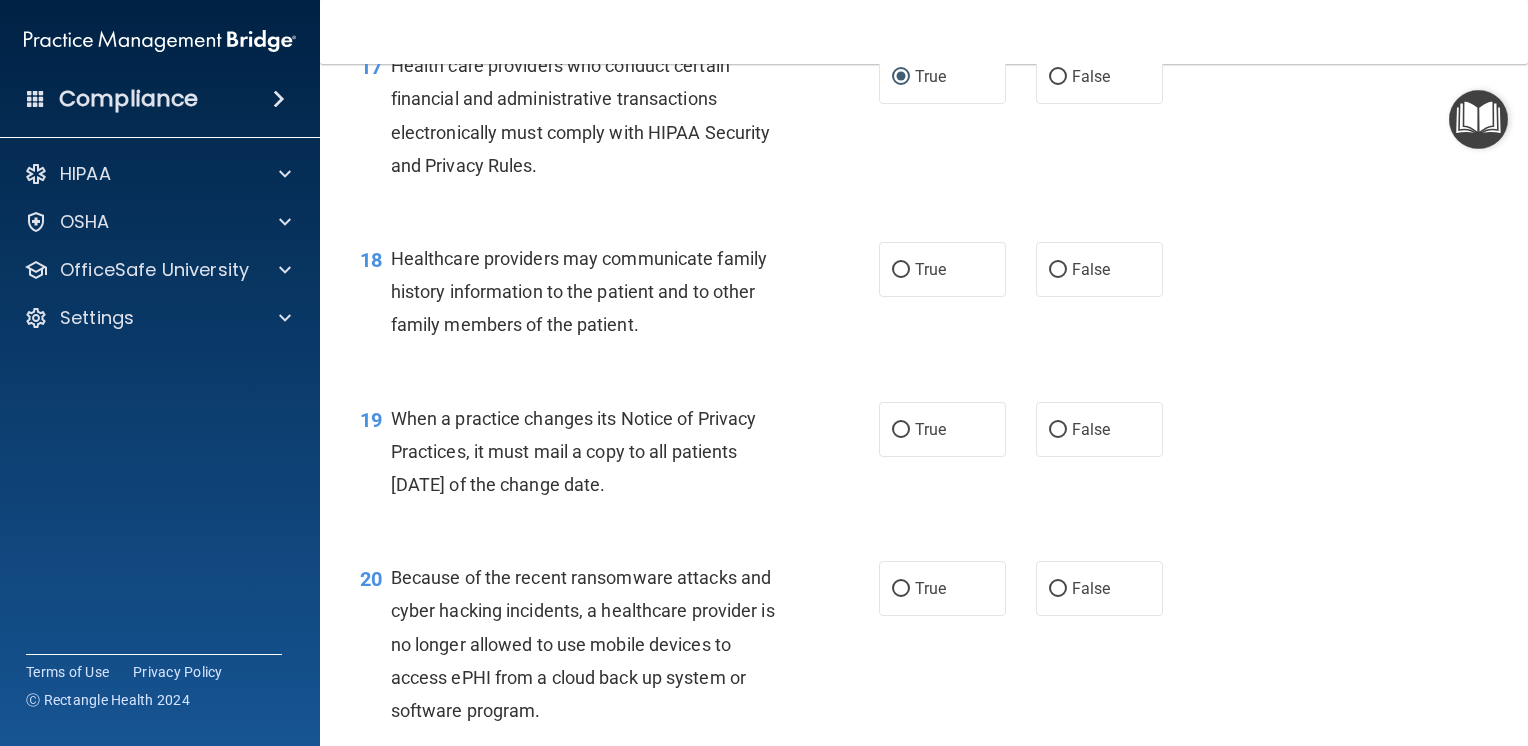 scroll, scrollTop: 3000, scrollLeft: 0, axis: vertical 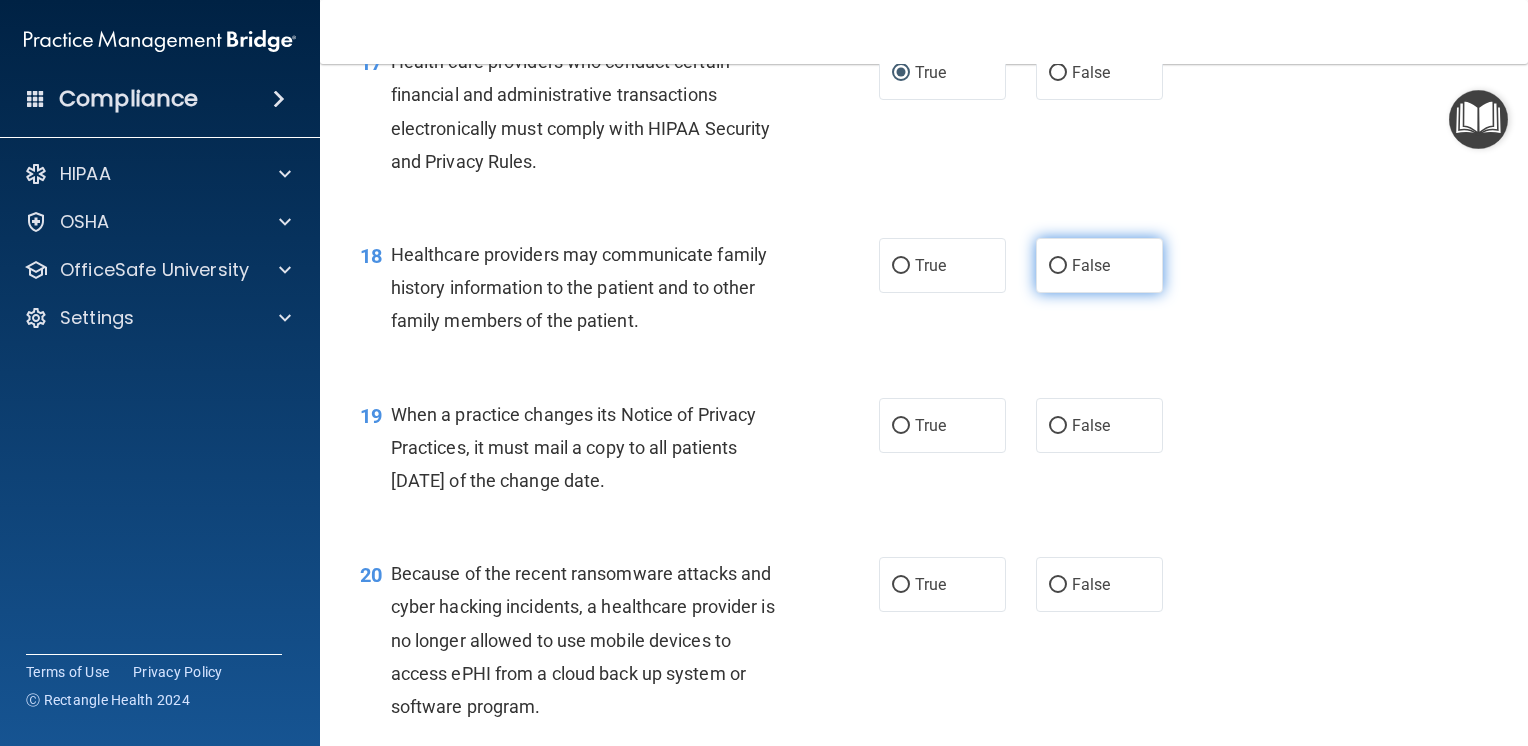 click on "False" at bounding box center (1058, 266) 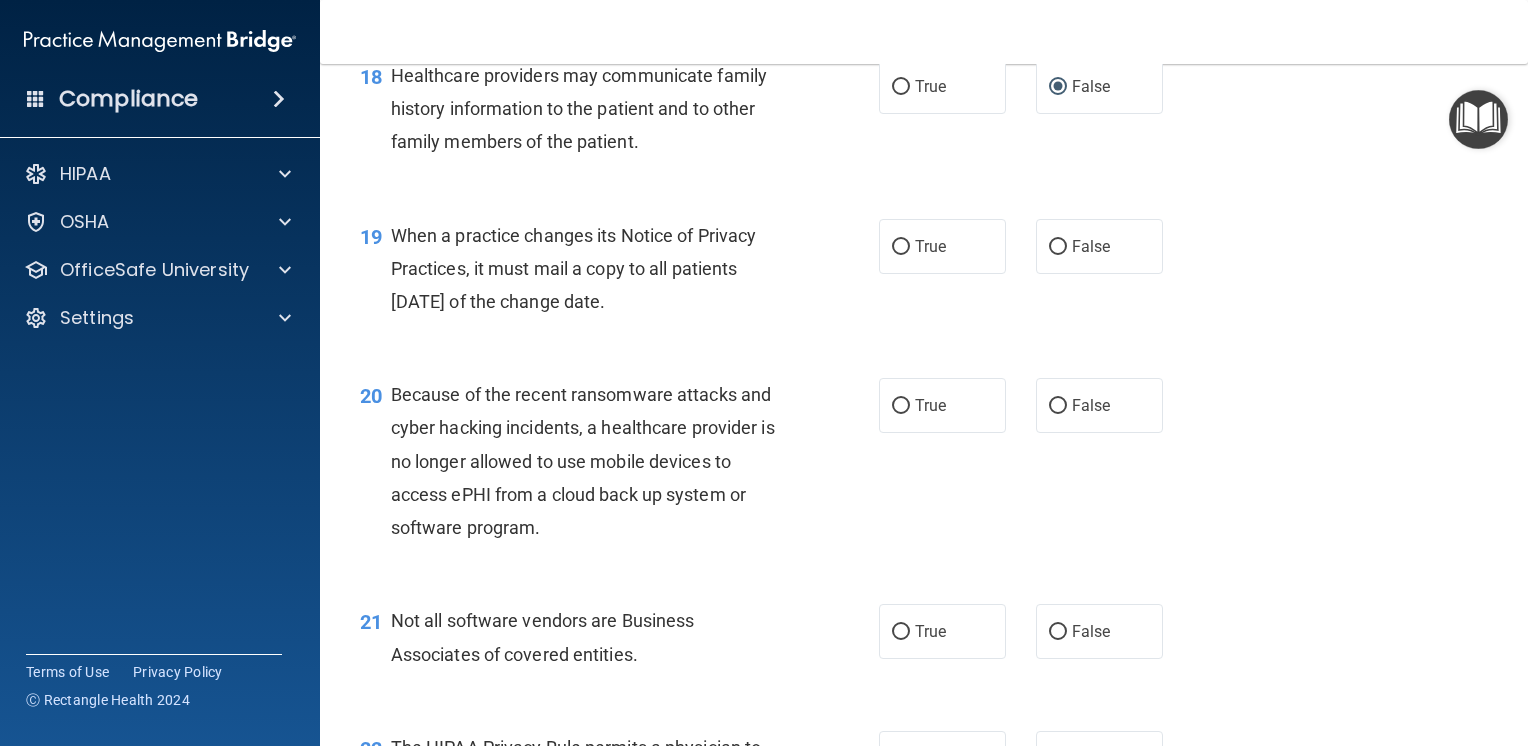 scroll, scrollTop: 3200, scrollLeft: 0, axis: vertical 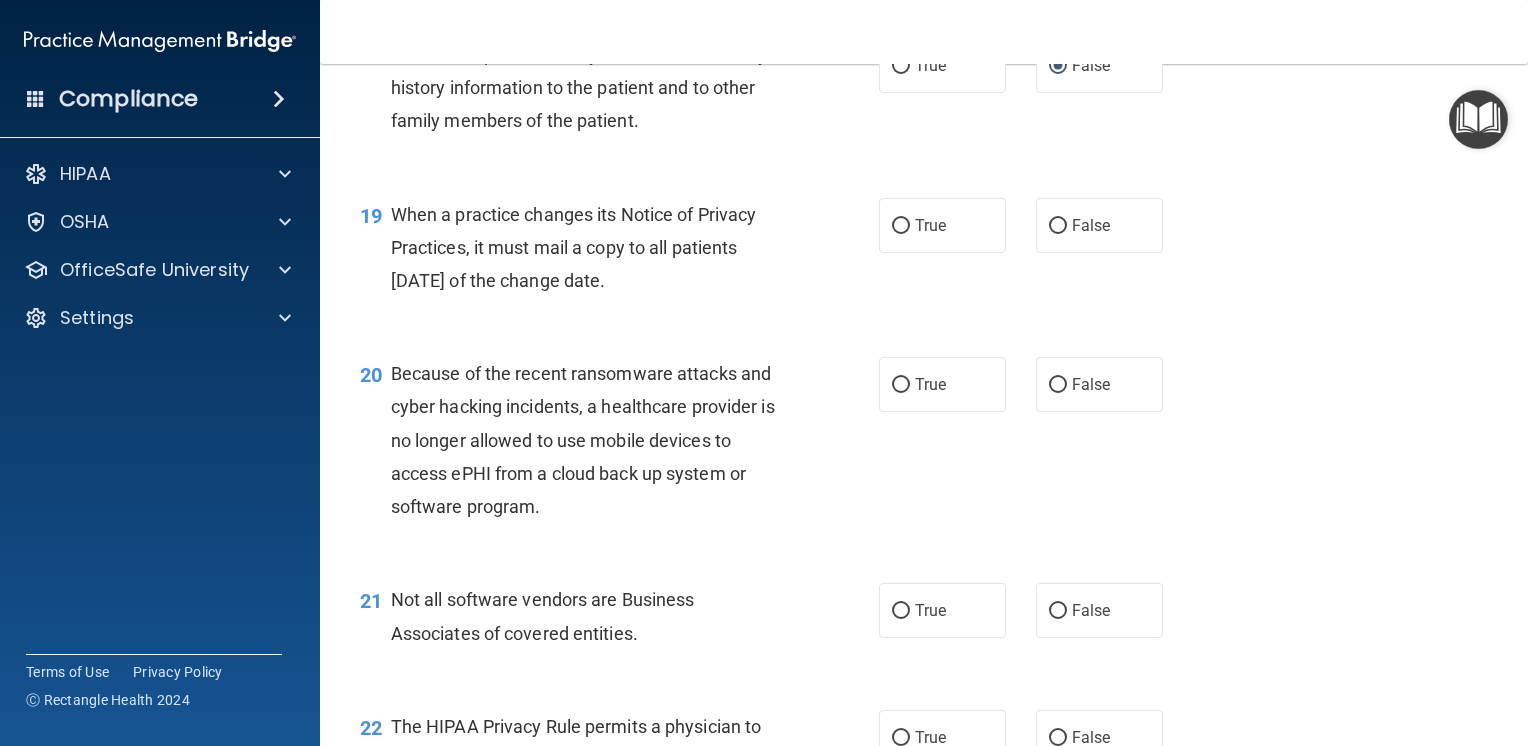 drag, startPoint x: 393, startPoint y: 280, endPoint x: 689, endPoint y: 341, distance: 302.22012 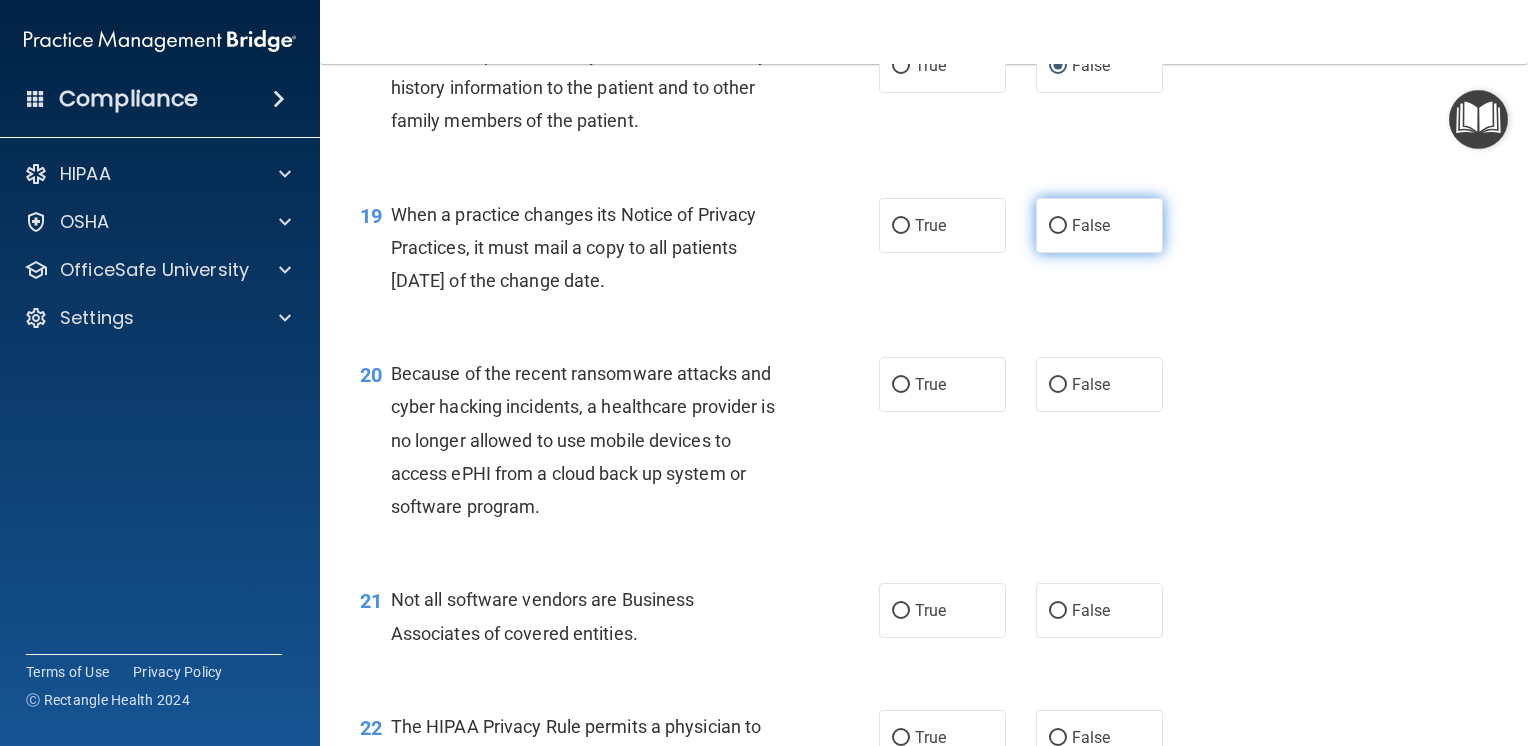 click on "False" at bounding box center (1058, 226) 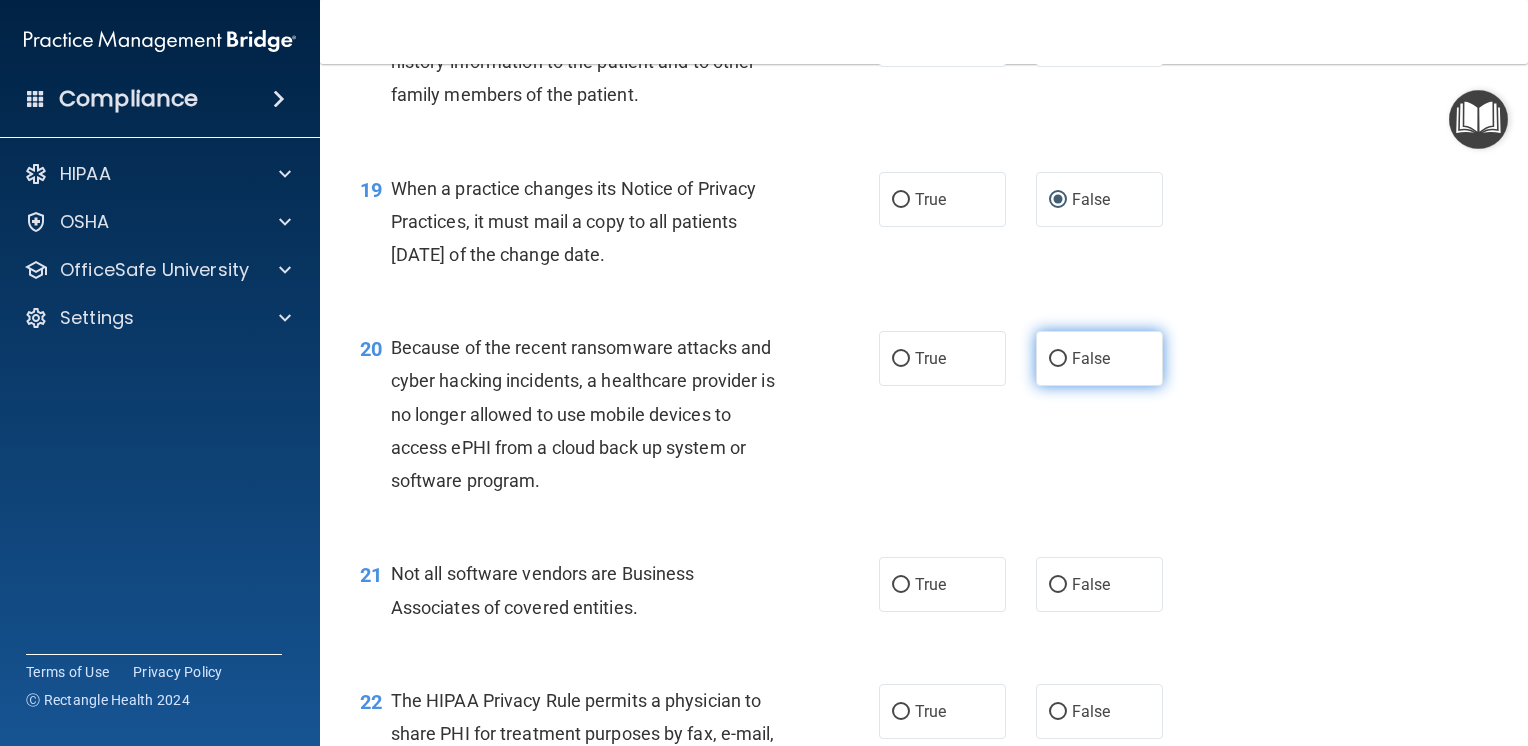 scroll, scrollTop: 3300, scrollLeft: 0, axis: vertical 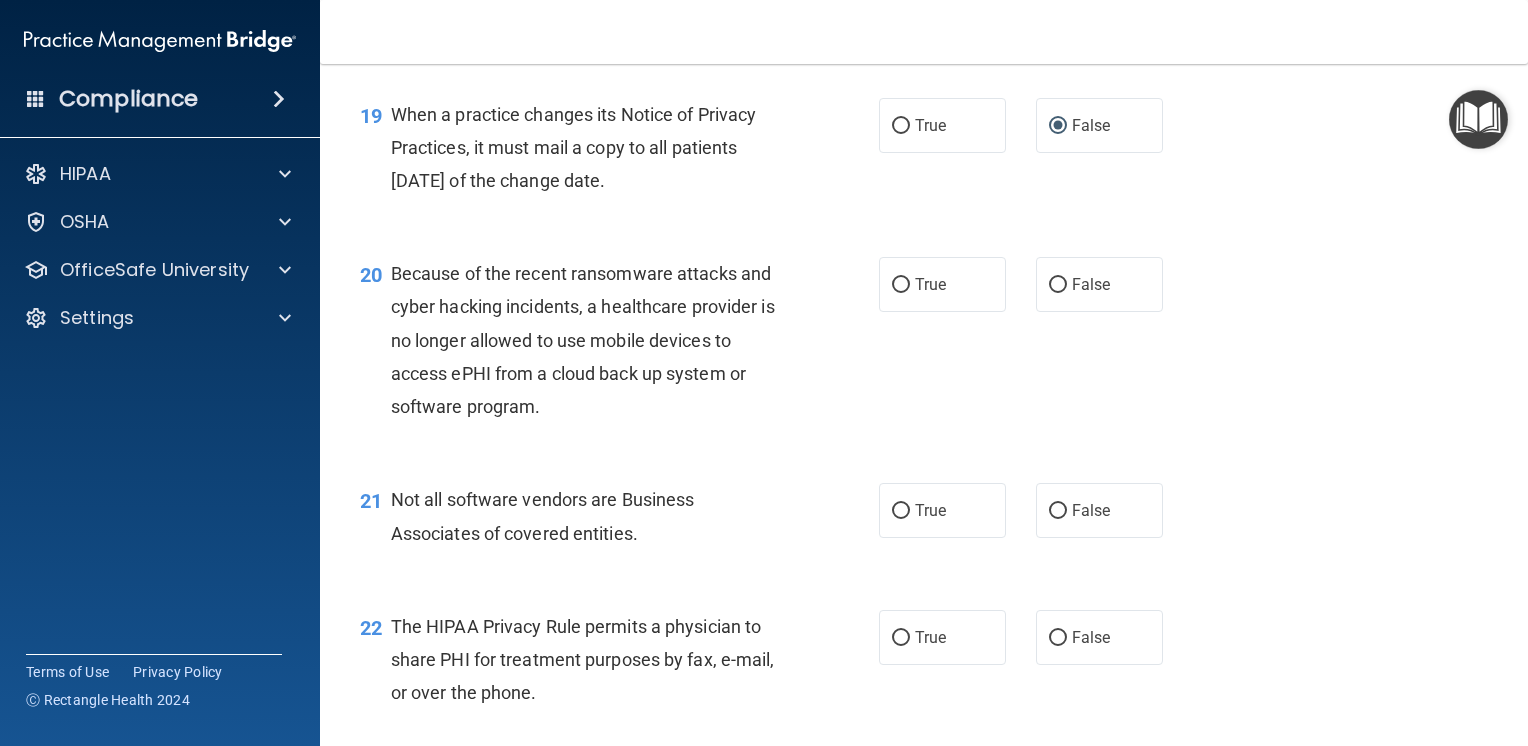 click on "Because of the recent ransomware attacks and cyber hacking incidents, a healthcare provider is no longer allowed to use mobile devices to access ePHI from a cloud back up system or software program." at bounding box center [597, 340] 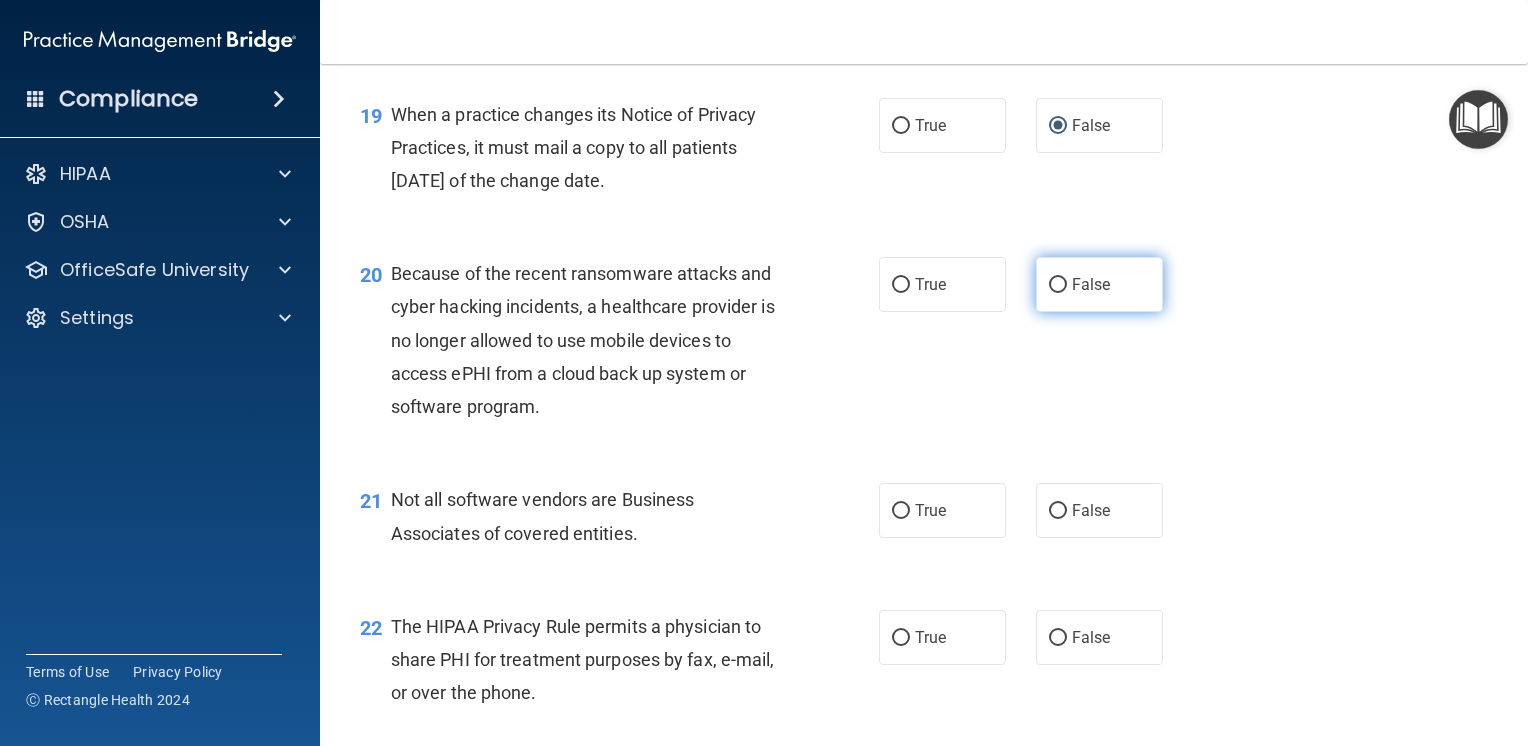 click on "False" at bounding box center [1058, 285] 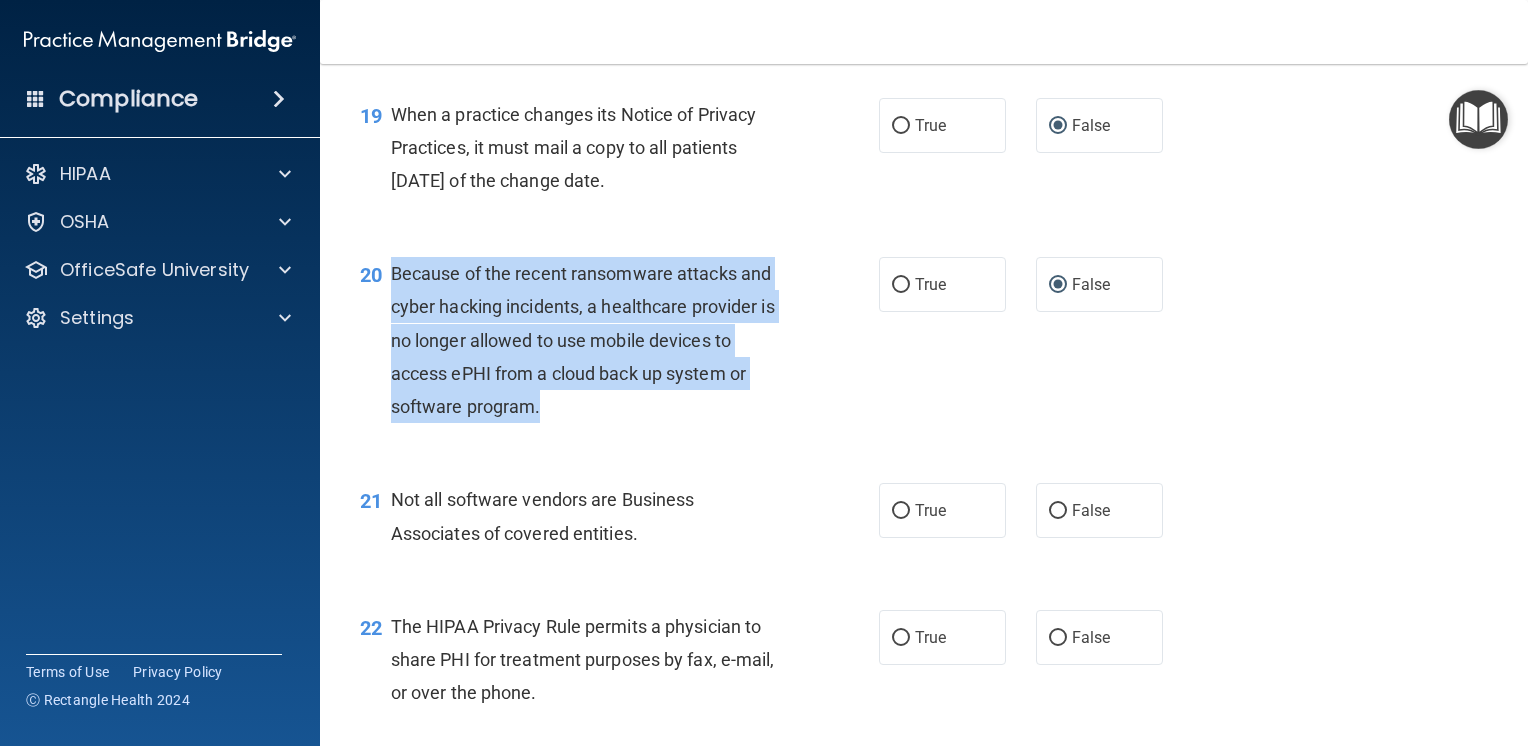 drag, startPoint x: 393, startPoint y: 339, endPoint x: 543, endPoint y: 475, distance: 202.47469 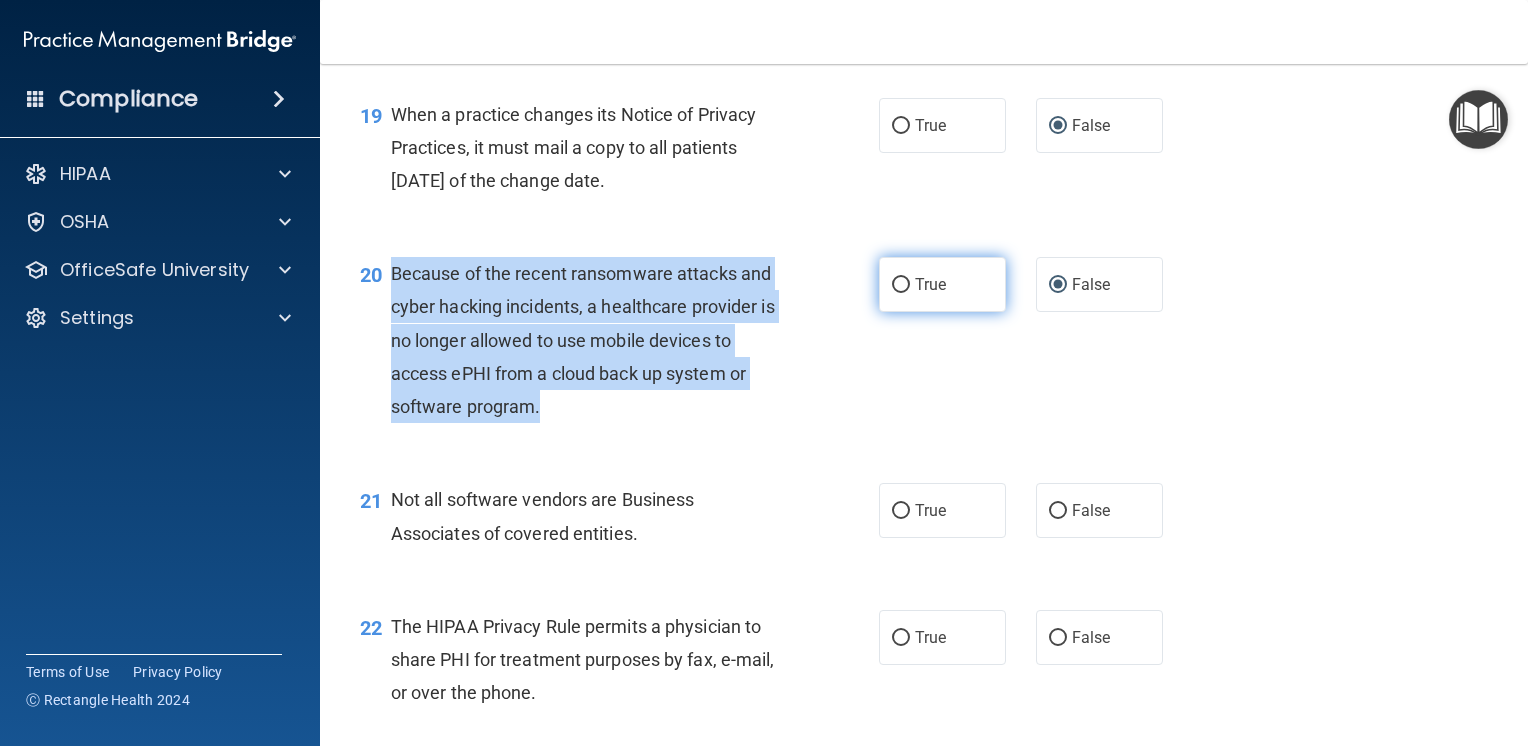 click on "True" at bounding box center [901, 285] 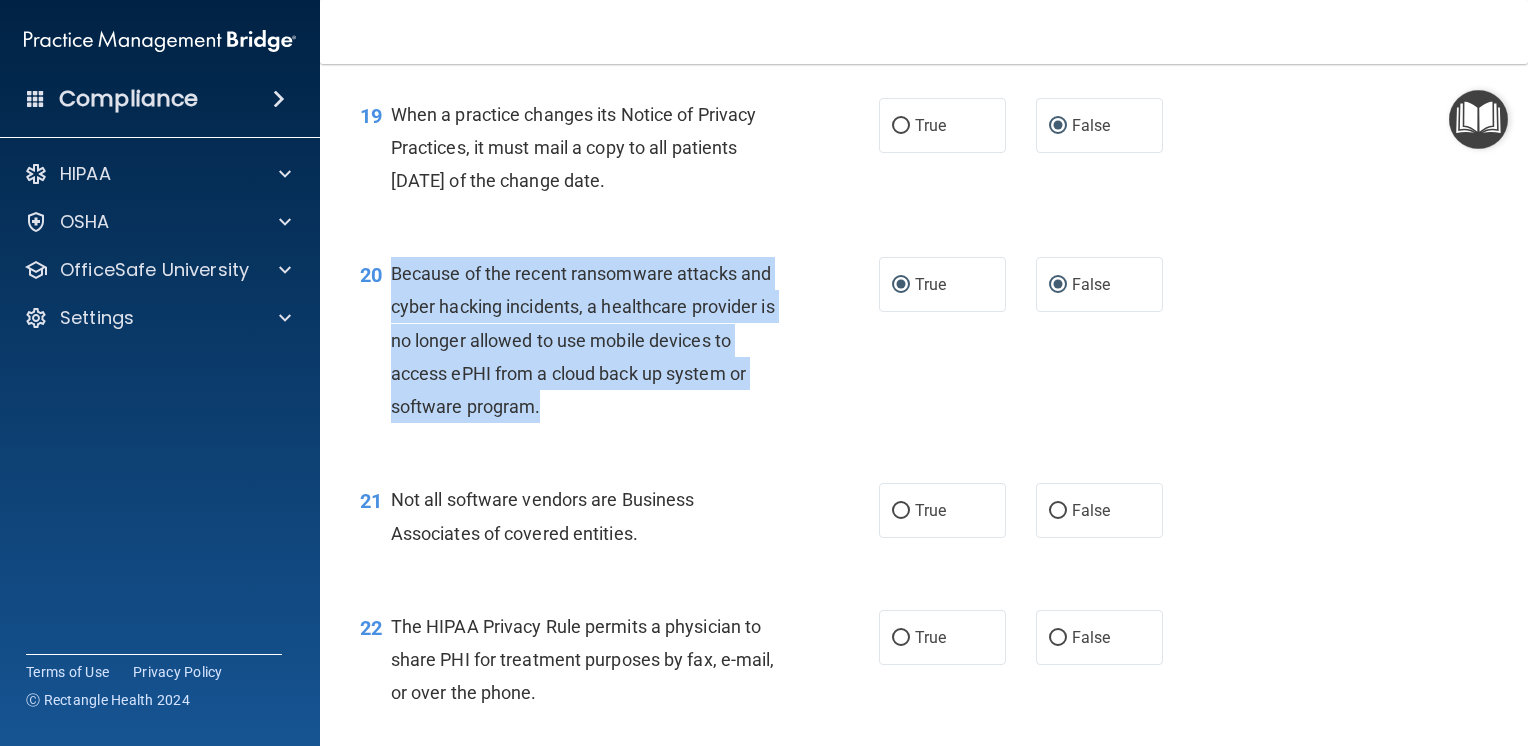 radio on "false" 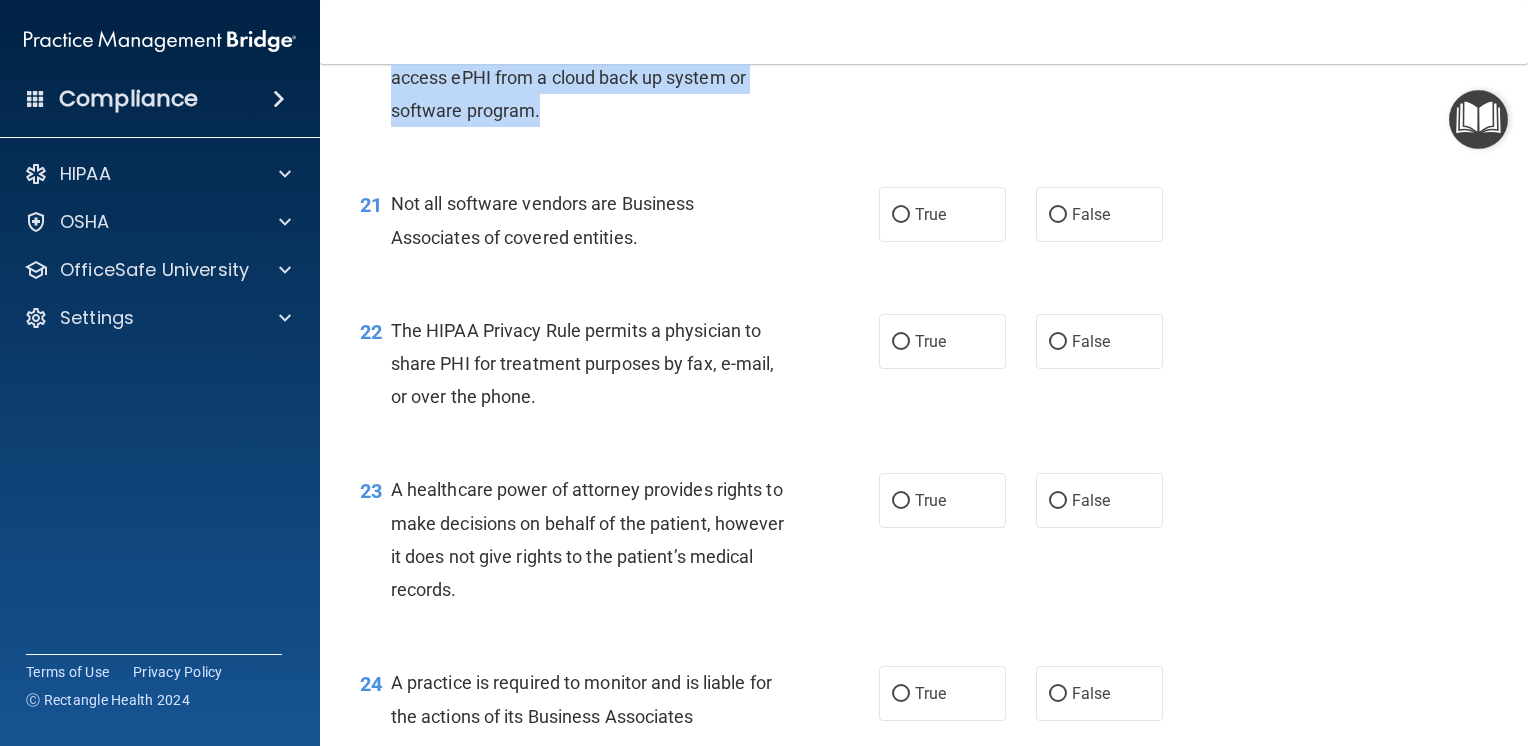 scroll, scrollTop: 3600, scrollLeft: 0, axis: vertical 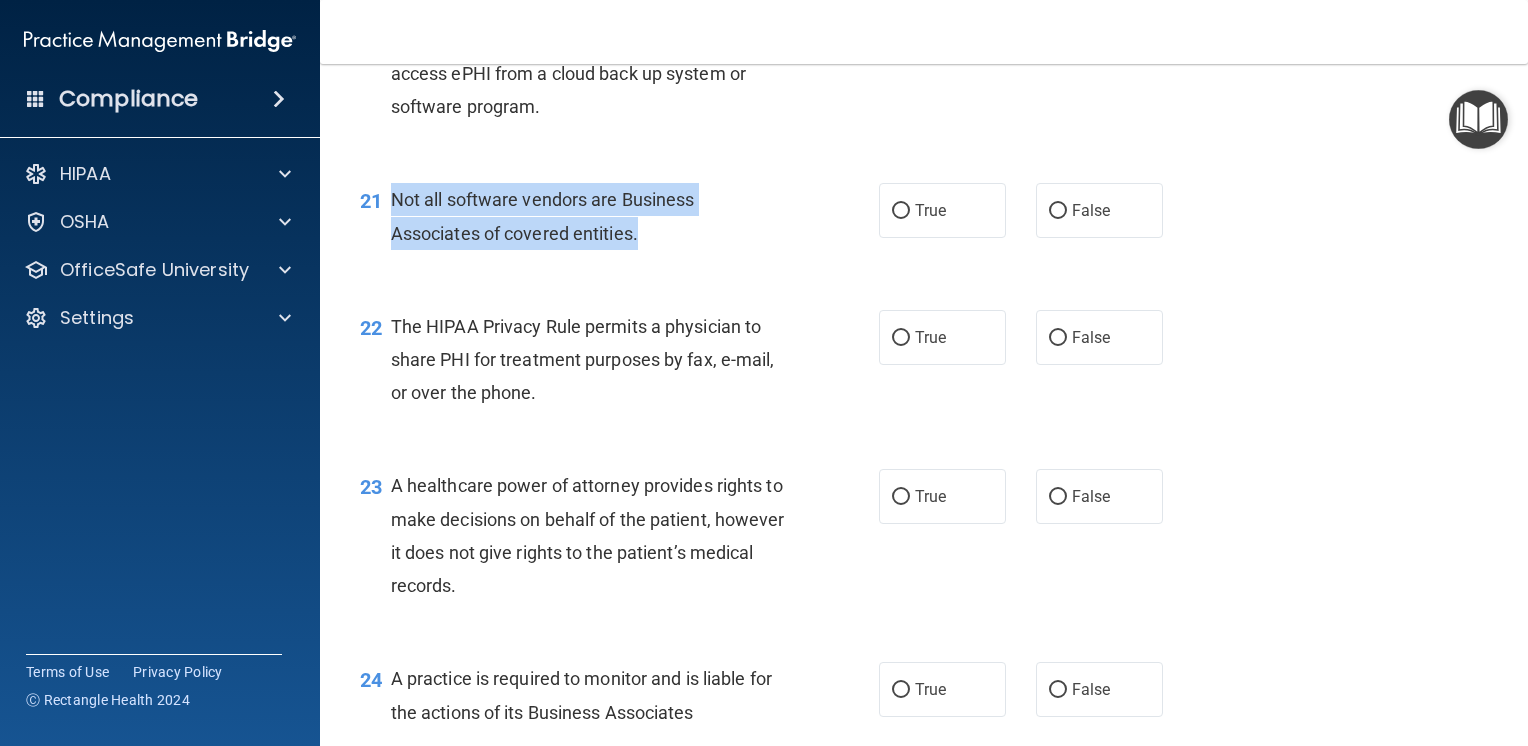drag, startPoint x: 392, startPoint y: 262, endPoint x: 694, endPoint y: 293, distance: 303.58688 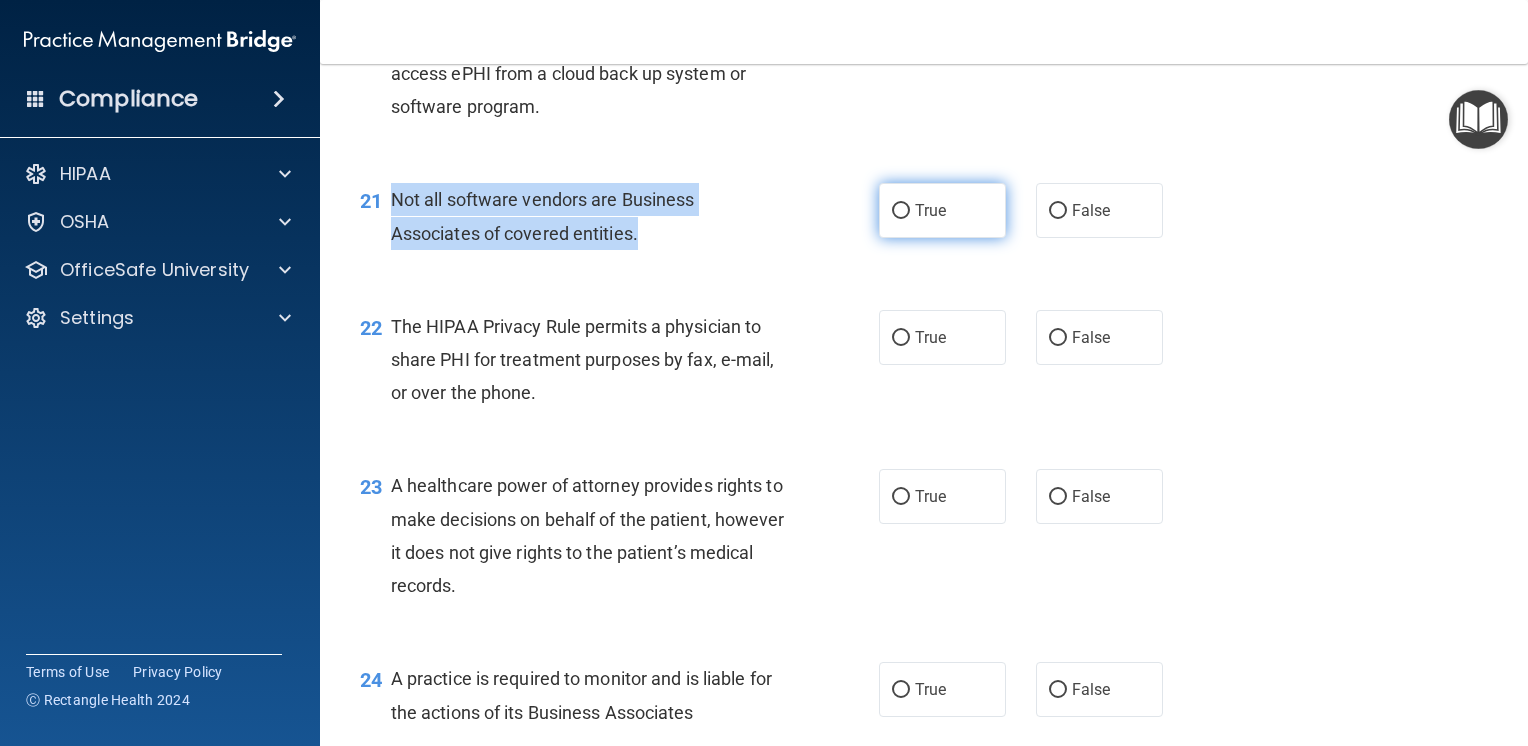 click on "True" at bounding box center (901, 211) 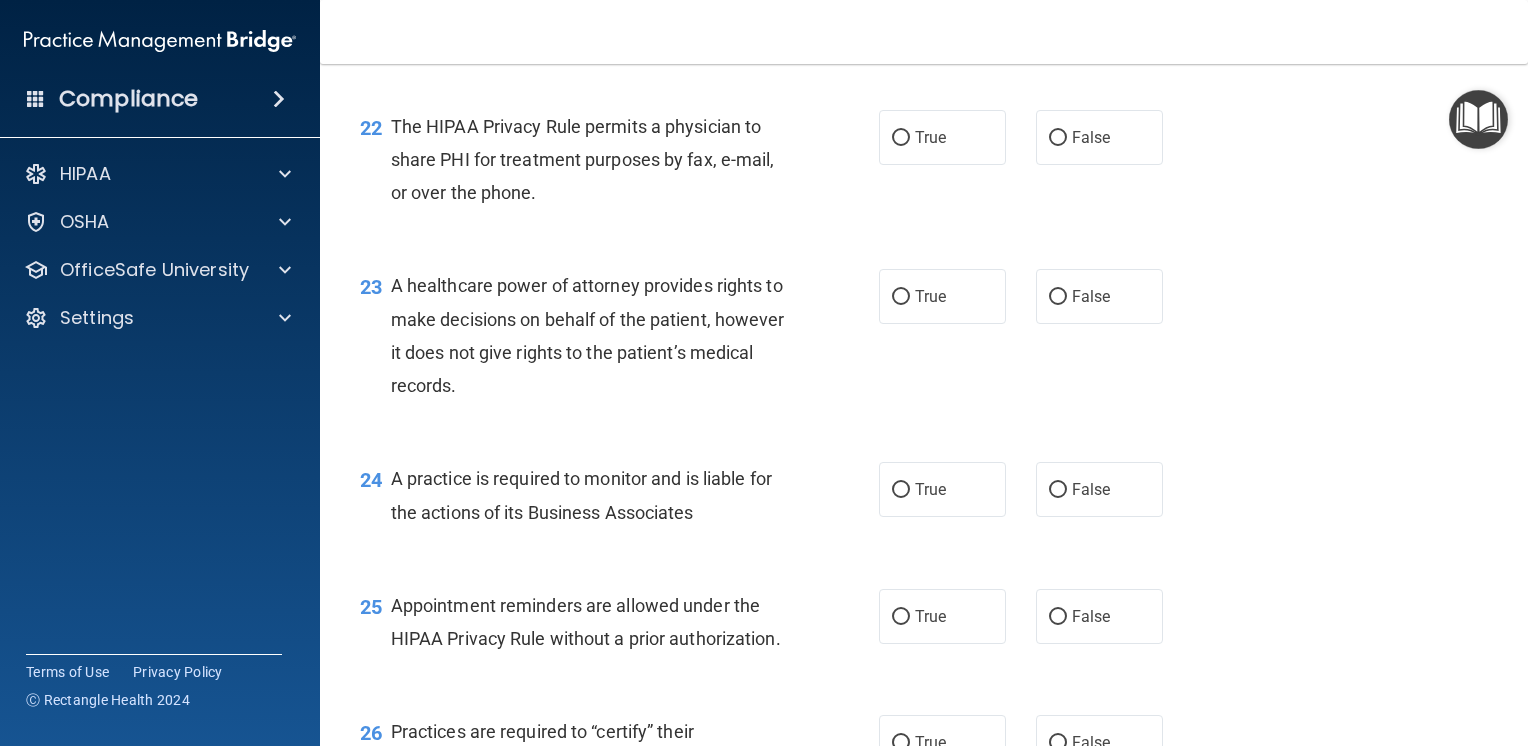 scroll, scrollTop: 3700, scrollLeft: 0, axis: vertical 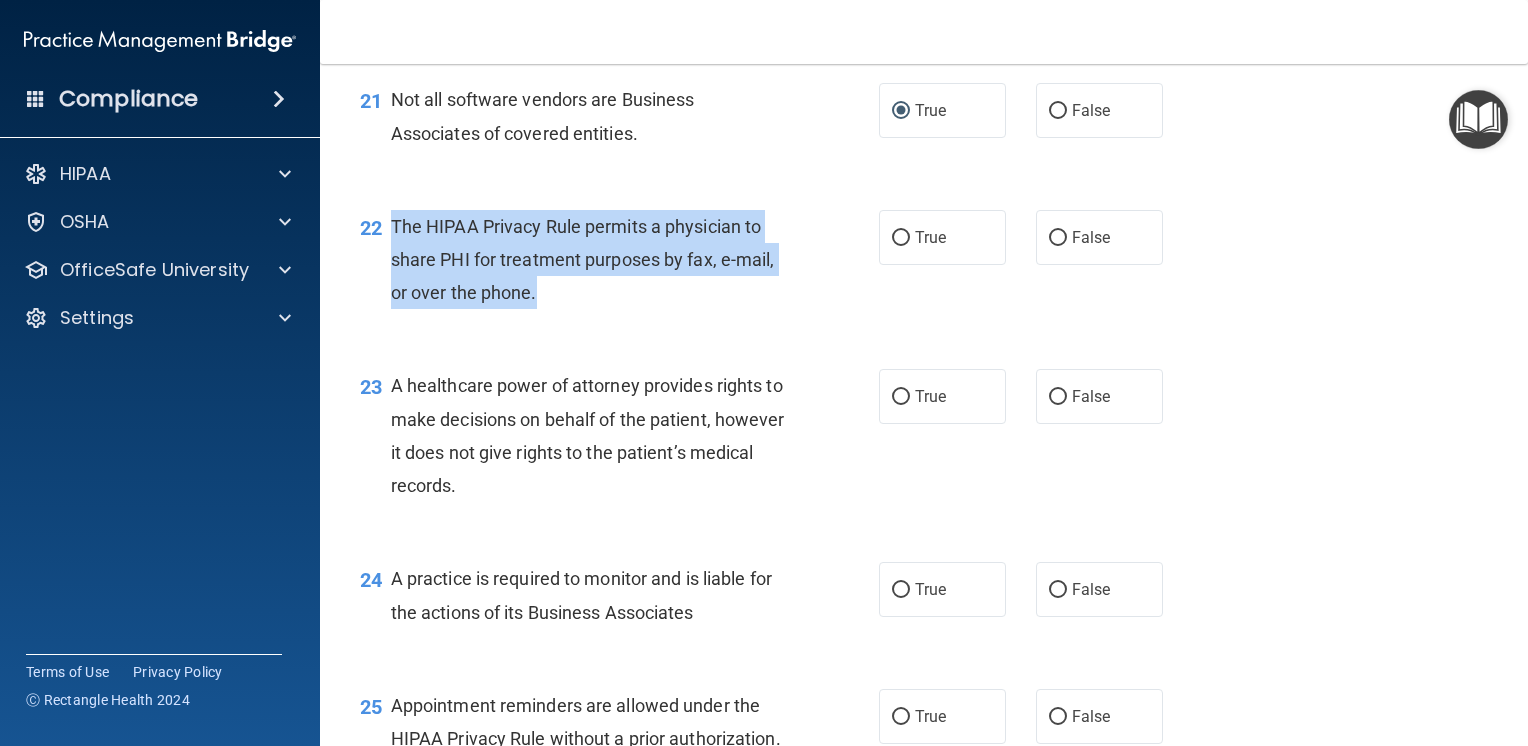 drag, startPoint x: 395, startPoint y: 286, endPoint x: 566, endPoint y: 346, distance: 181.22086 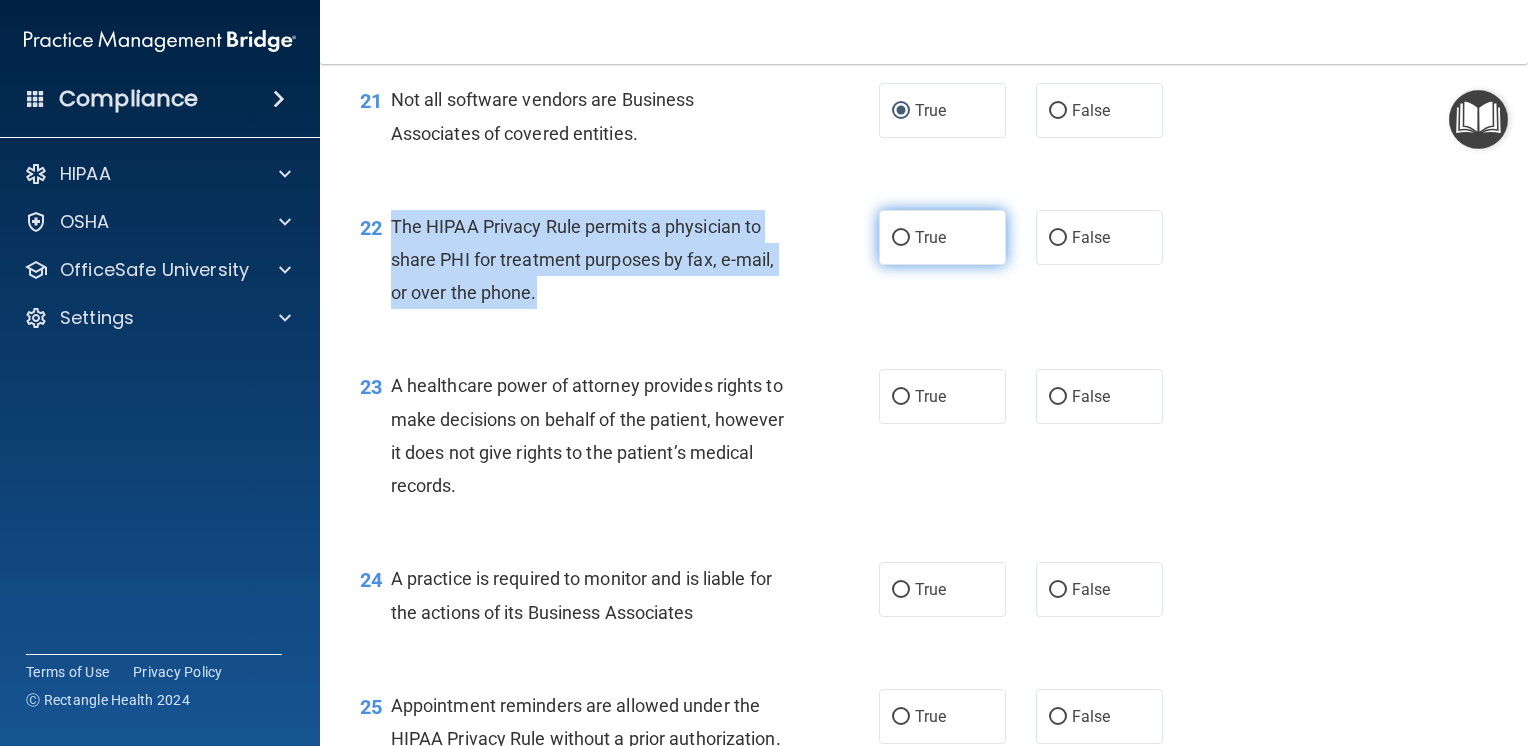 click on "True" at bounding box center [901, 238] 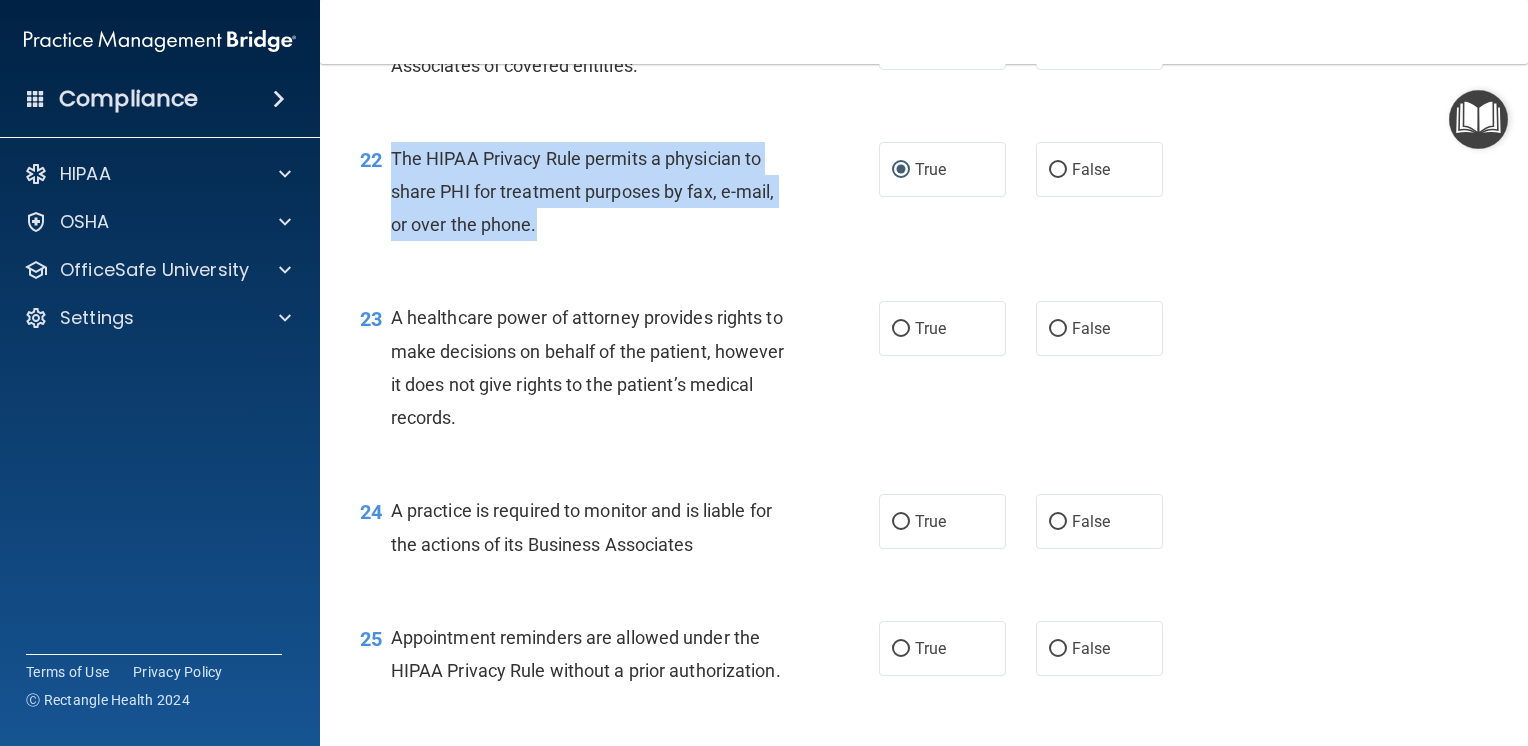 scroll, scrollTop: 3800, scrollLeft: 0, axis: vertical 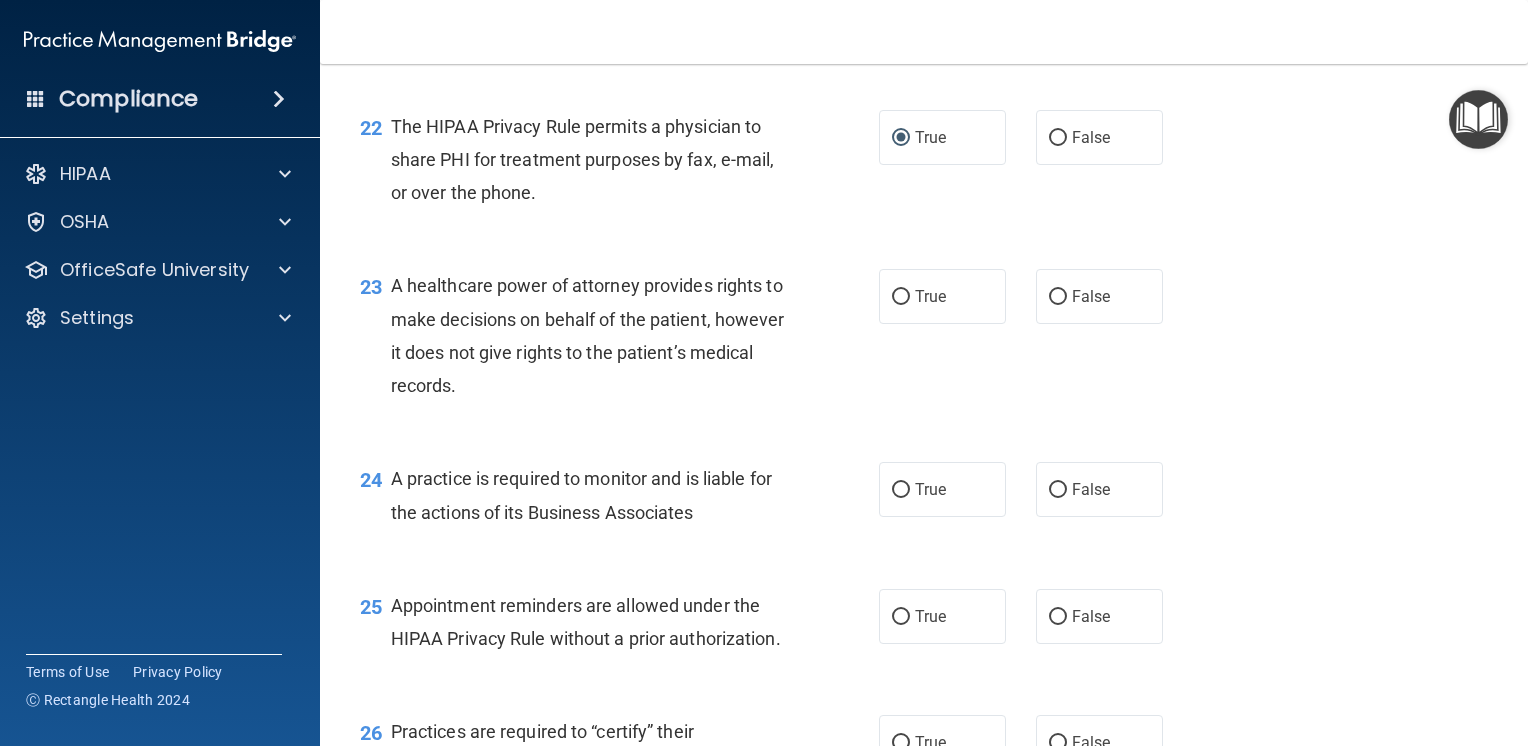 click on "A healthcare power of attorney provides rights to make decisions on behalf of the patient, however it does not give rights to the patient’s medical records." at bounding box center (588, 335) 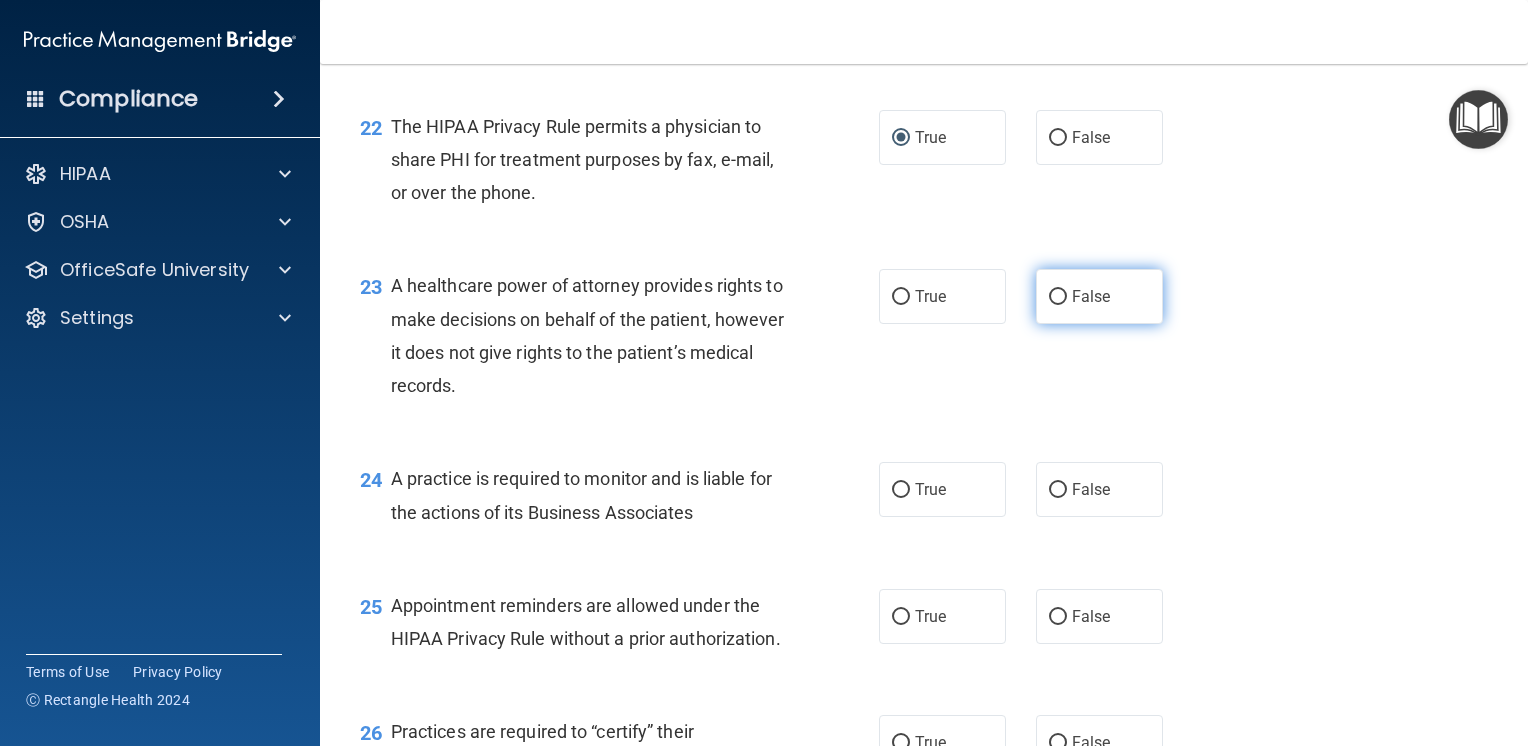 click on "False" at bounding box center [1058, 297] 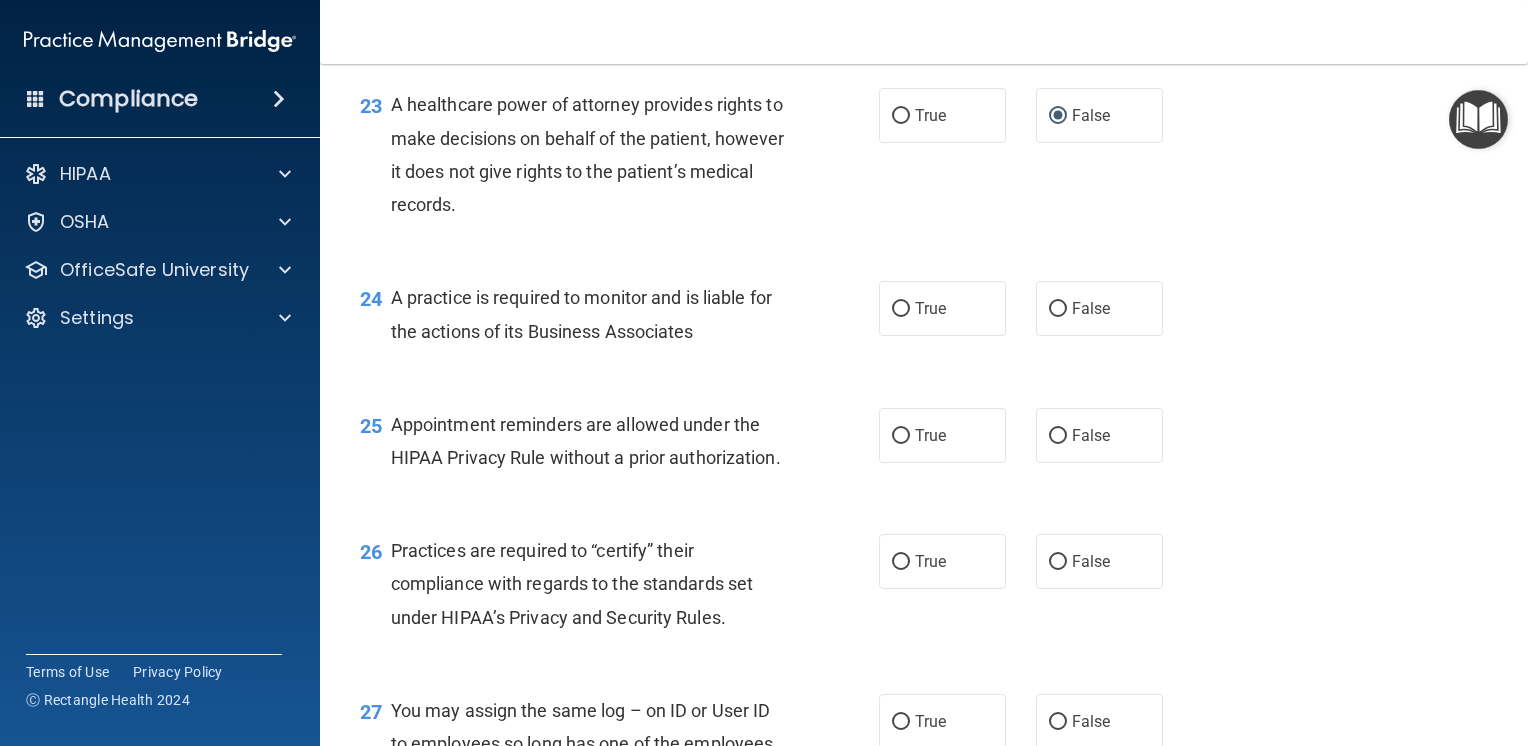 scroll, scrollTop: 4000, scrollLeft: 0, axis: vertical 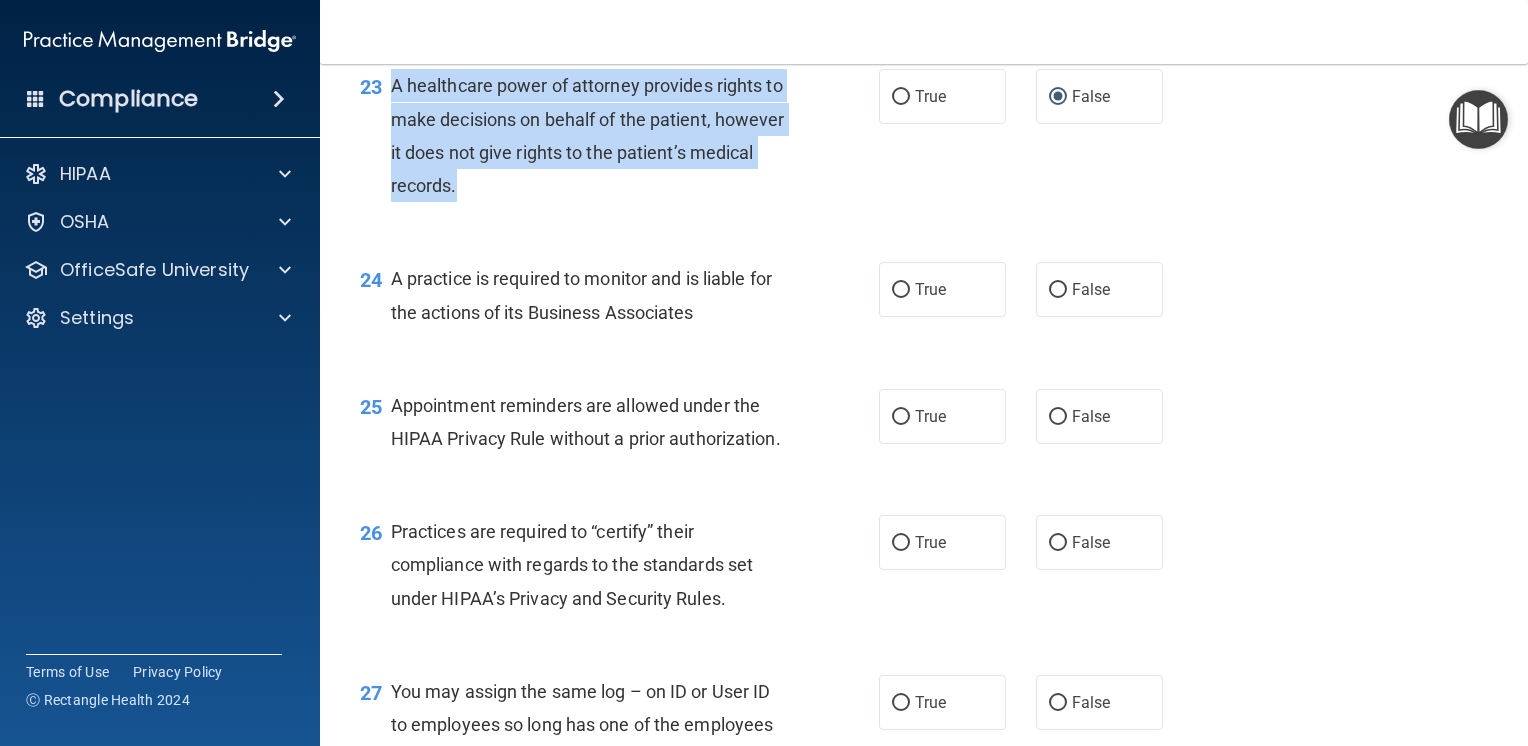 drag, startPoint x: 394, startPoint y: 151, endPoint x: 540, endPoint y: 253, distance: 178.10109 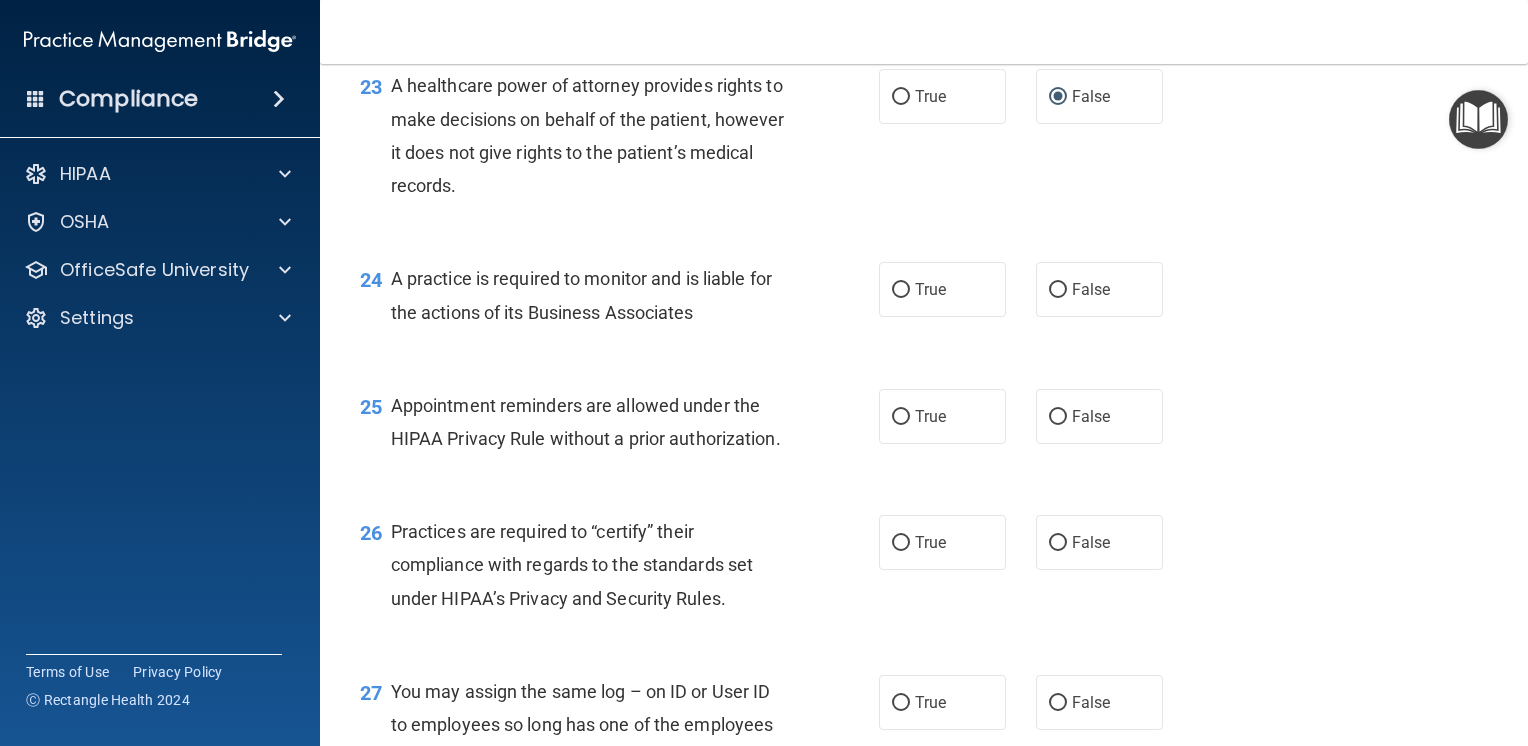 click on "A practice is required to monitor and is liable for the actions of its Business Associates" at bounding box center (581, 295) 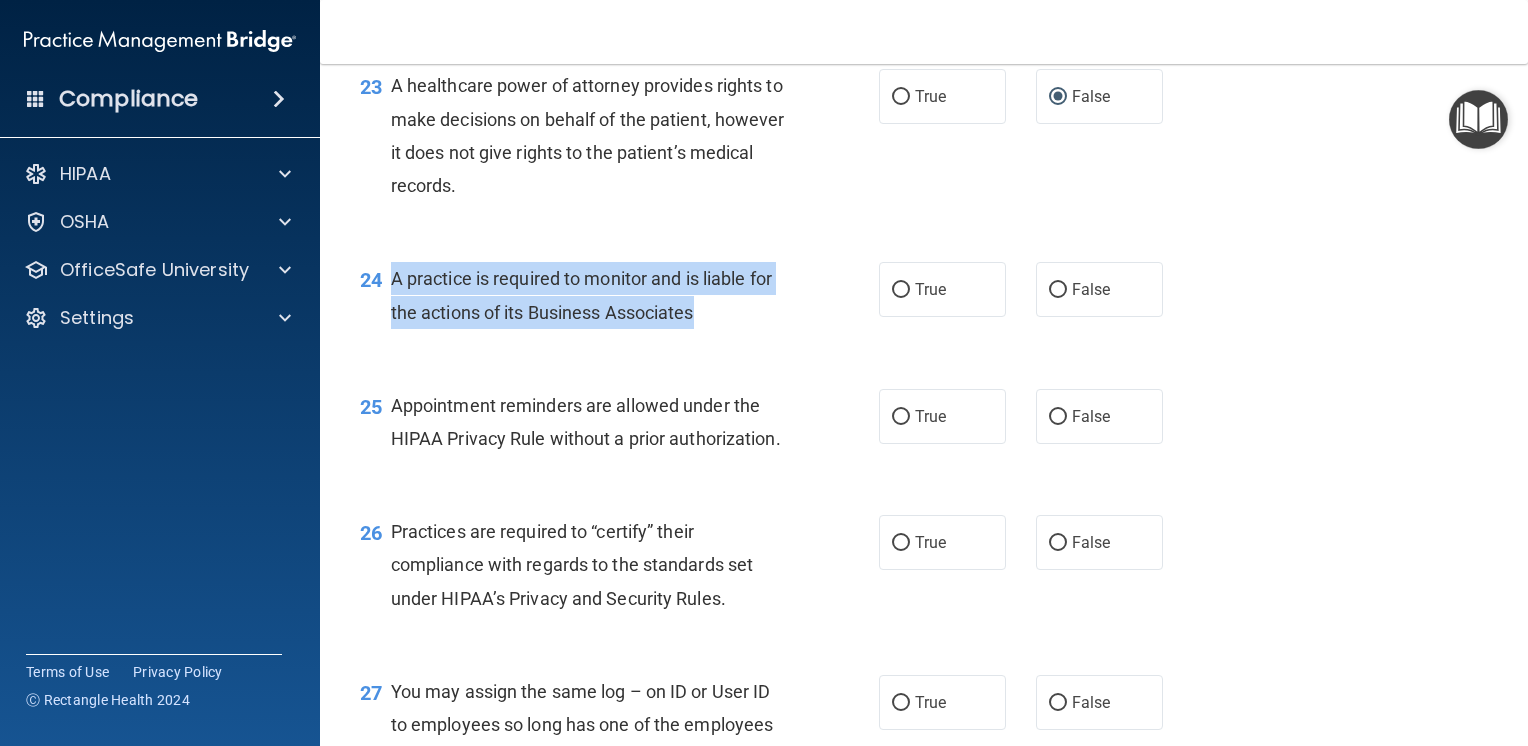 drag, startPoint x: 393, startPoint y: 338, endPoint x: 709, endPoint y: 366, distance: 317.23807 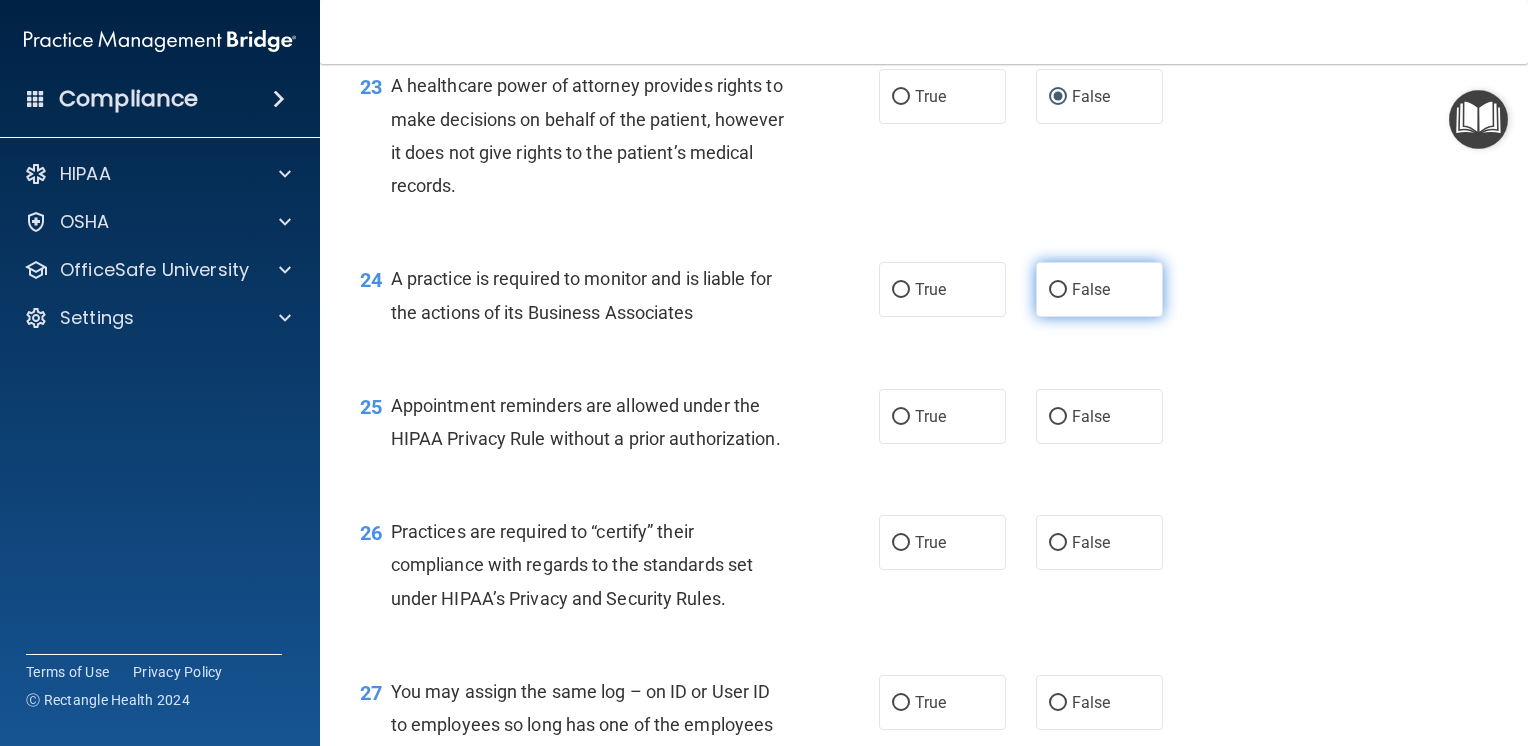 click on "False" at bounding box center [1058, 290] 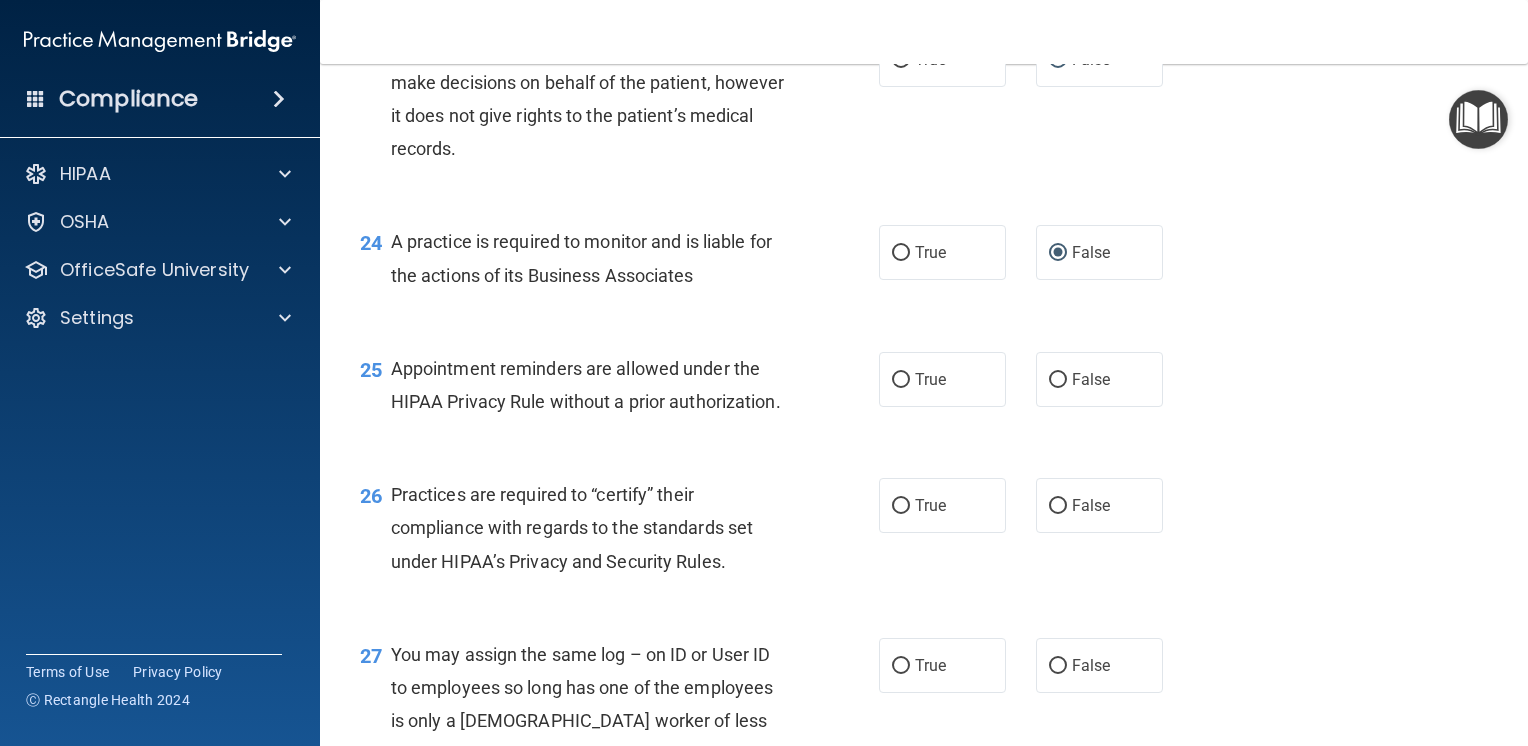 scroll, scrollTop: 4100, scrollLeft: 0, axis: vertical 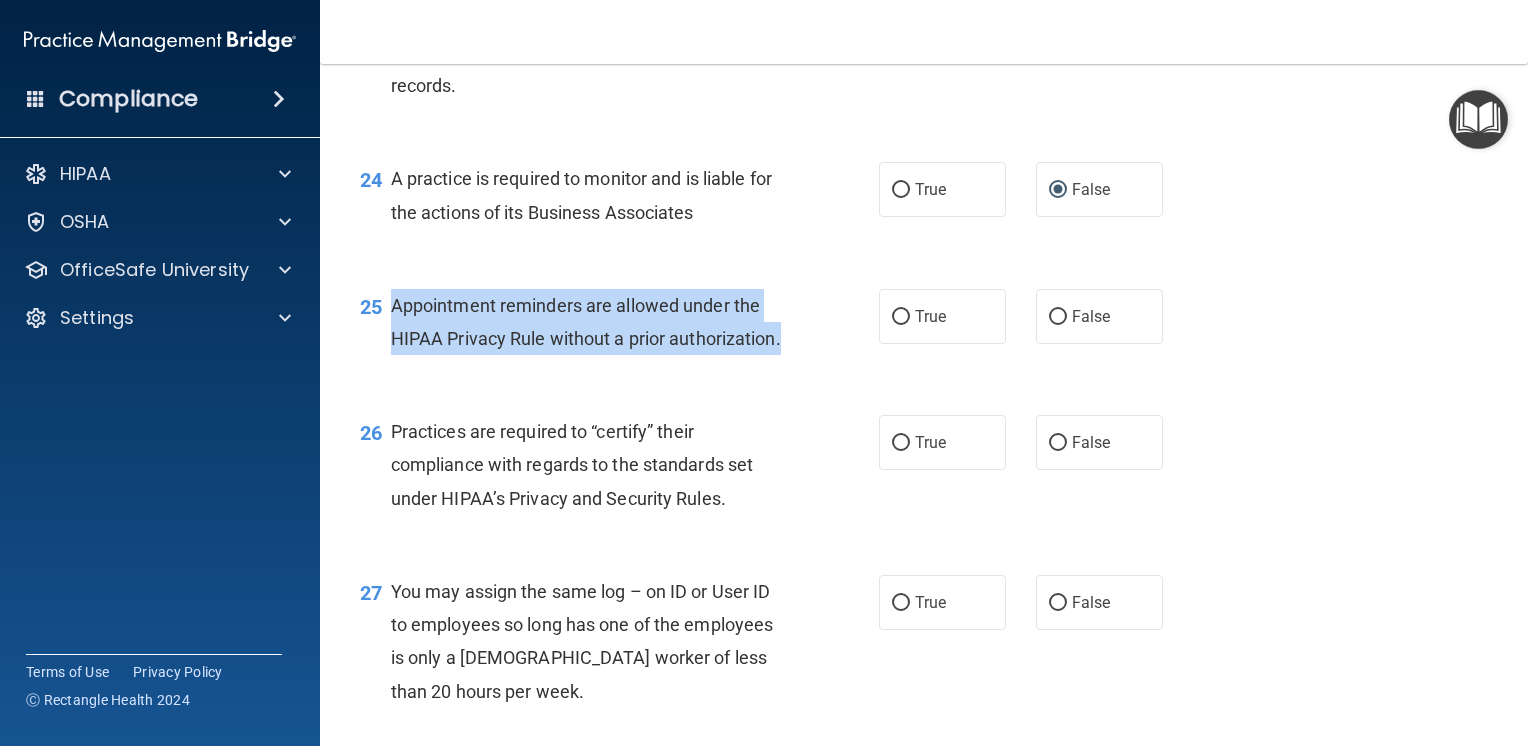 drag, startPoint x: 391, startPoint y: 367, endPoint x: 504, endPoint y: 441, distance: 135.07405 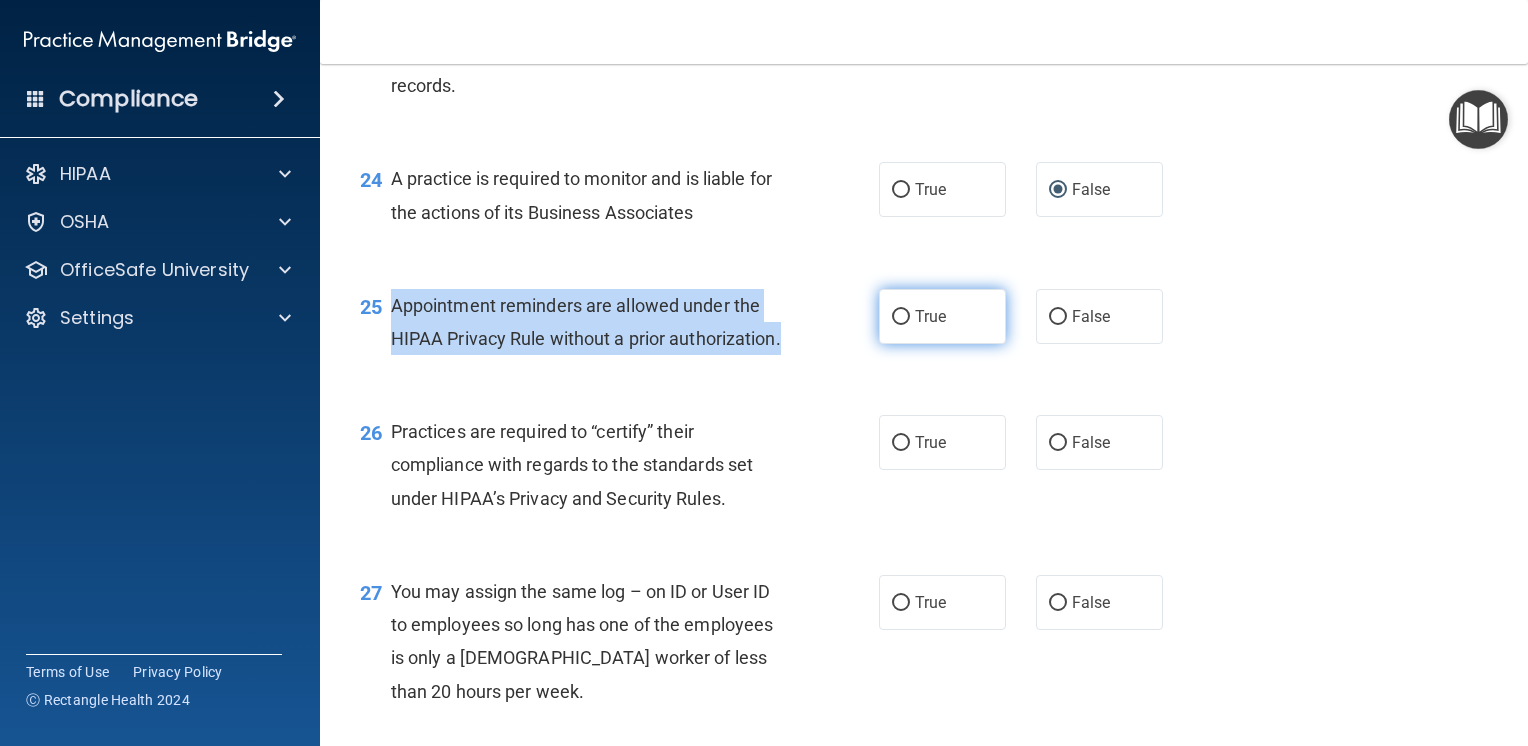 click on "True" at bounding box center (901, 317) 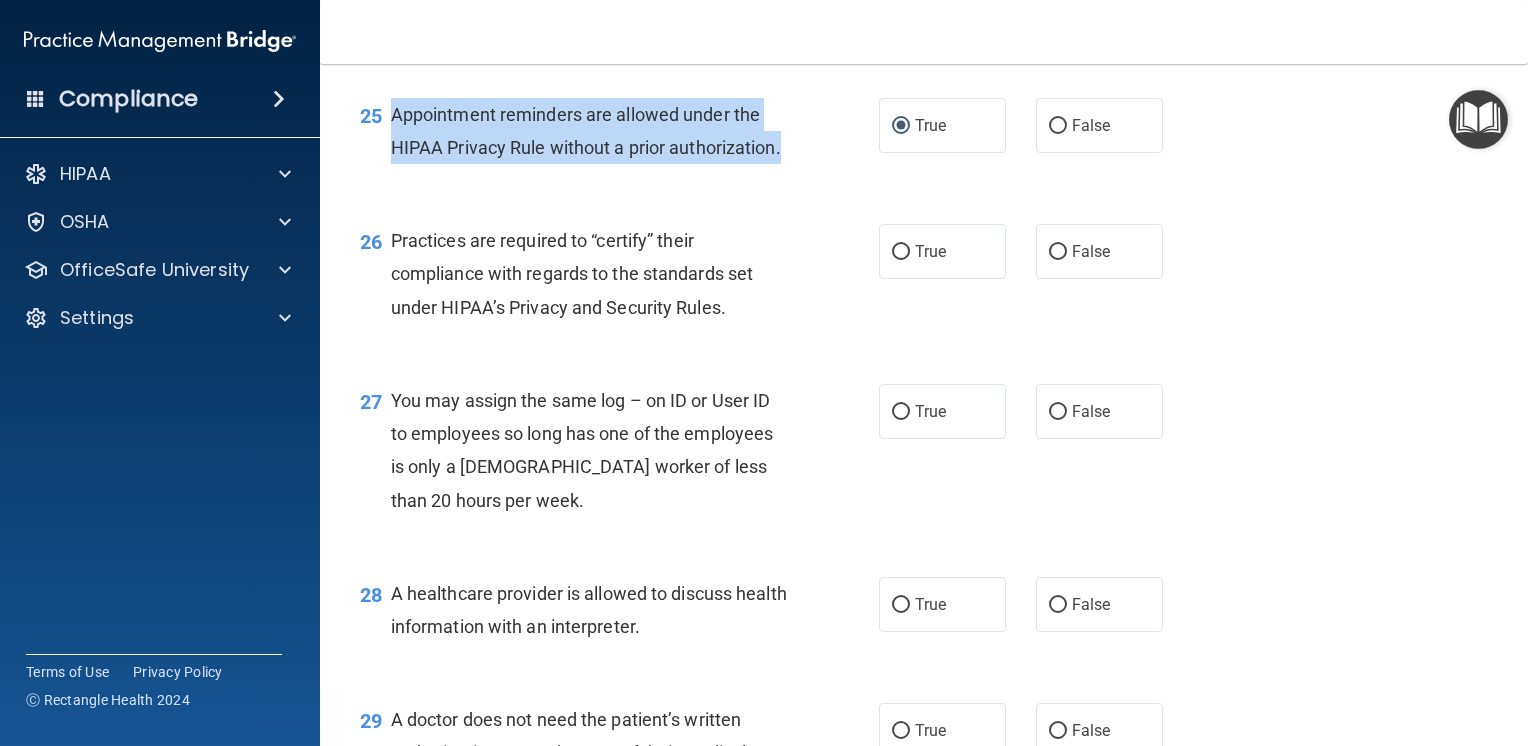 scroll, scrollTop: 4300, scrollLeft: 0, axis: vertical 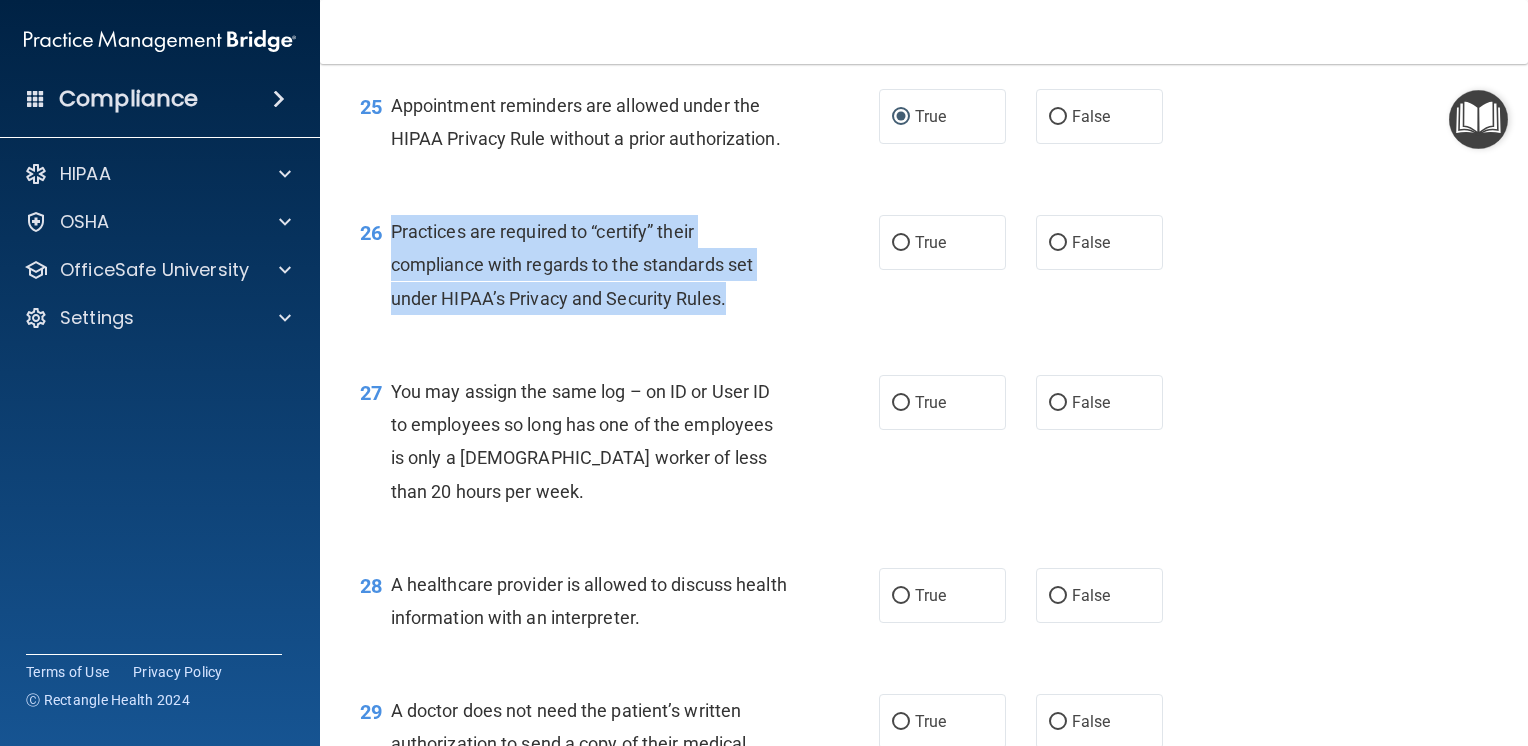 drag, startPoint x: 391, startPoint y: 322, endPoint x: 740, endPoint y: 409, distance: 359.68042 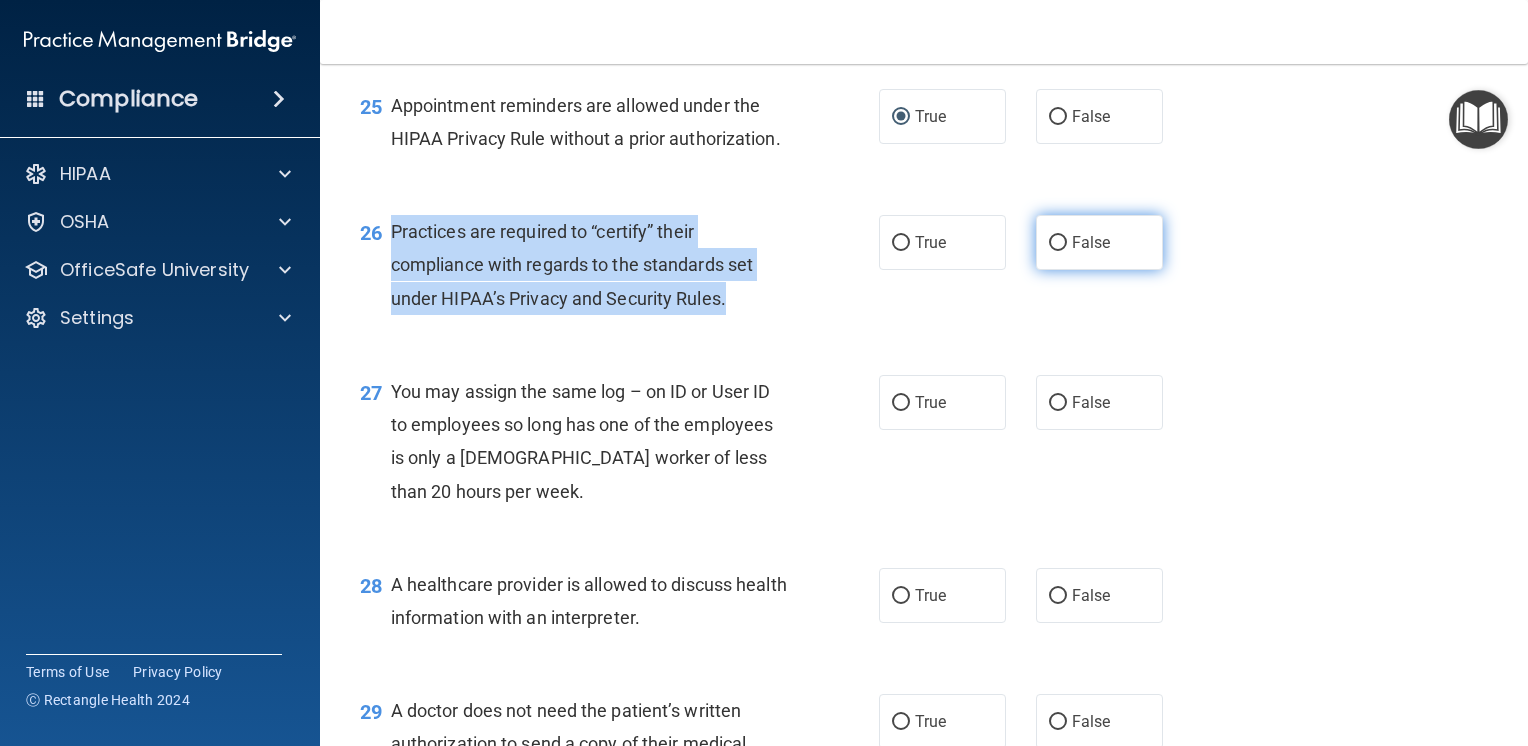 click on "False" at bounding box center [1058, 243] 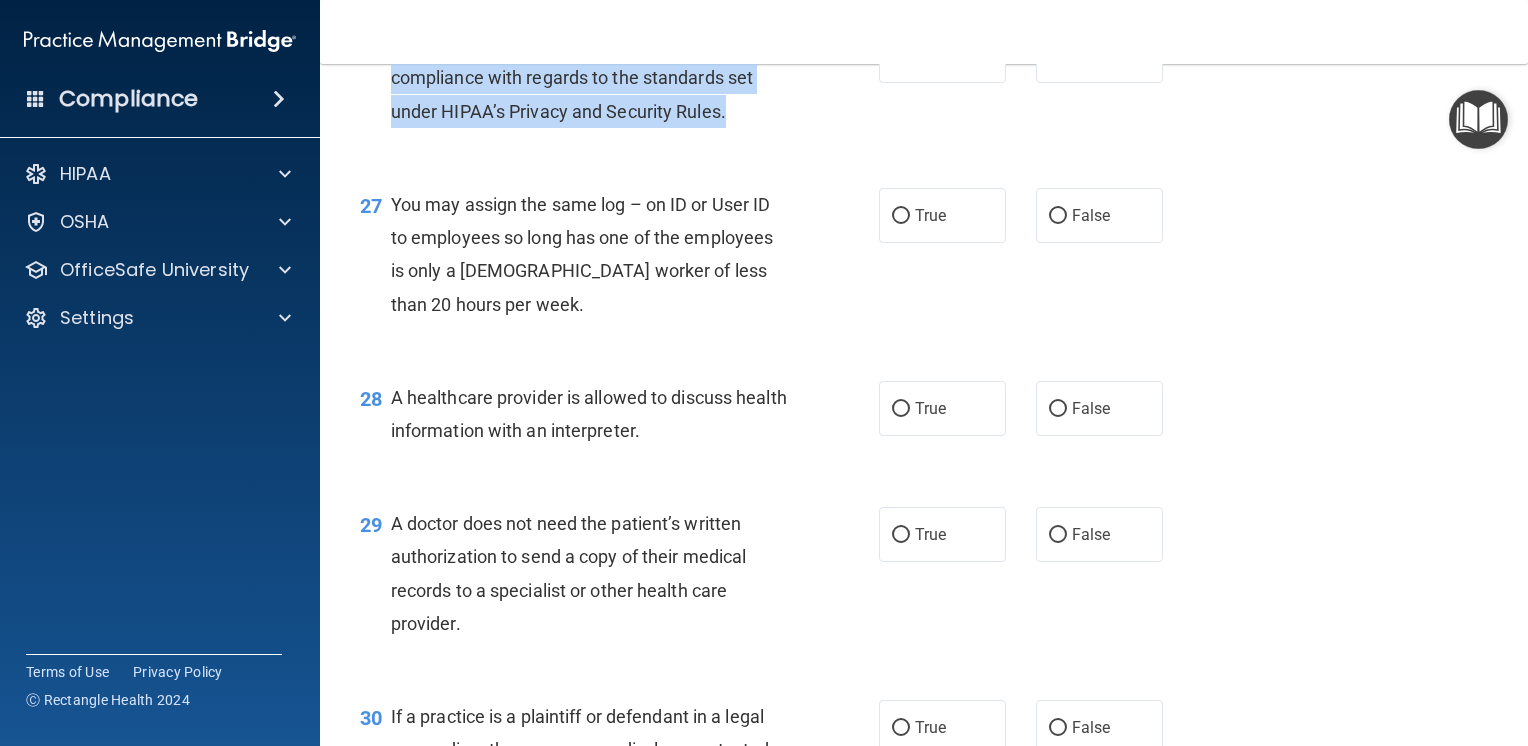 scroll, scrollTop: 4500, scrollLeft: 0, axis: vertical 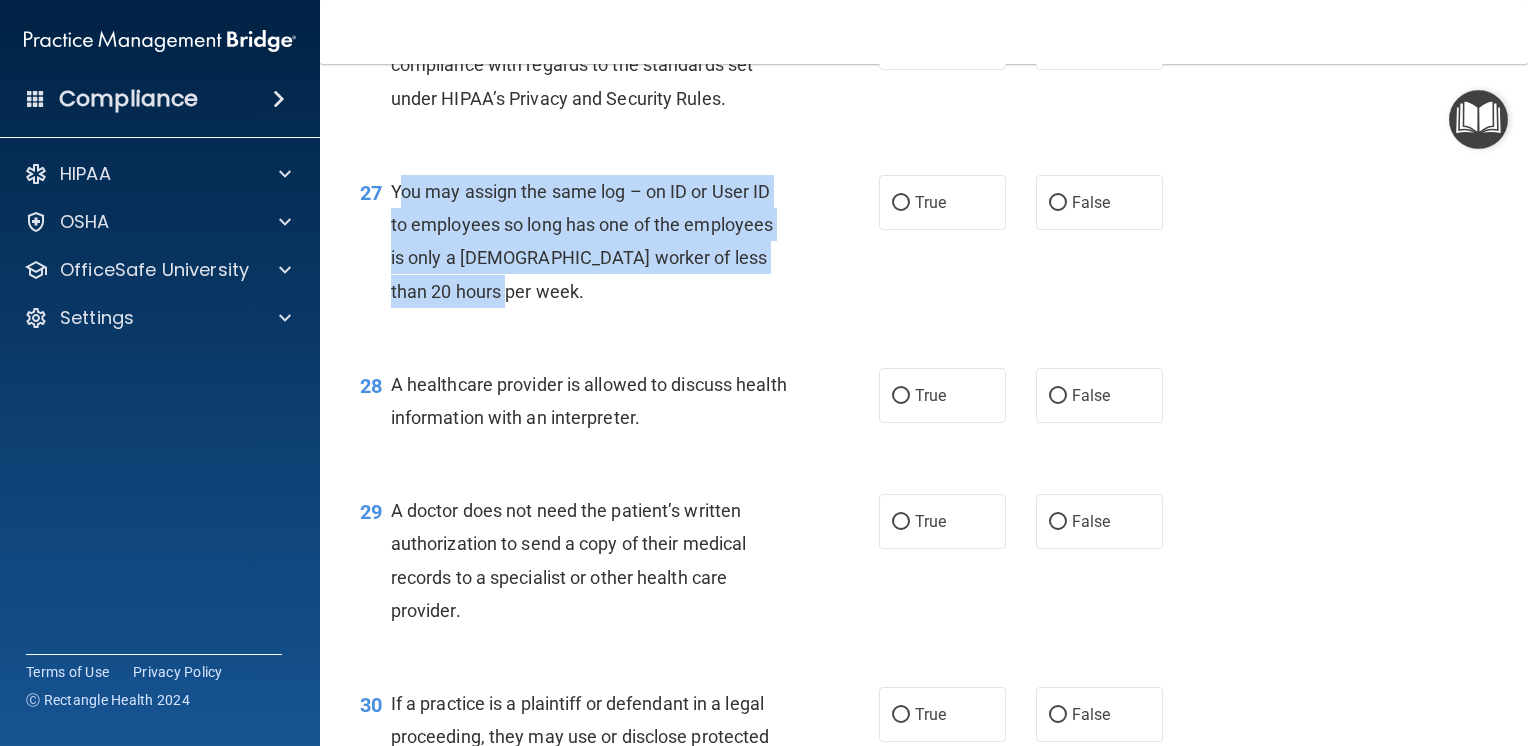 drag, startPoint x: 396, startPoint y: 286, endPoint x: 510, endPoint y: 379, distance: 147.12239 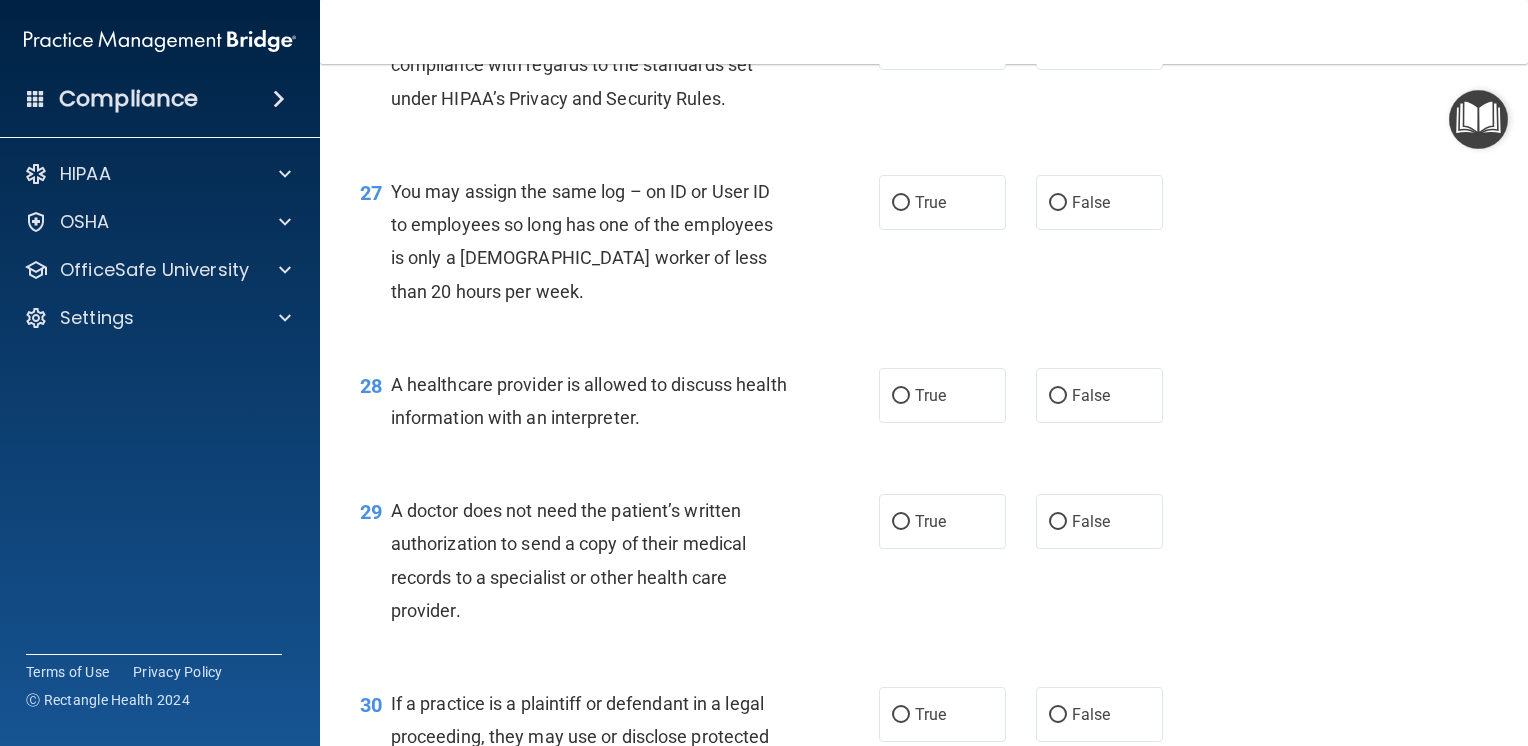 click on "27       You may assign the same log – on ID or User ID to employees so long has one of the employees is only a [DEMOGRAPHIC_DATA] worker of less than 20 hours per week.                 True           False" at bounding box center (924, 246) 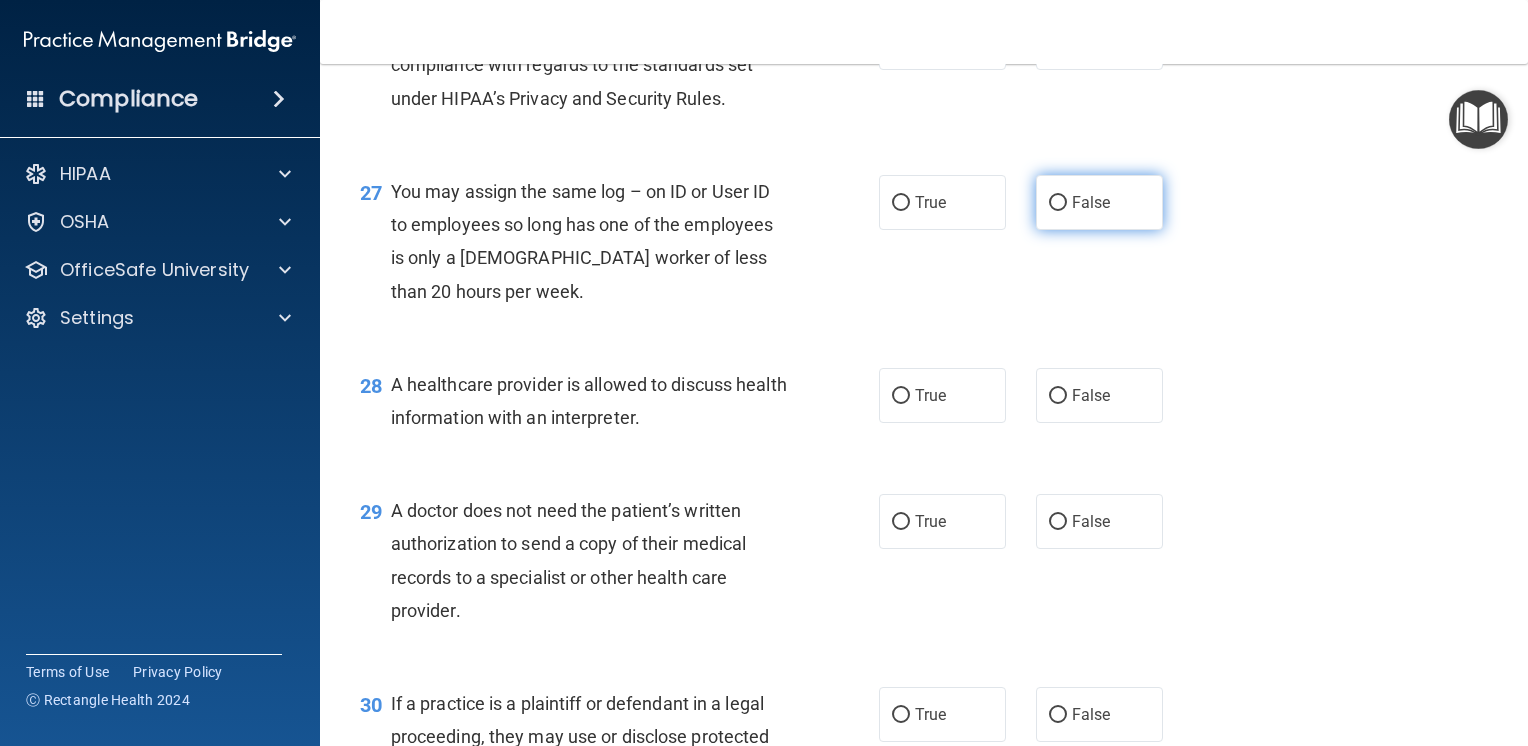click on "False" at bounding box center [1058, 203] 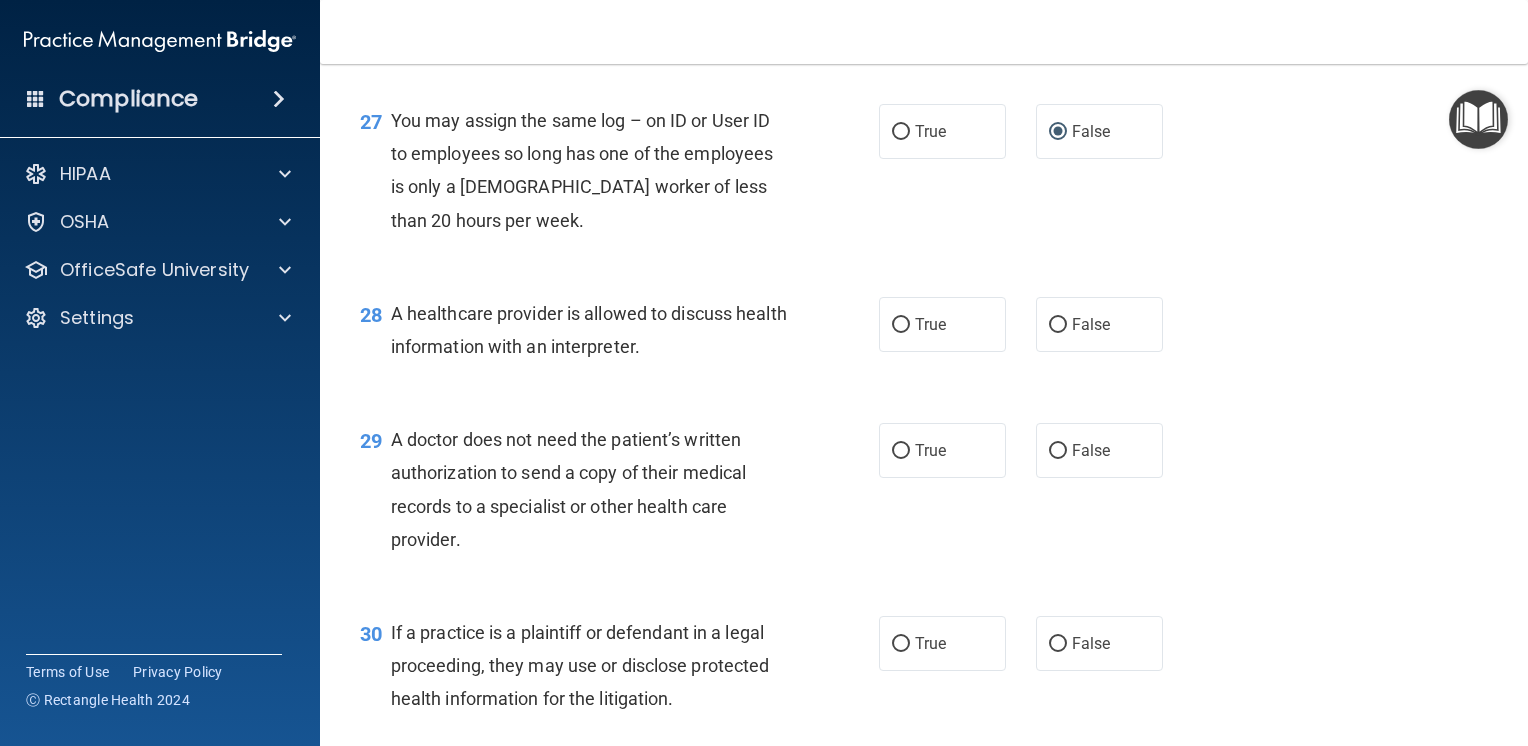 scroll, scrollTop: 4600, scrollLeft: 0, axis: vertical 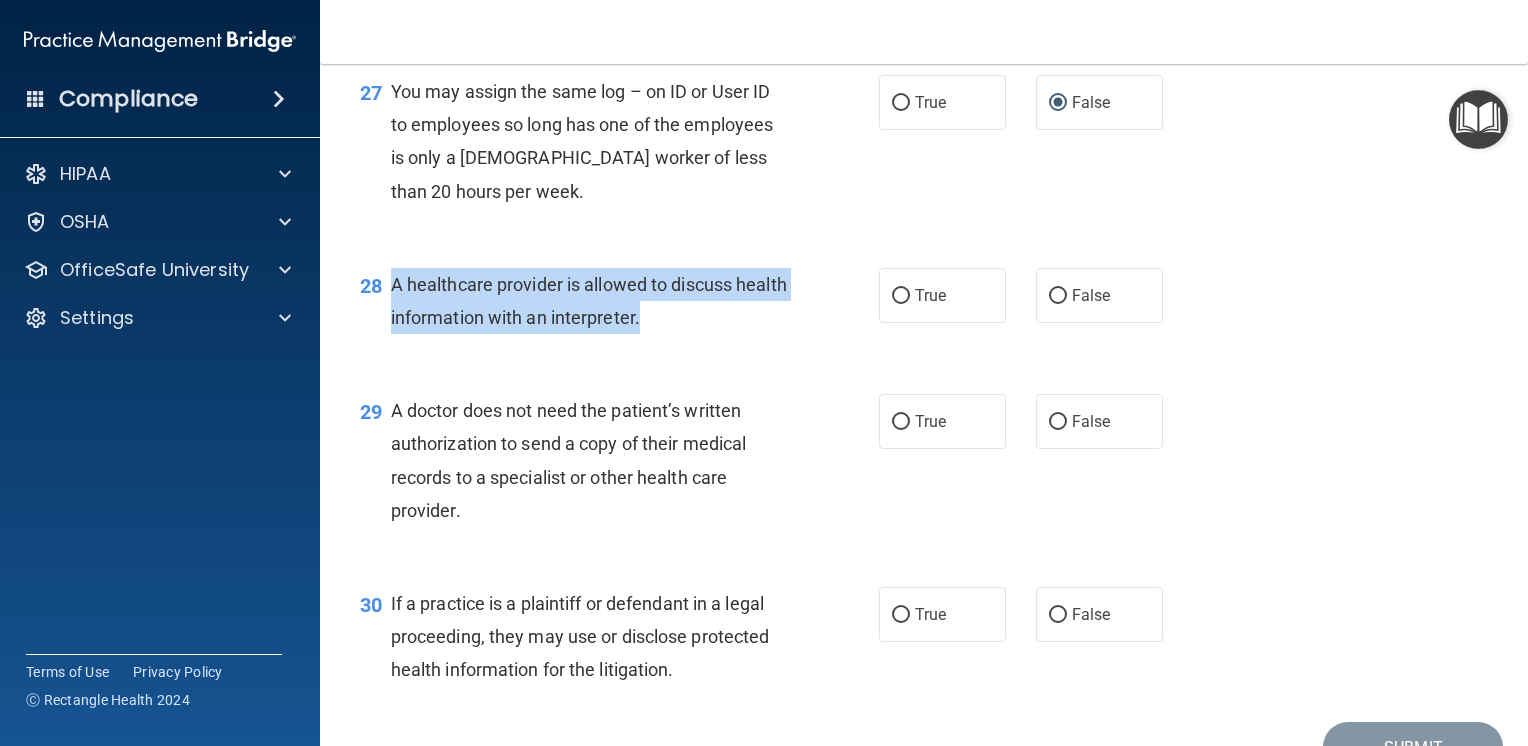 drag, startPoint x: 392, startPoint y: 382, endPoint x: 717, endPoint y: 434, distance: 329.1337 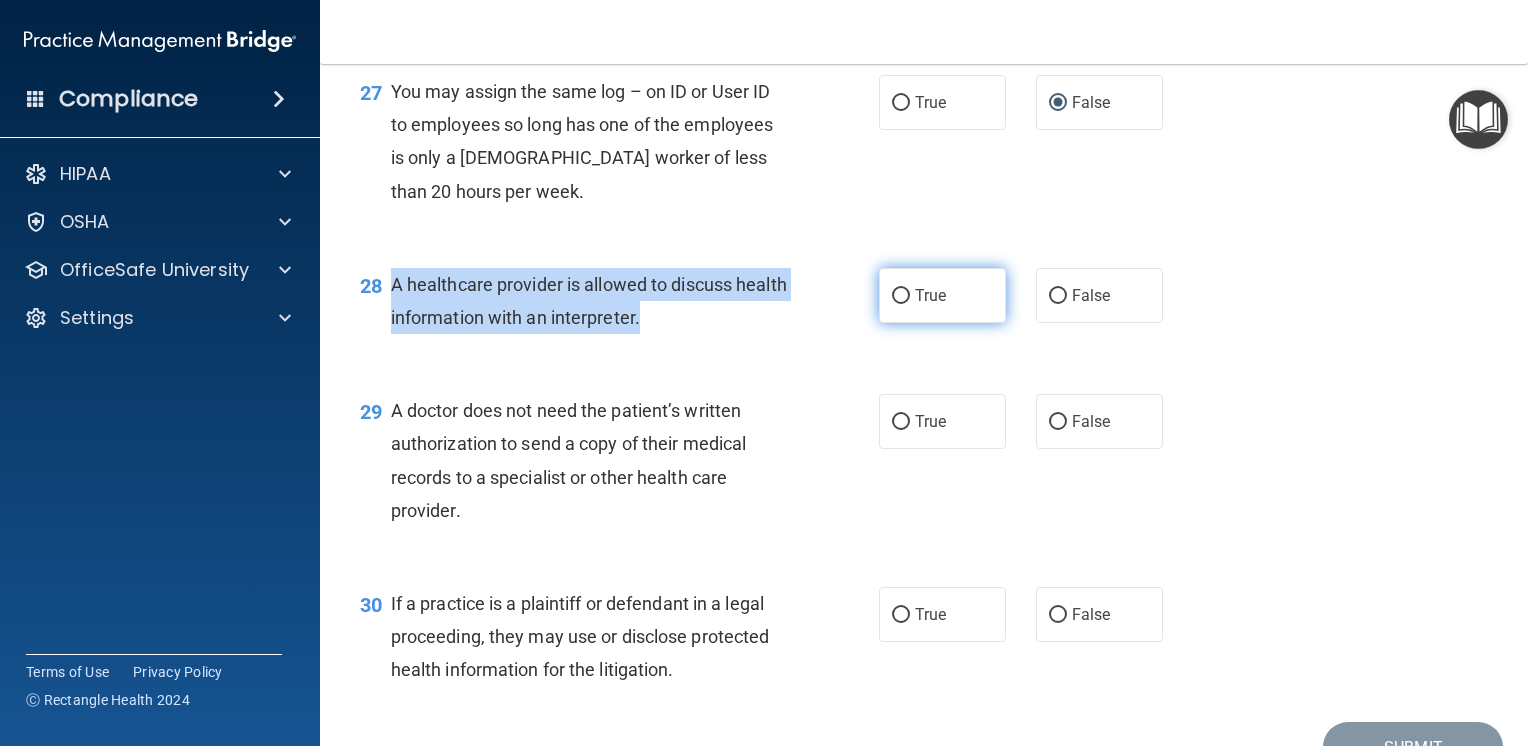 drag, startPoint x: 894, startPoint y: 390, endPoint x: 884, endPoint y: 386, distance: 10.770329 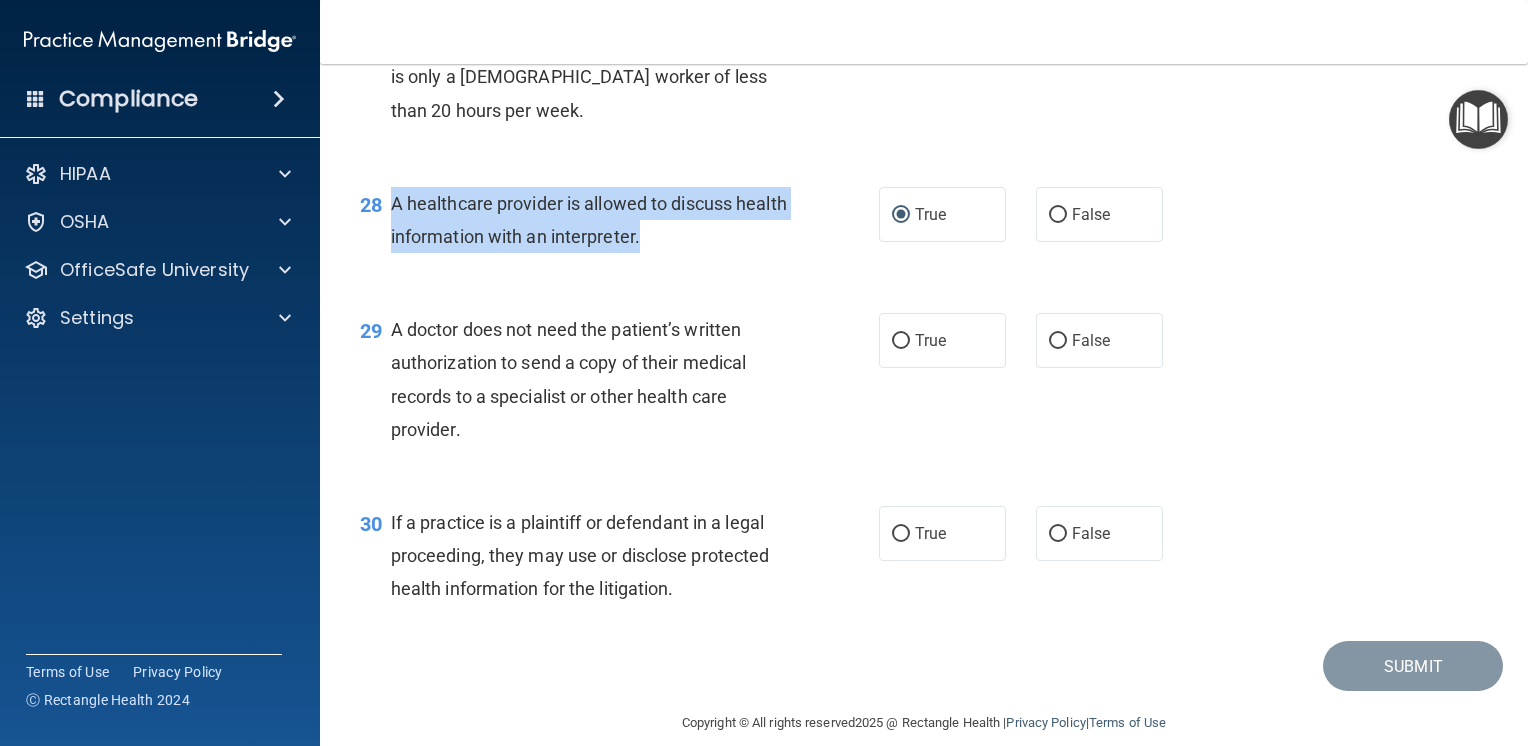scroll, scrollTop: 4800, scrollLeft: 0, axis: vertical 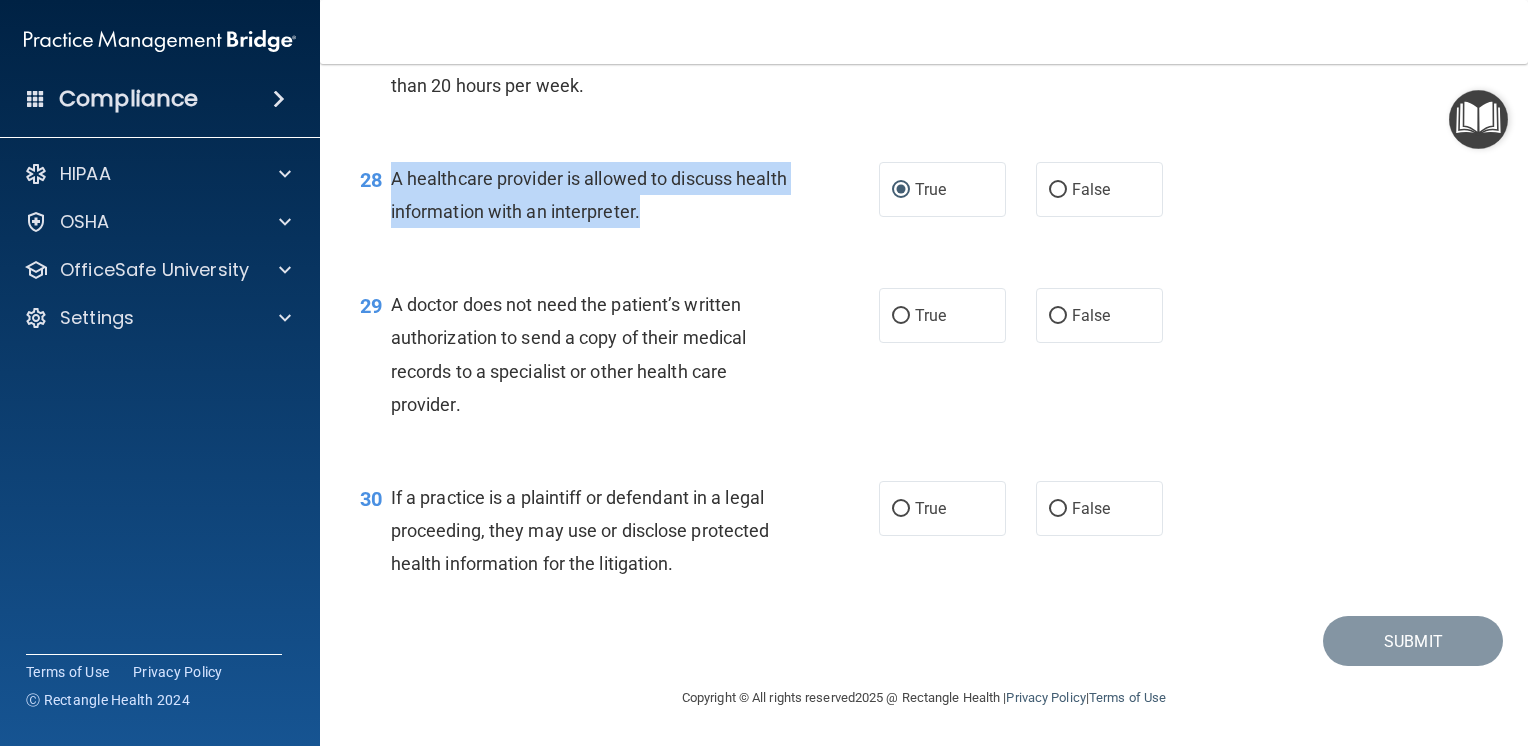 drag, startPoint x: 392, startPoint y: 305, endPoint x: 457, endPoint y: 401, distance: 115.935326 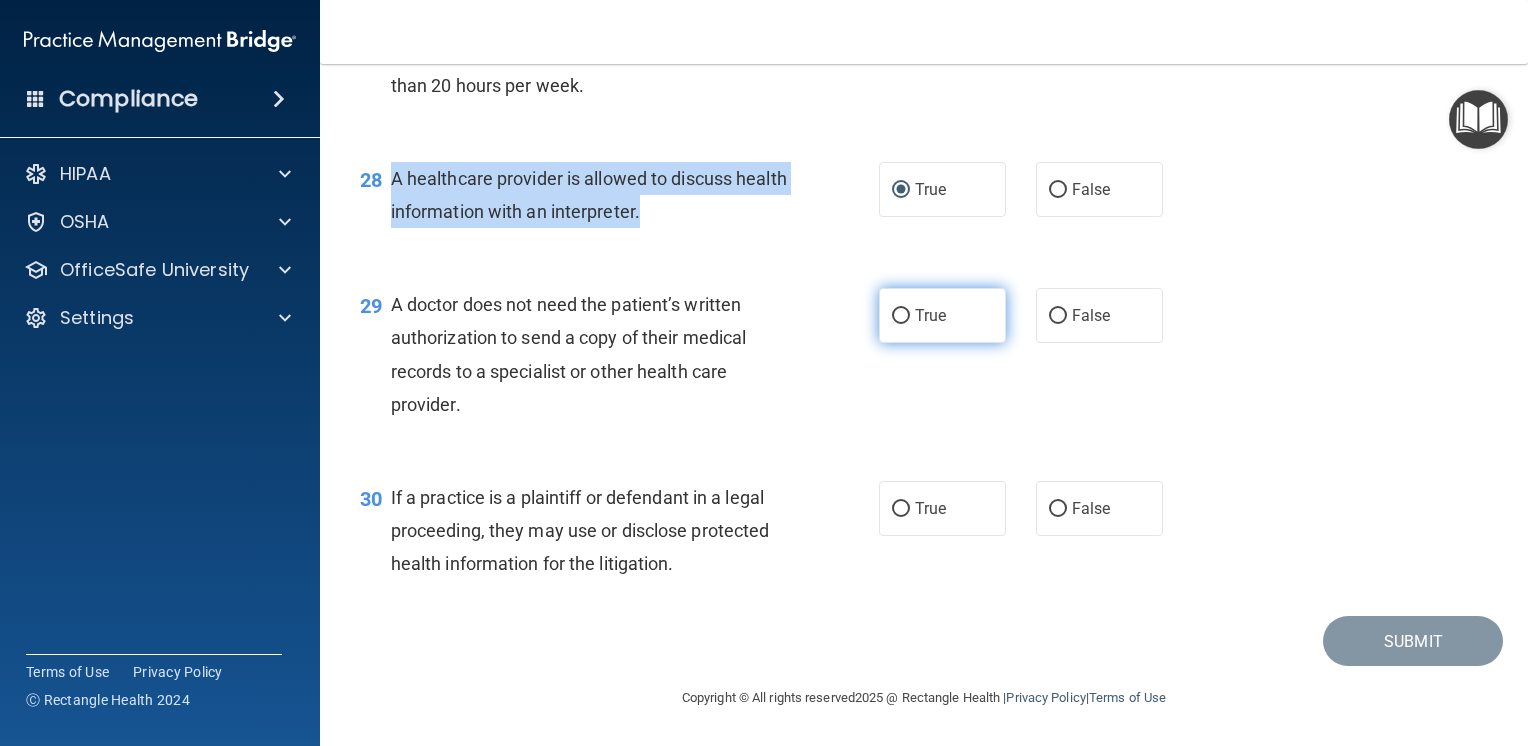 click on "True" at bounding box center (901, 316) 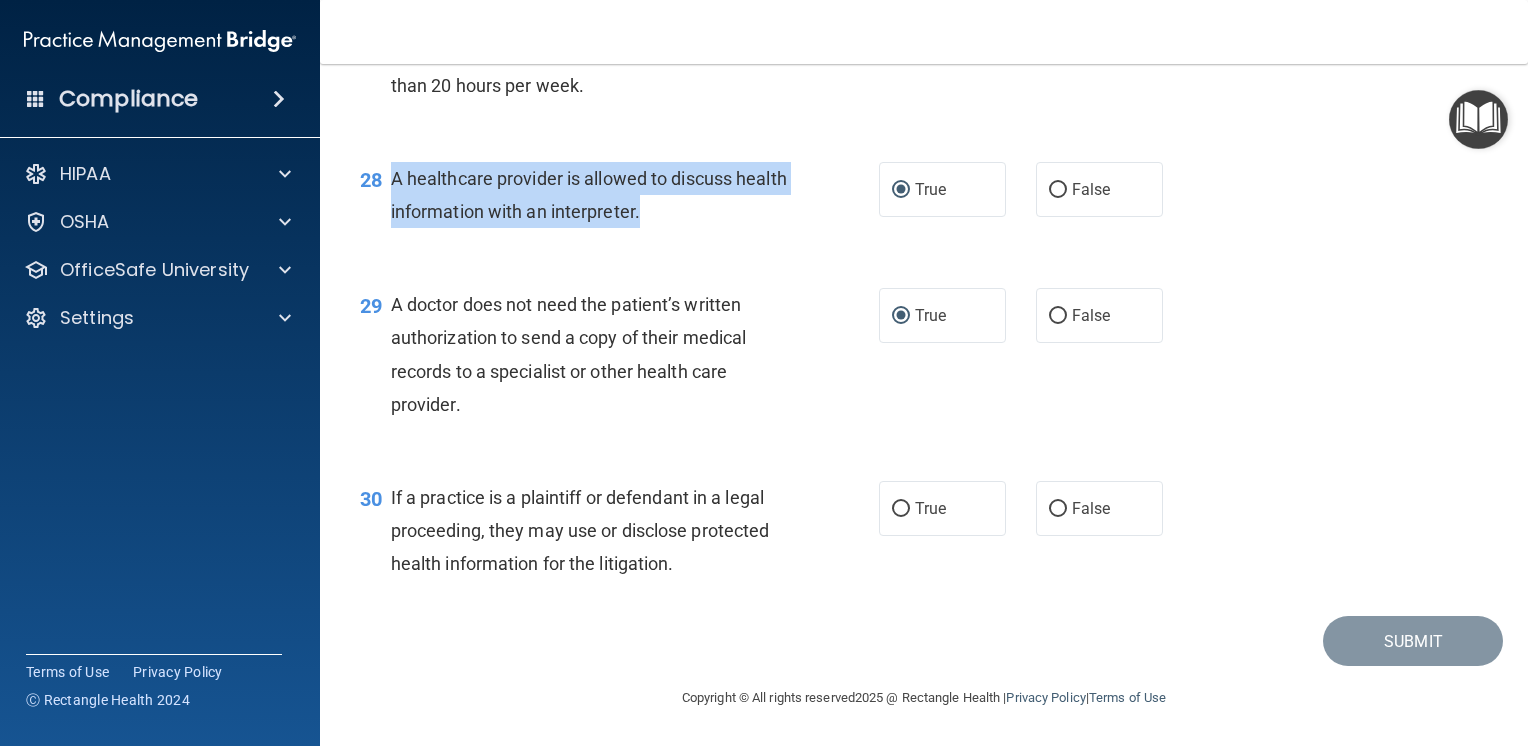 scroll, scrollTop: 4805, scrollLeft: 0, axis: vertical 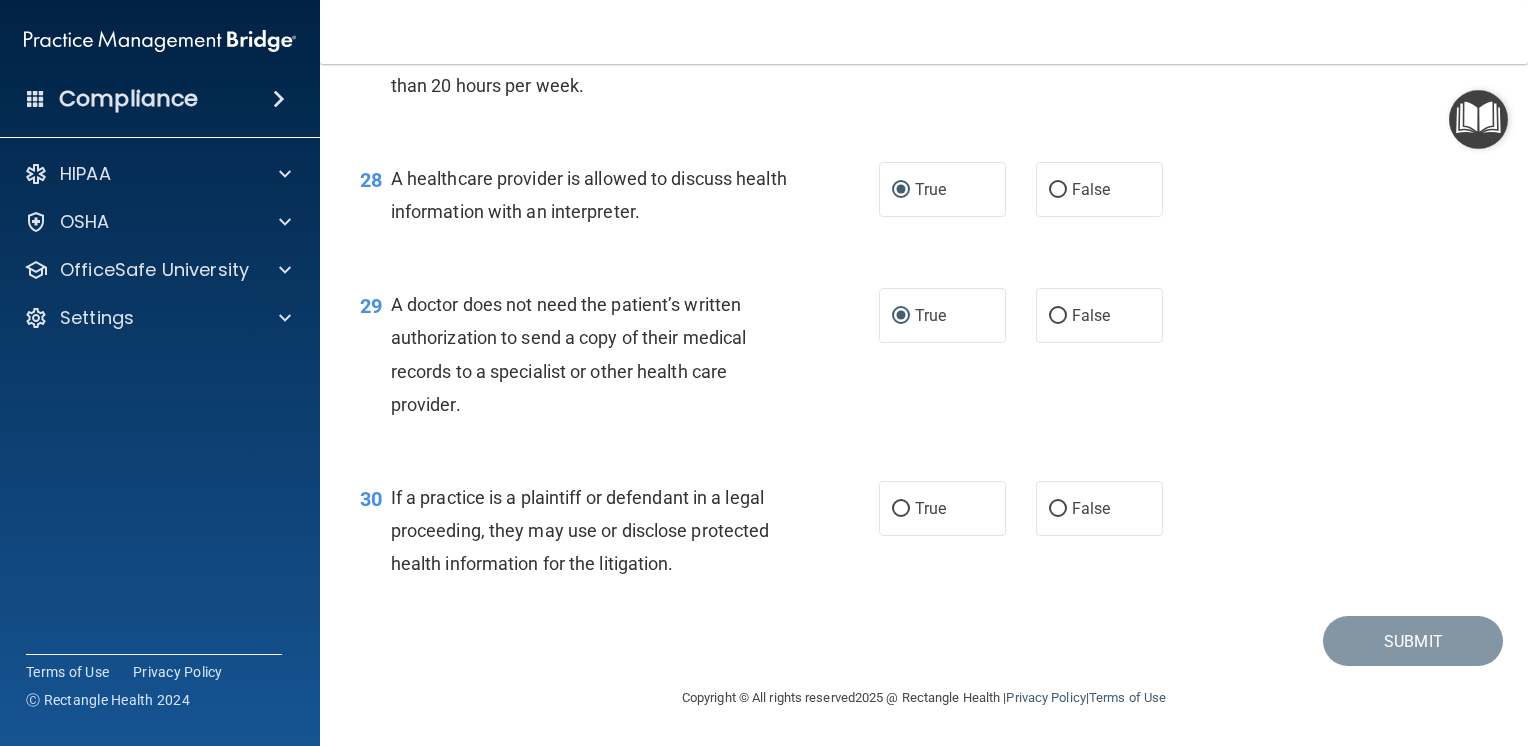 click on "If a practice is a plaintiff or defendant in a legal proceeding, they may use or disclose protected health information for the litigation." at bounding box center (580, 530) 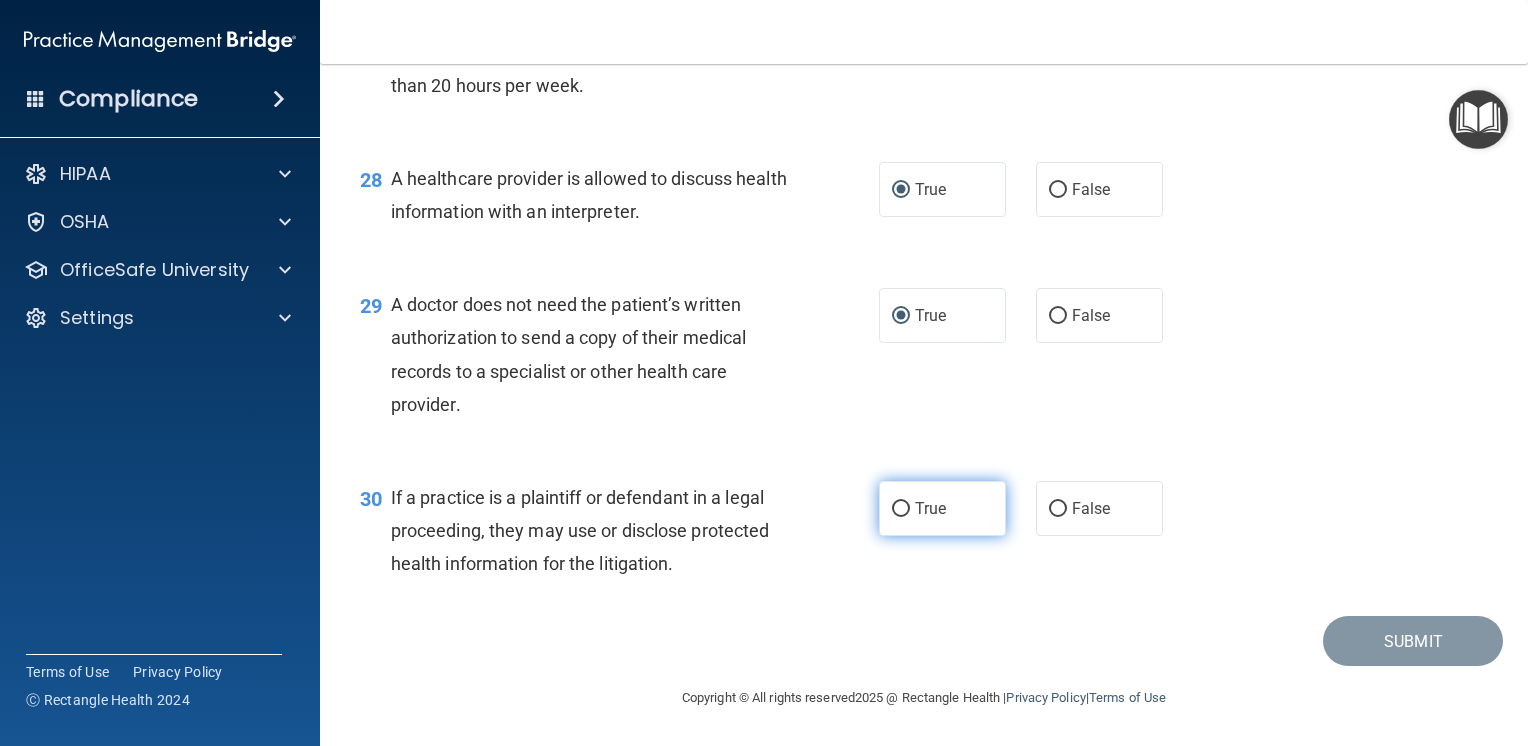 click on "True" at bounding box center (901, 509) 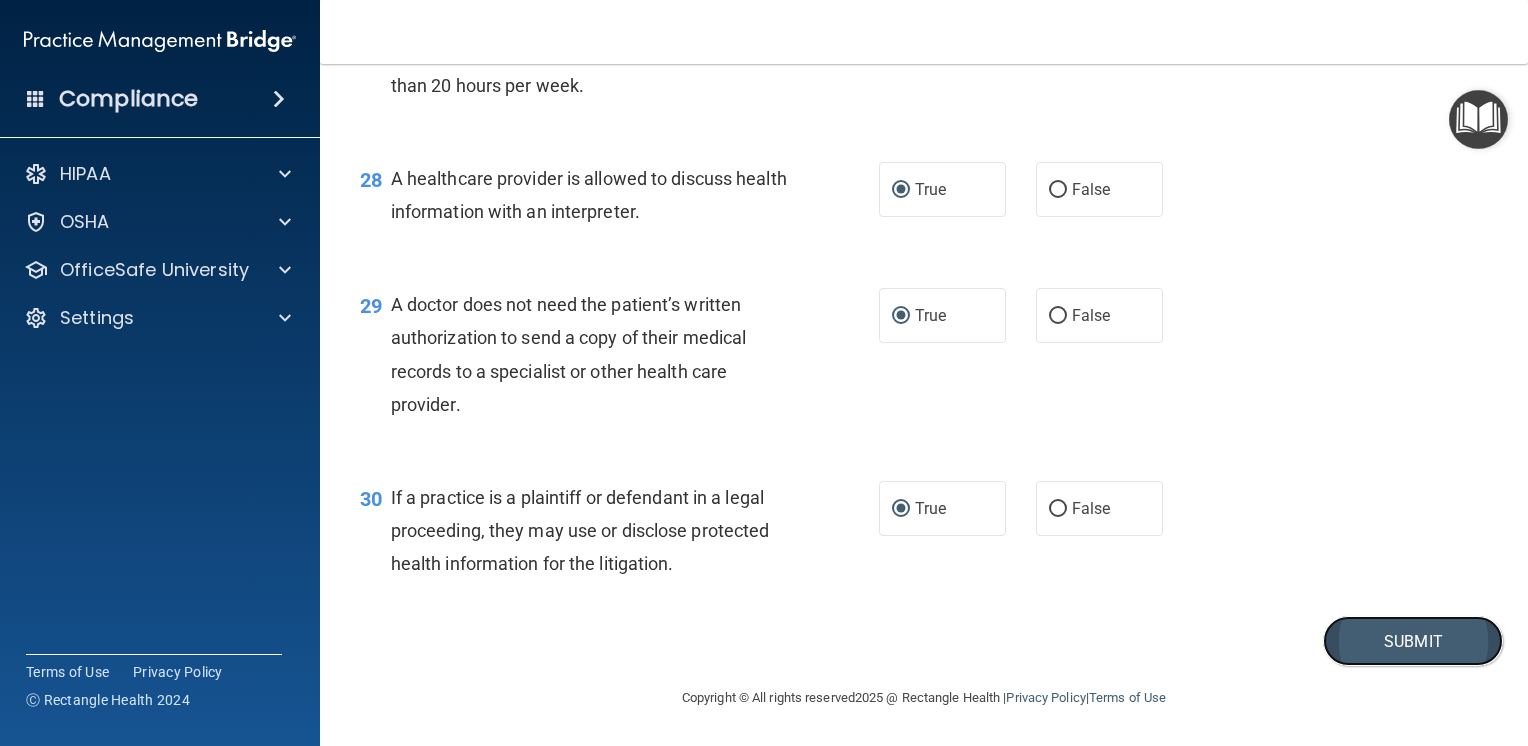 click on "Submit" at bounding box center (1413, 641) 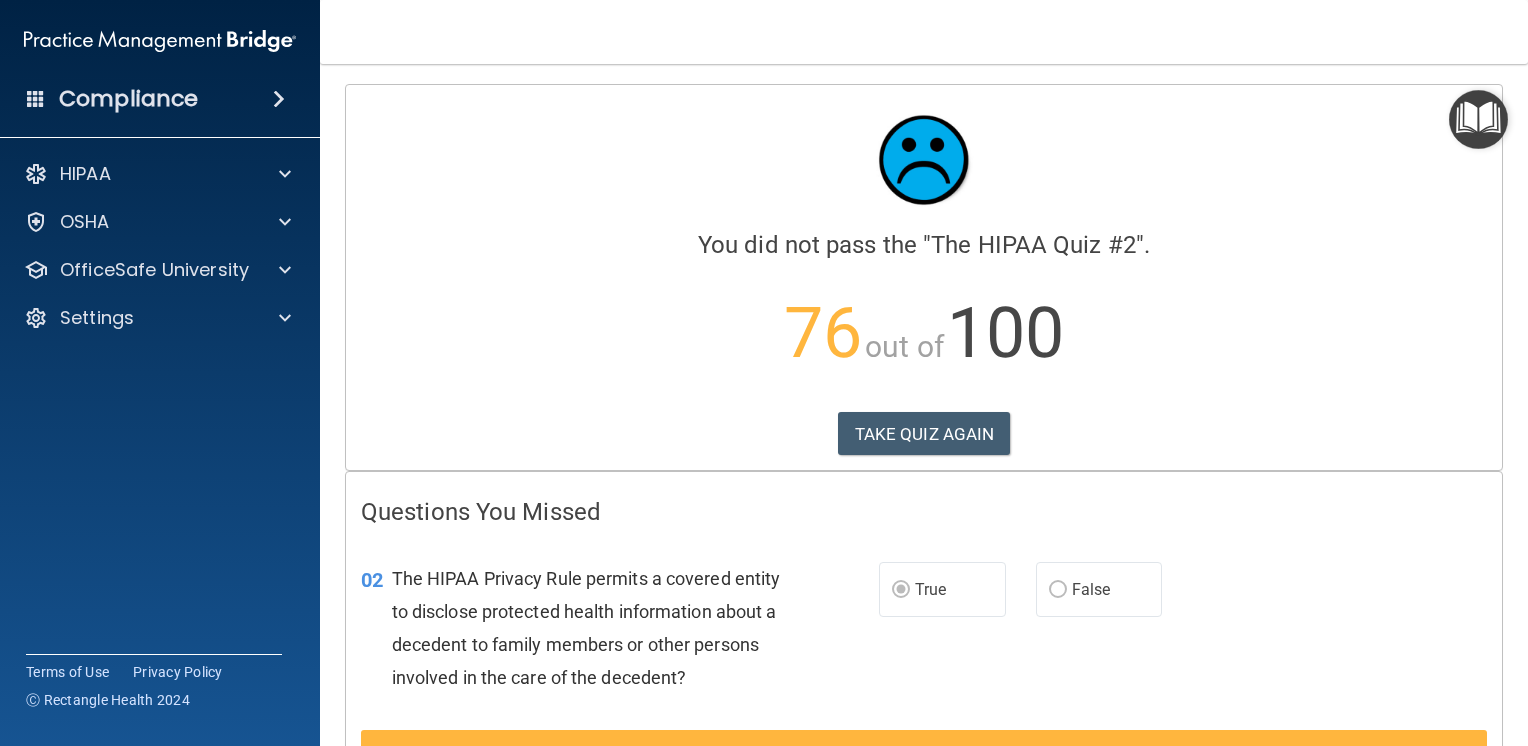 scroll, scrollTop: 0, scrollLeft: 0, axis: both 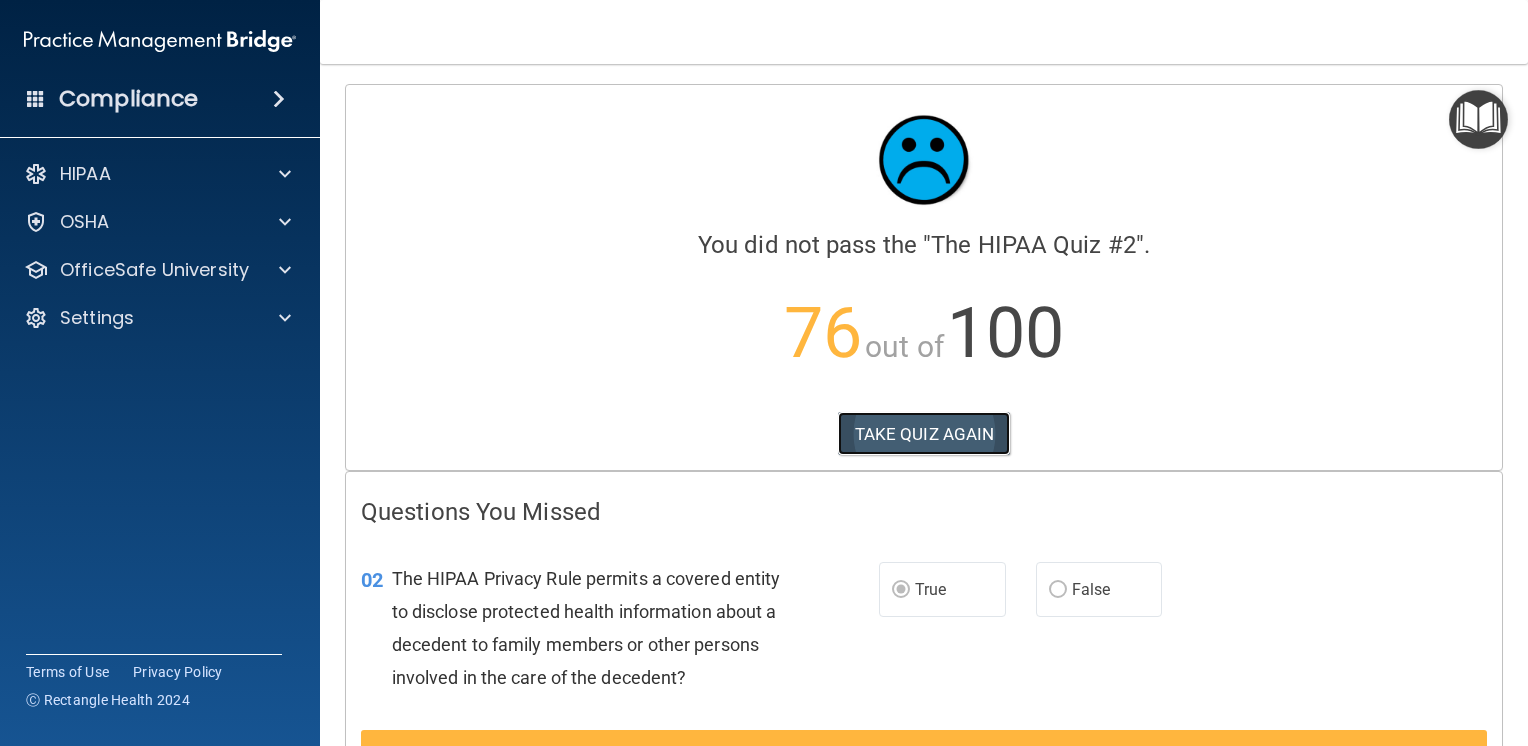 click on "TAKE QUIZ AGAIN" at bounding box center [924, 434] 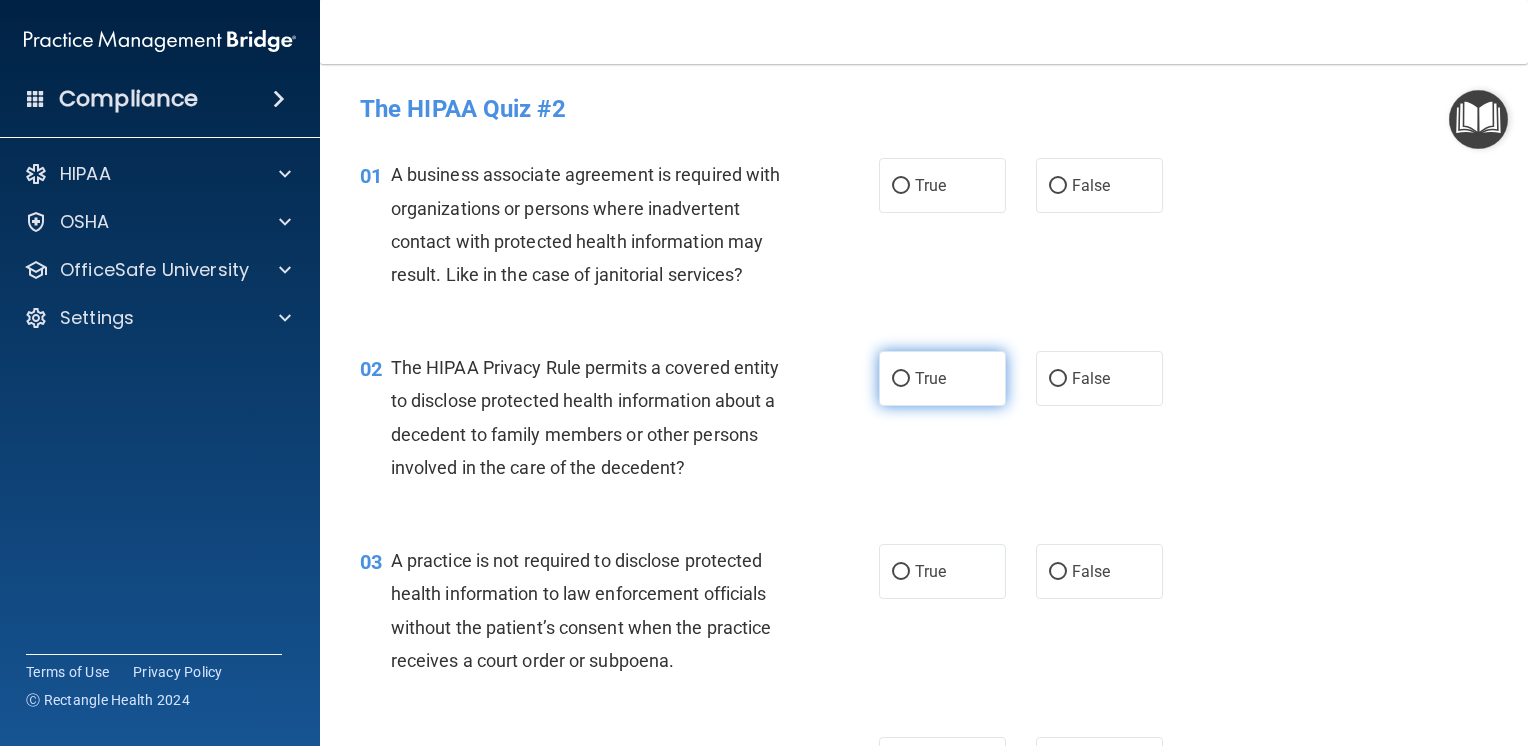 click on "True" at bounding box center (901, 379) 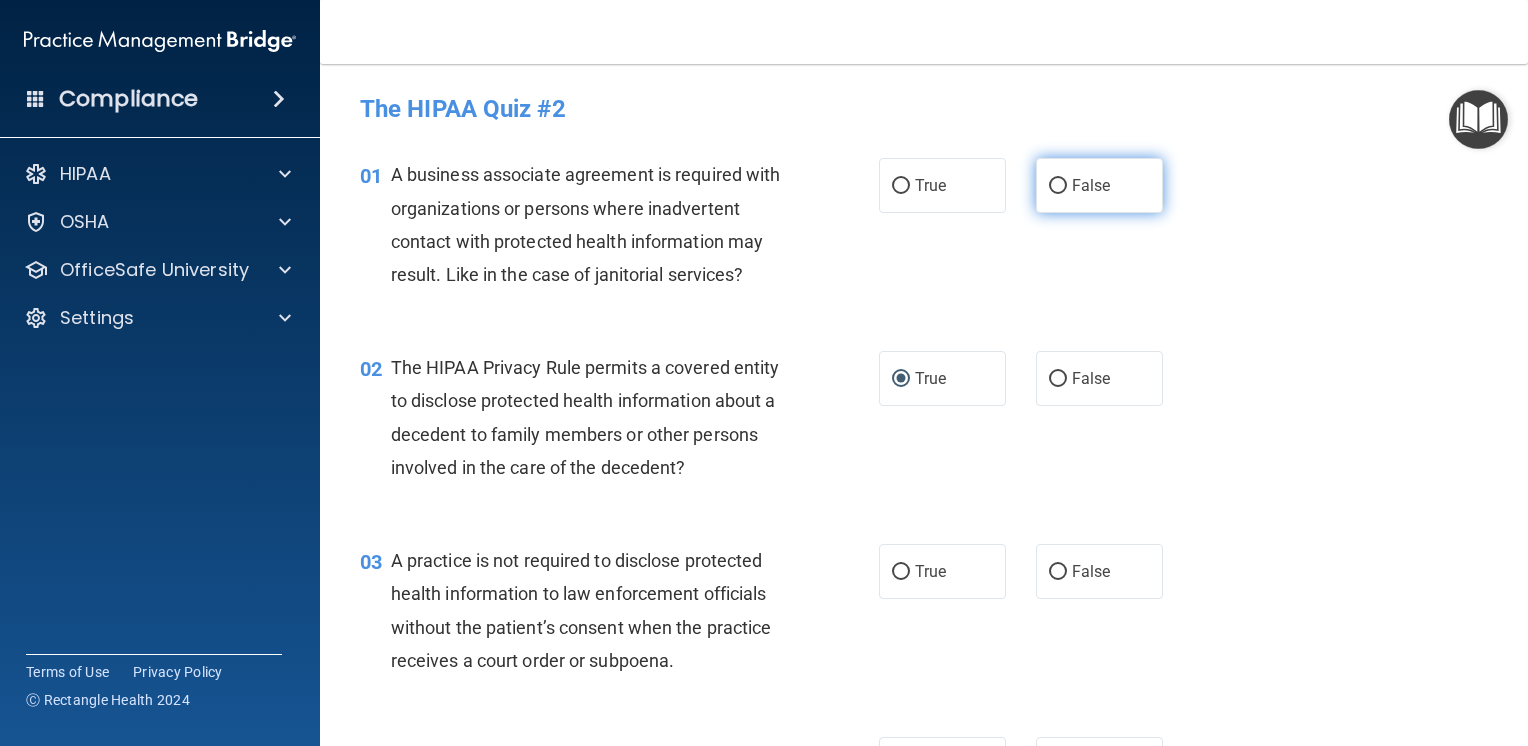 click on "False" at bounding box center (1058, 186) 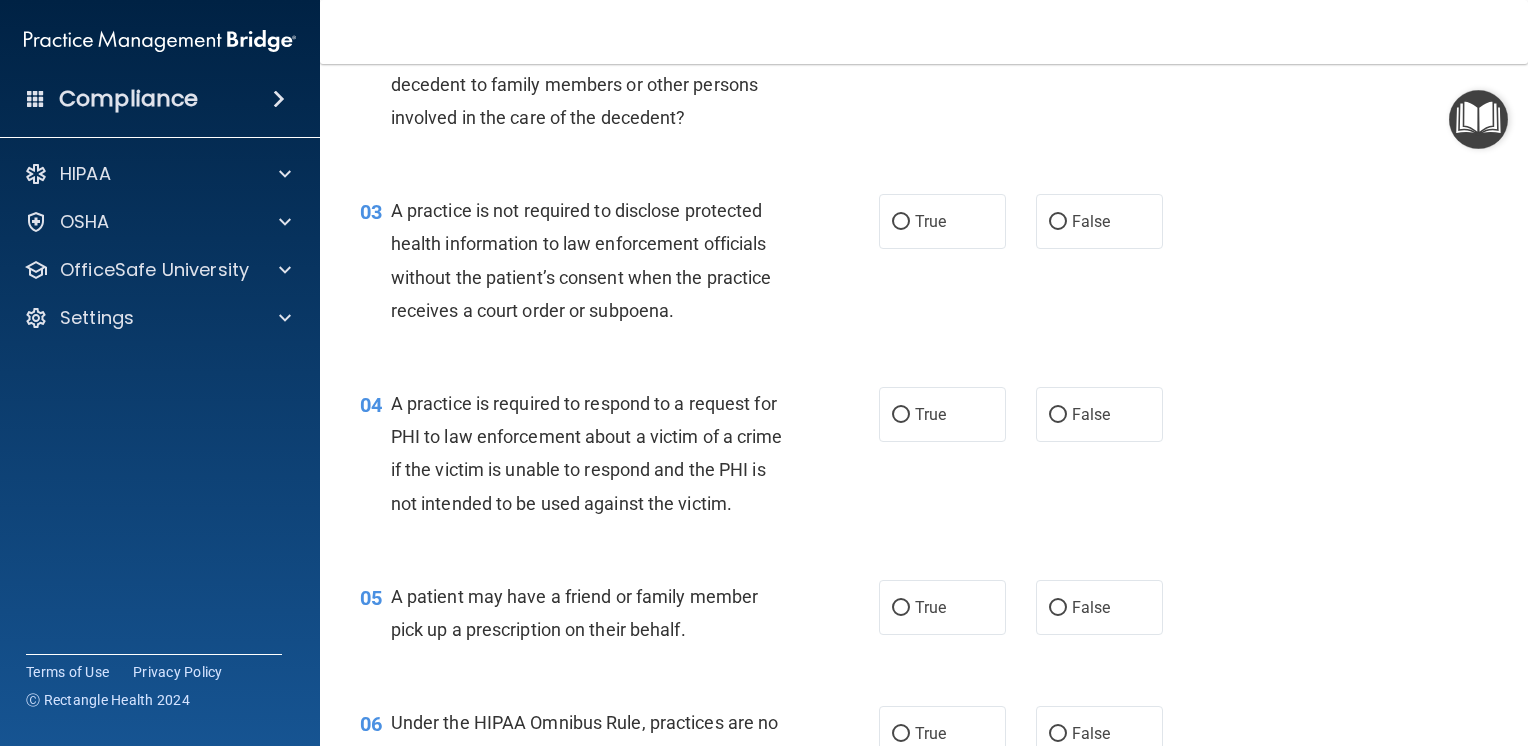 scroll, scrollTop: 400, scrollLeft: 0, axis: vertical 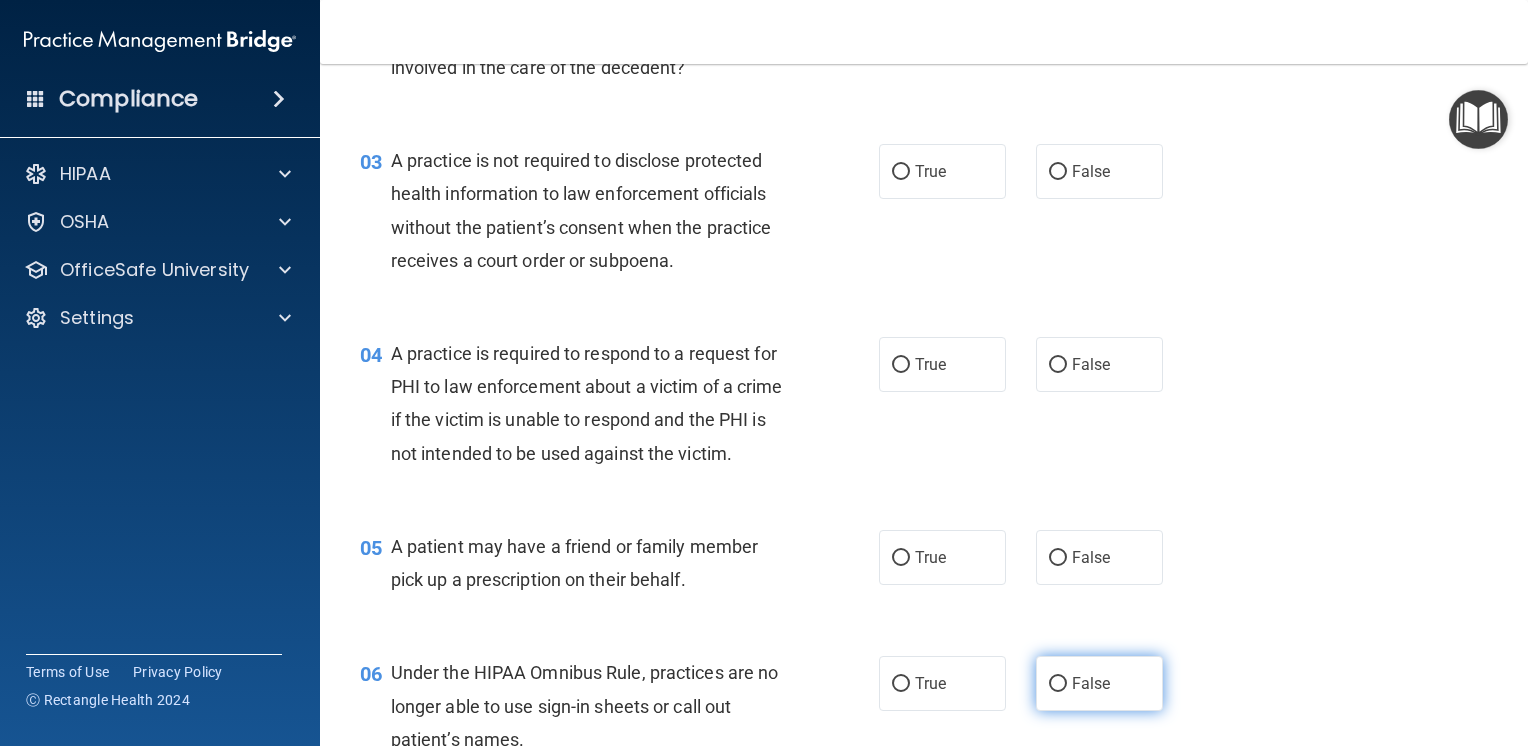 click on "False" at bounding box center [1058, 684] 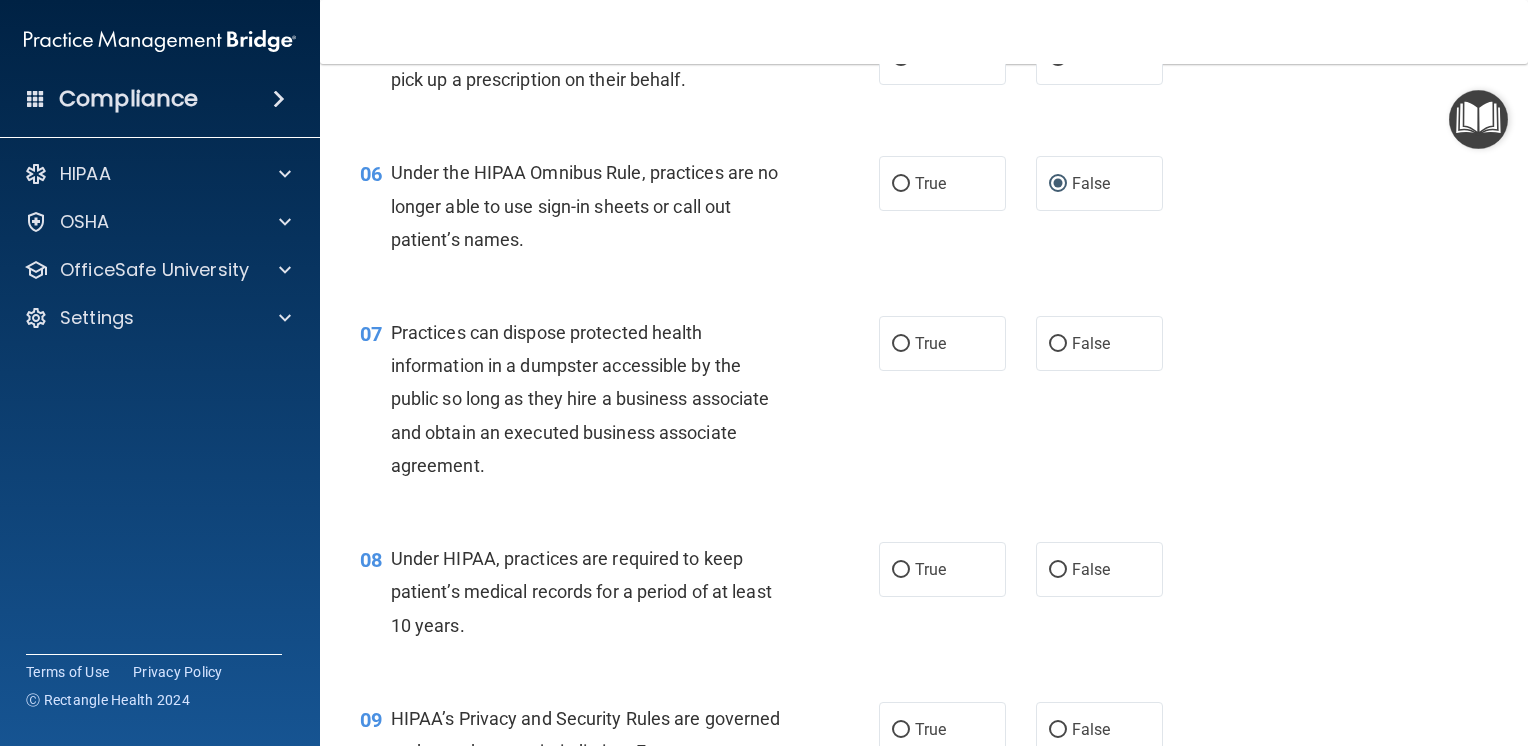 scroll, scrollTop: 1100, scrollLeft: 0, axis: vertical 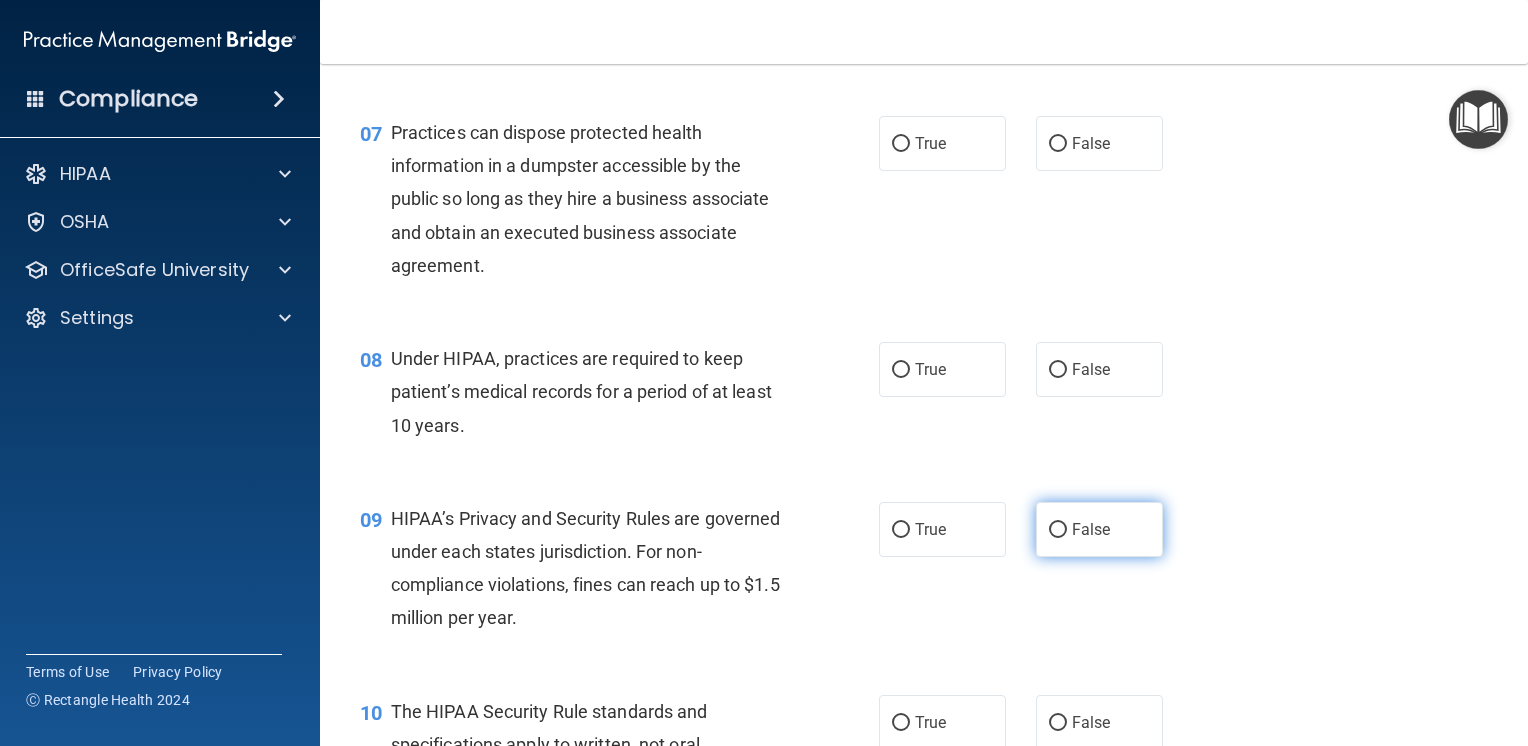 click on "False" at bounding box center (1058, 530) 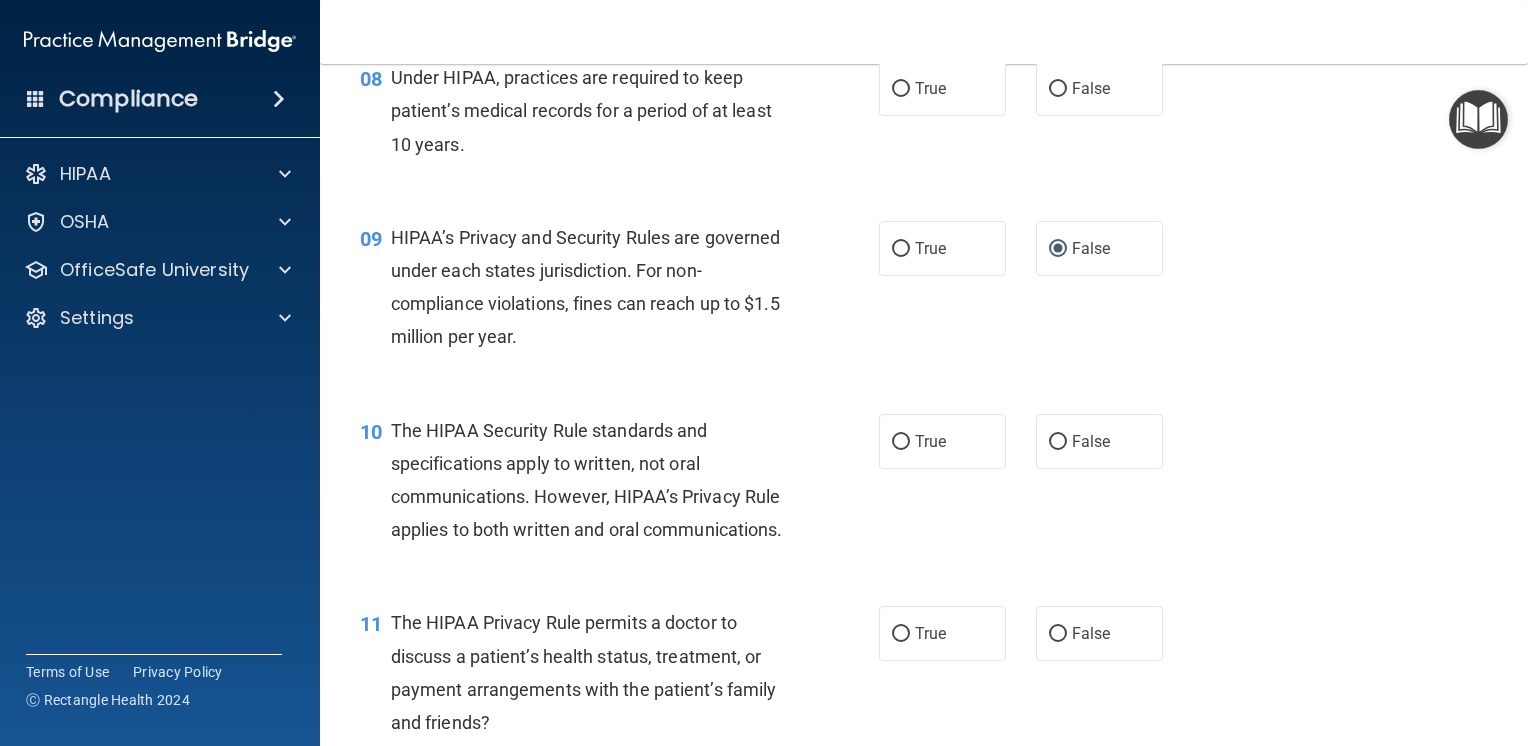 scroll, scrollTop: 1400, scrollLeft: 0, axis: vertical 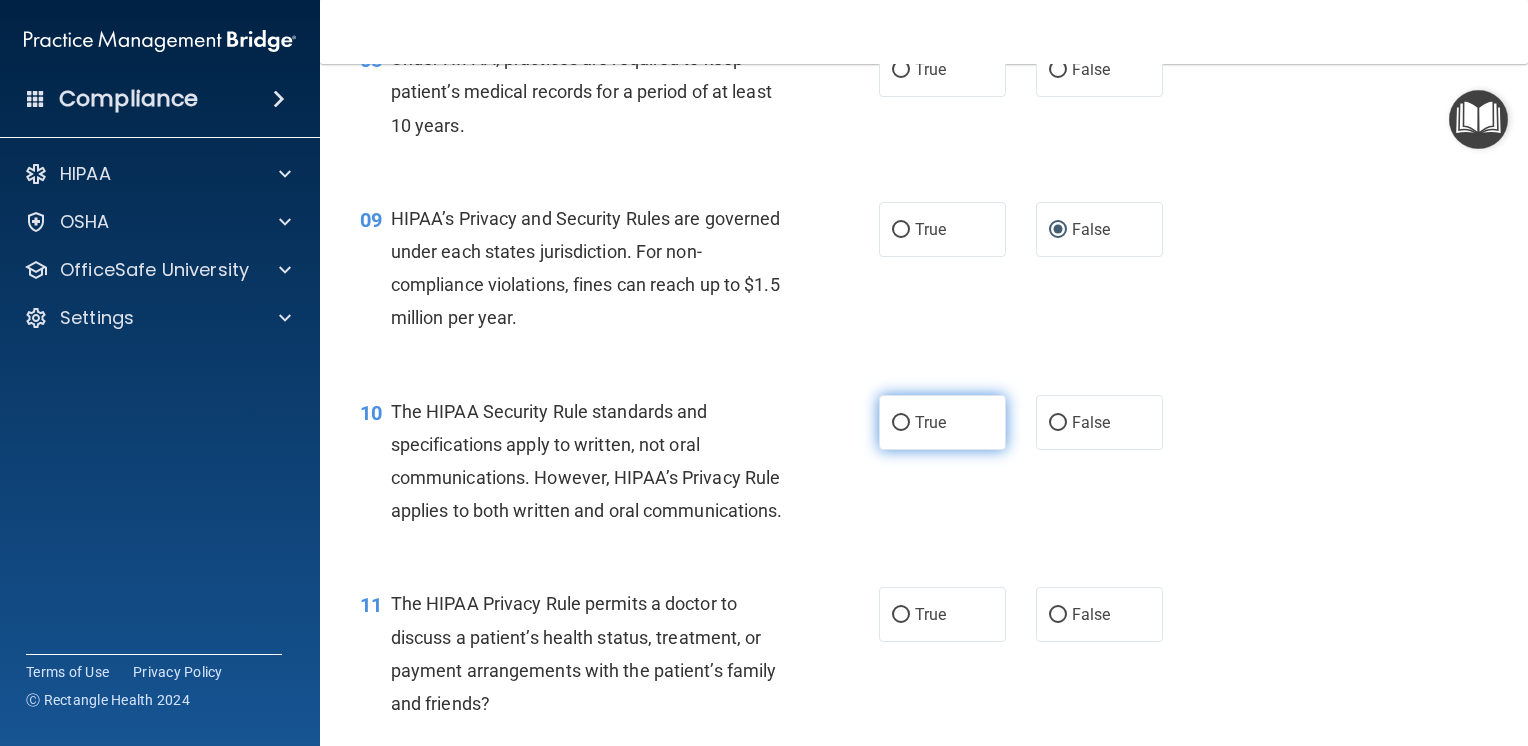 click on "True" at bounding box center [901, 423] 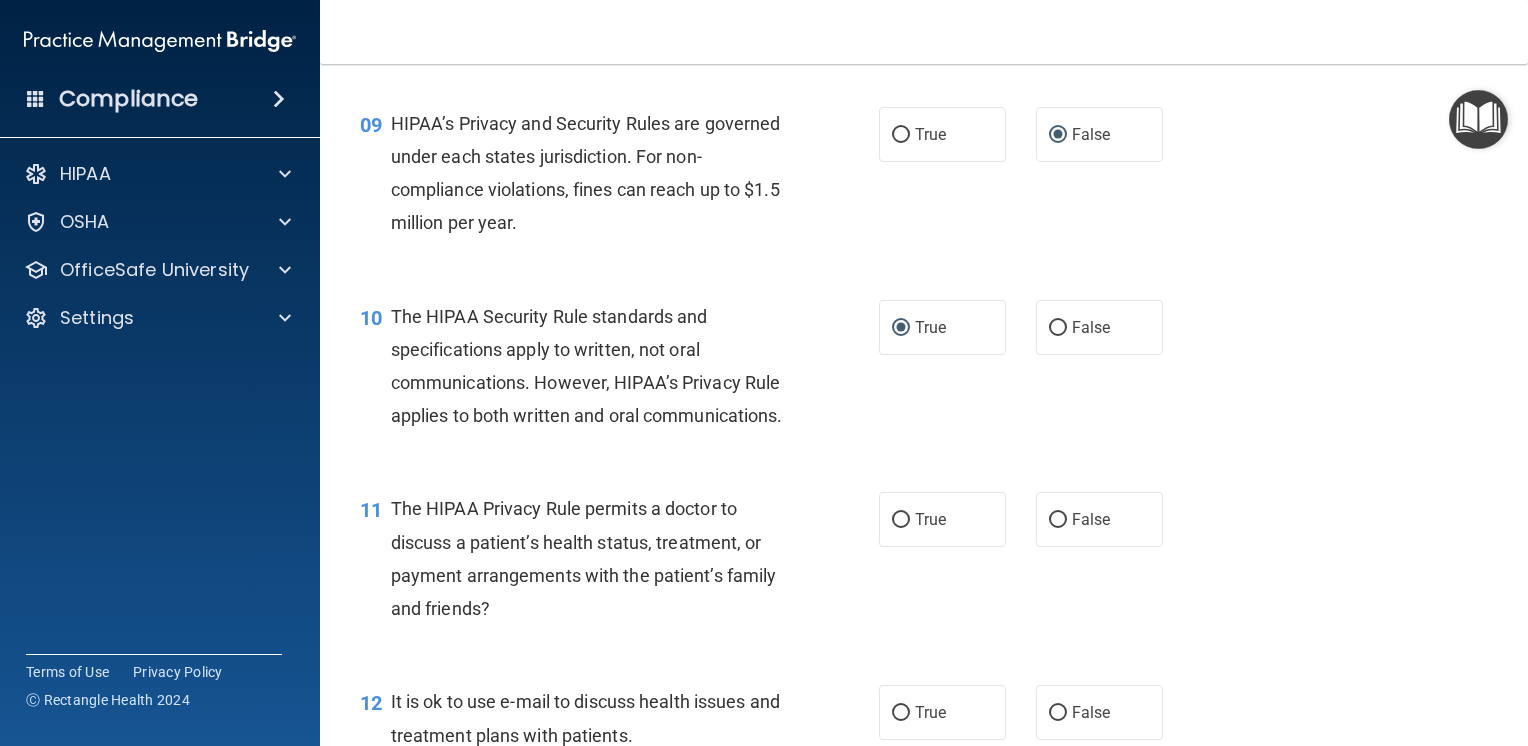 scroll, scrollTop: 1600, scrollLeft: 0, axis: vertical 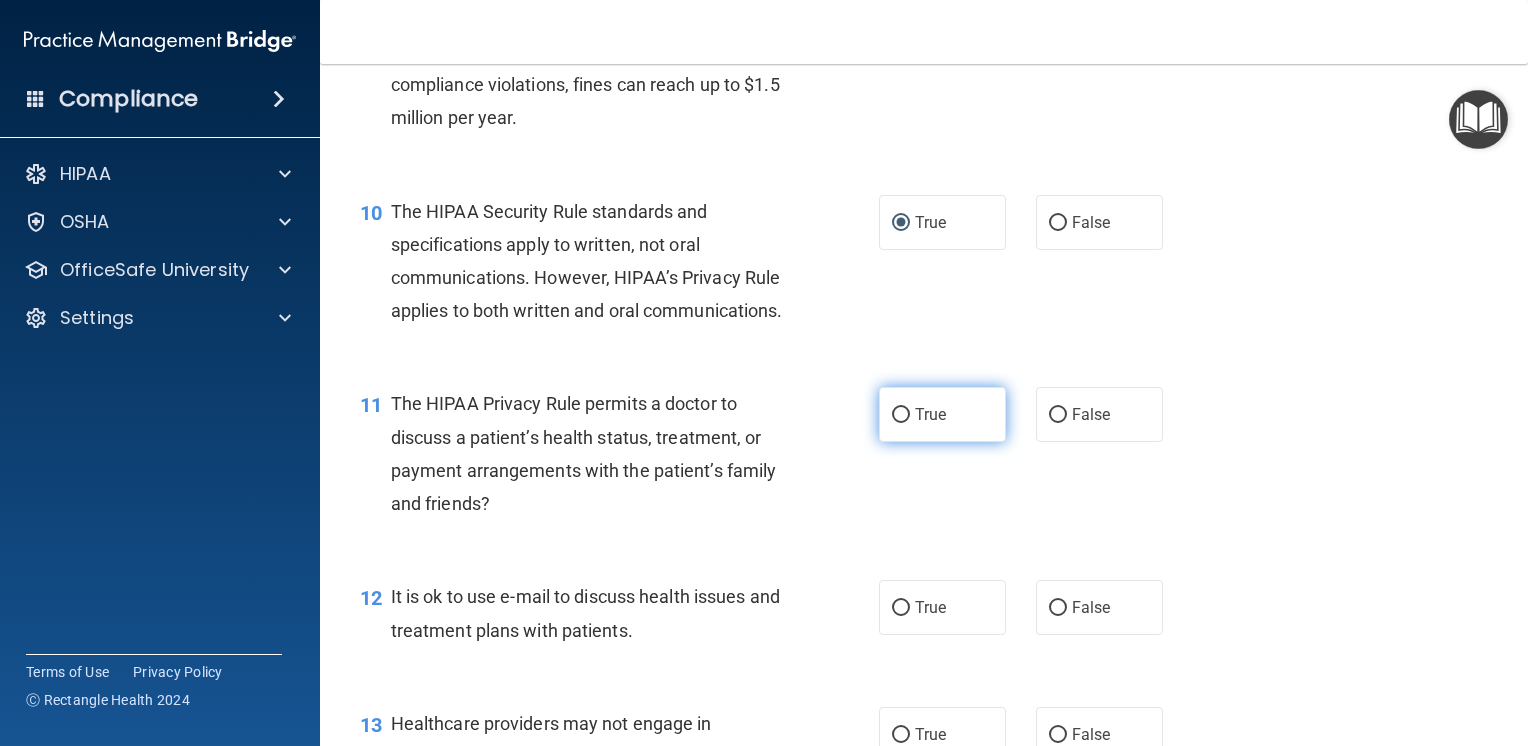 click on "True" at bounding box center [901, 415] 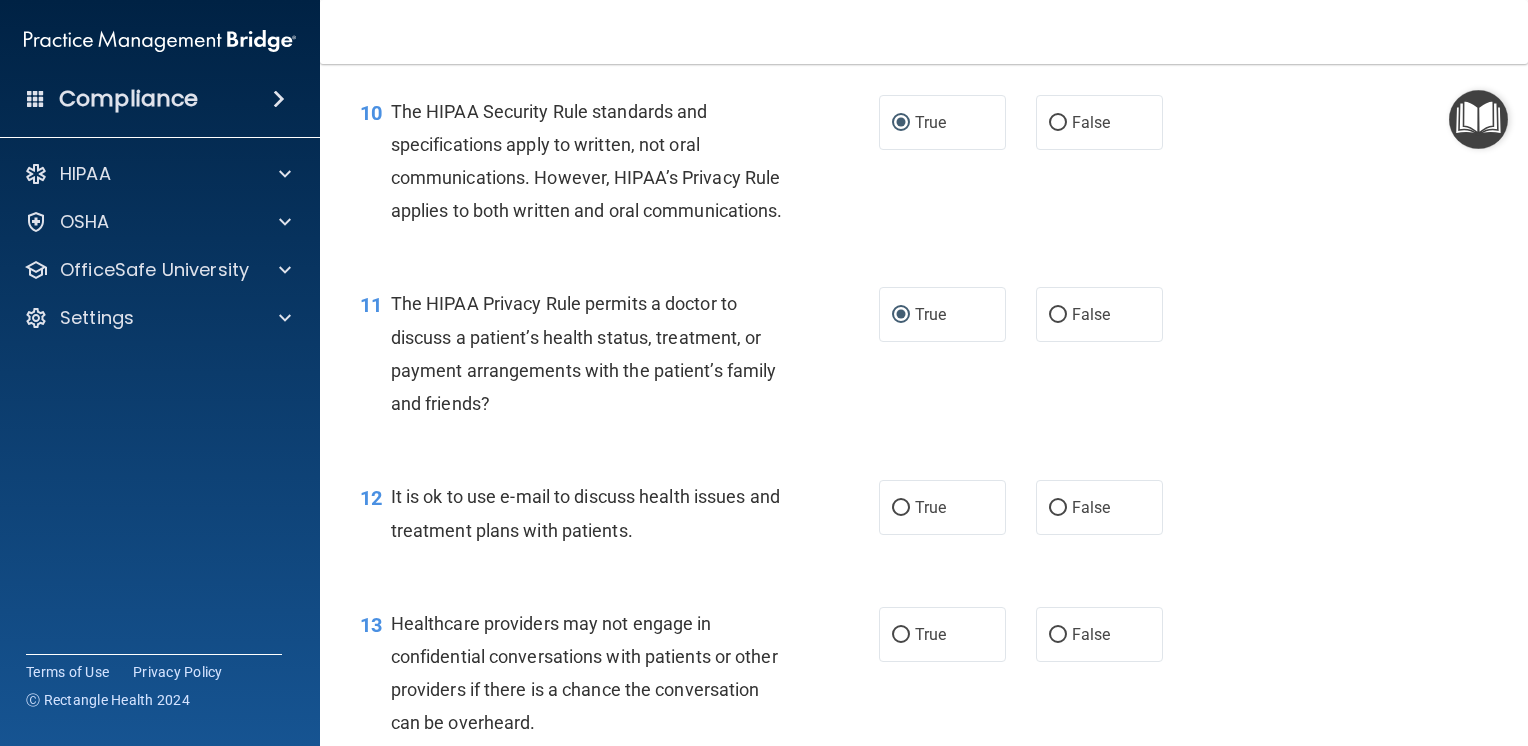 scroll, scrollTop: 1900, scrollLeft: 0, axis: vertical 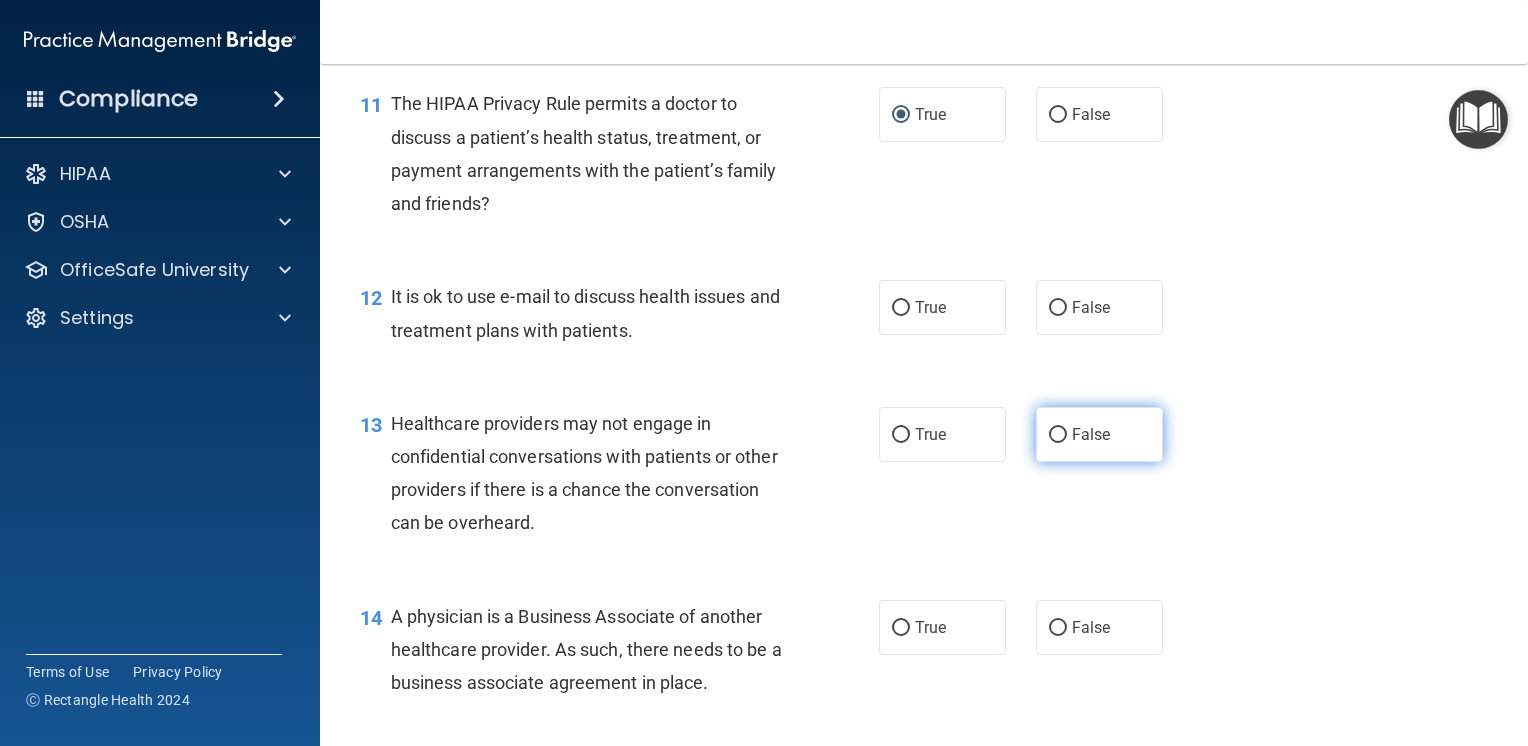 click on "False" at bounding box center [1058, 435] 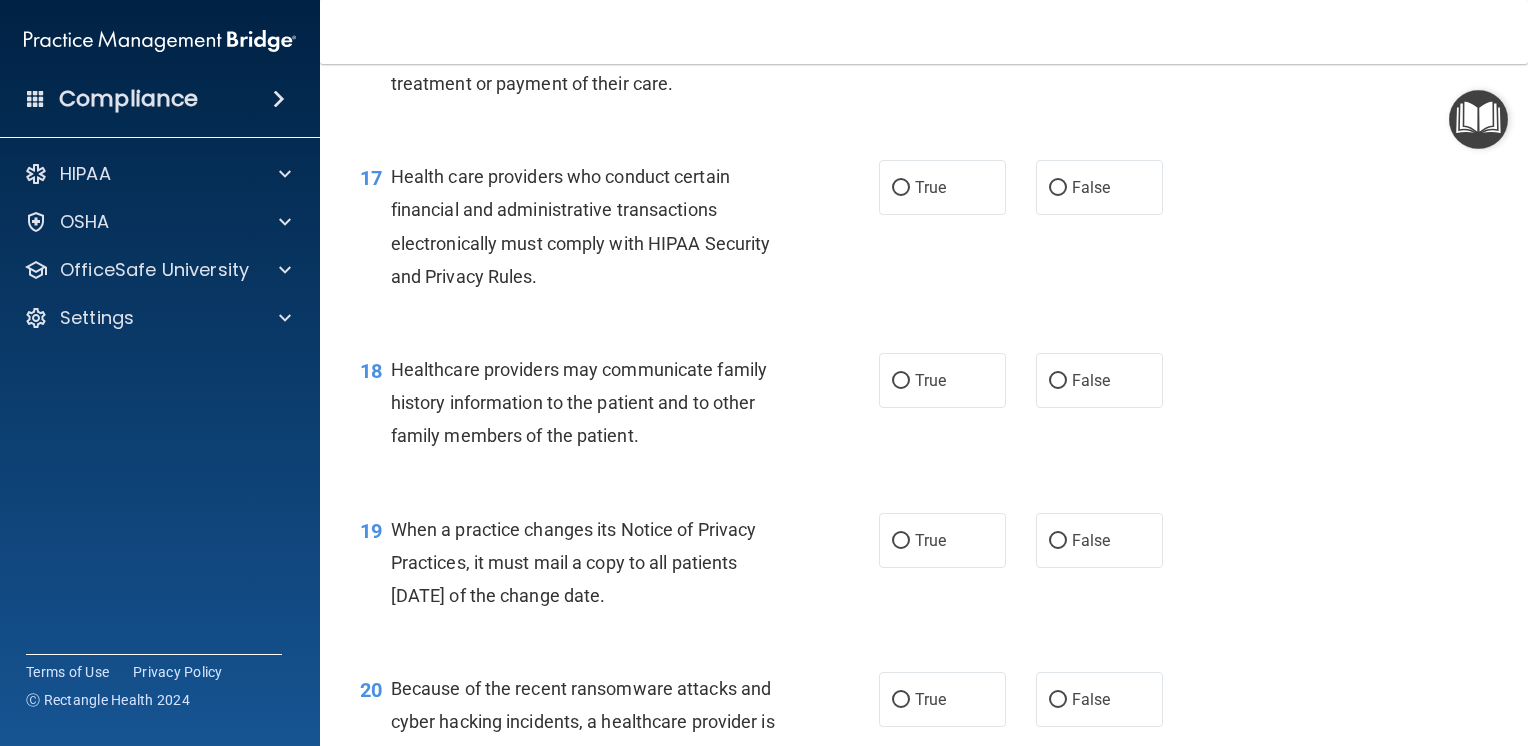 scroll, scrollTop: 3000, scrollLeft: 0, axis: vertical 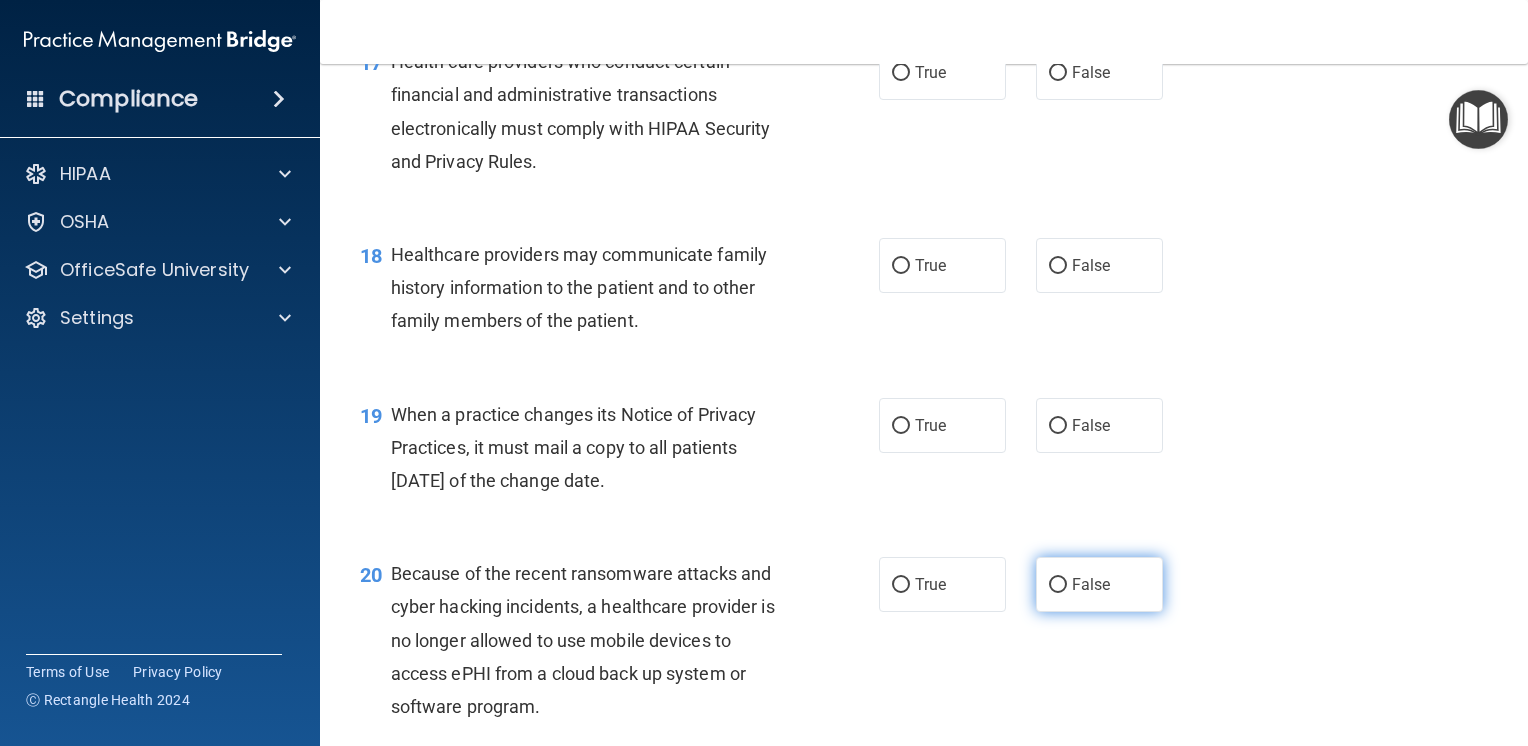 click on "False" at bounding box center (1058, 585) 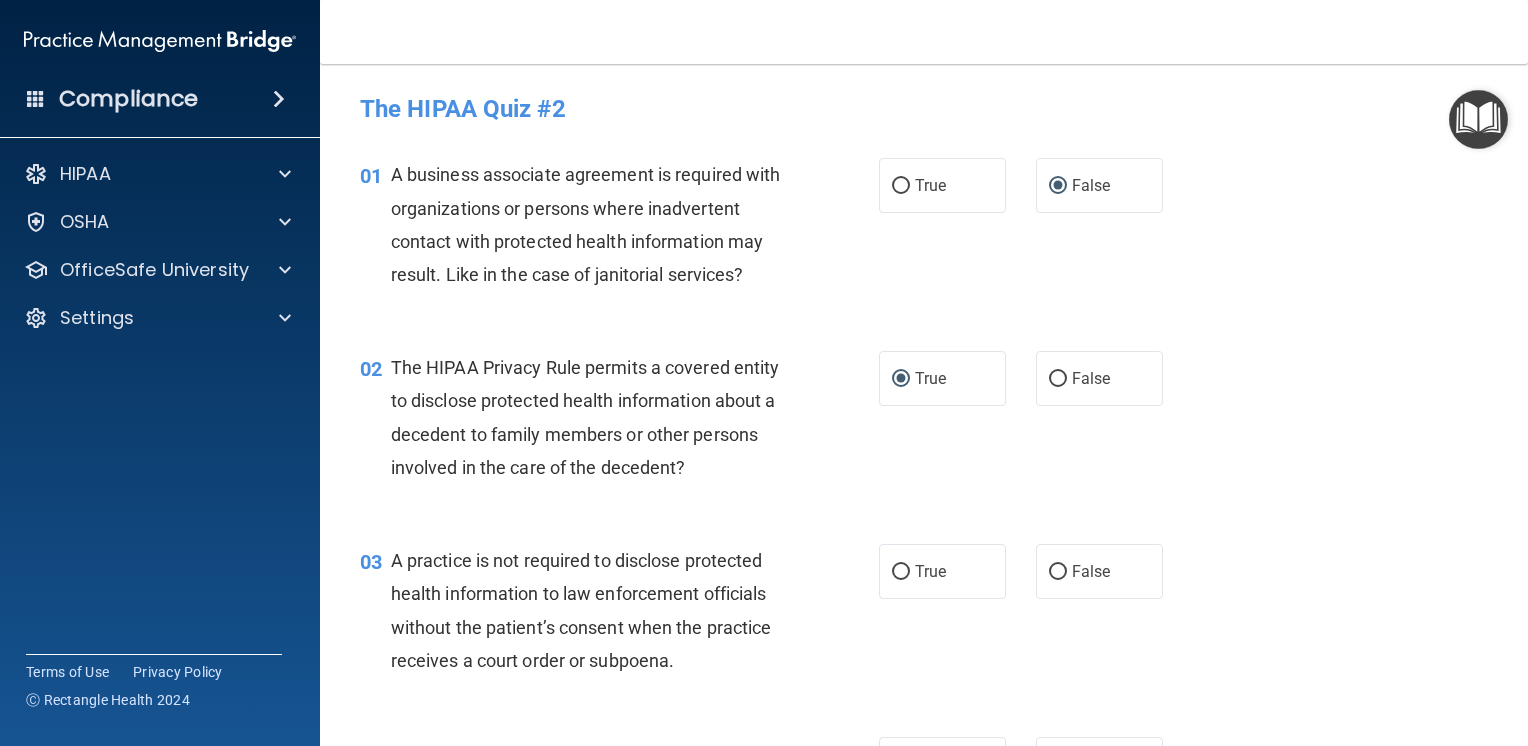 scroll, scrollTop: 100, scrollLeft: 0, axis: vertical 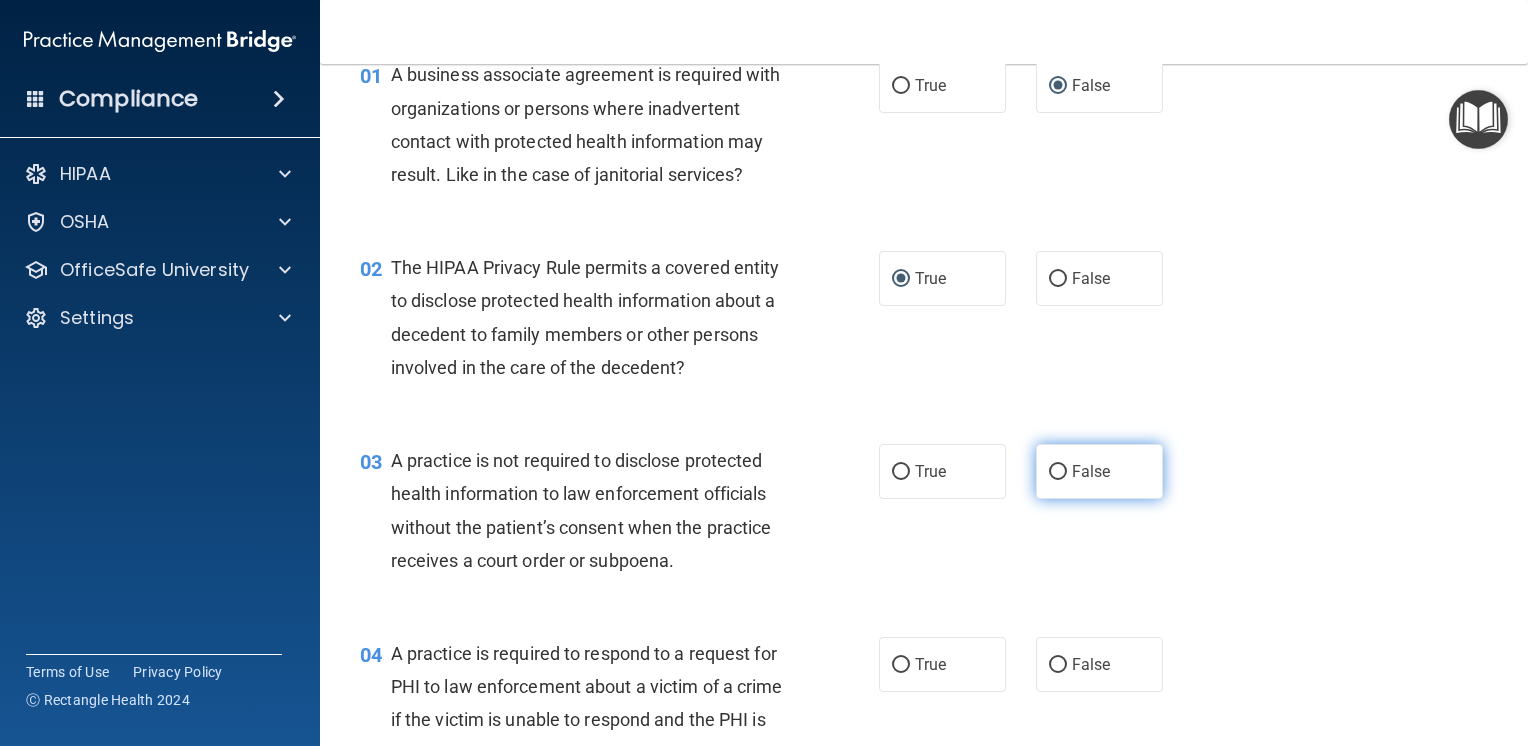 click on "False" at bounding box center (1058, 472) 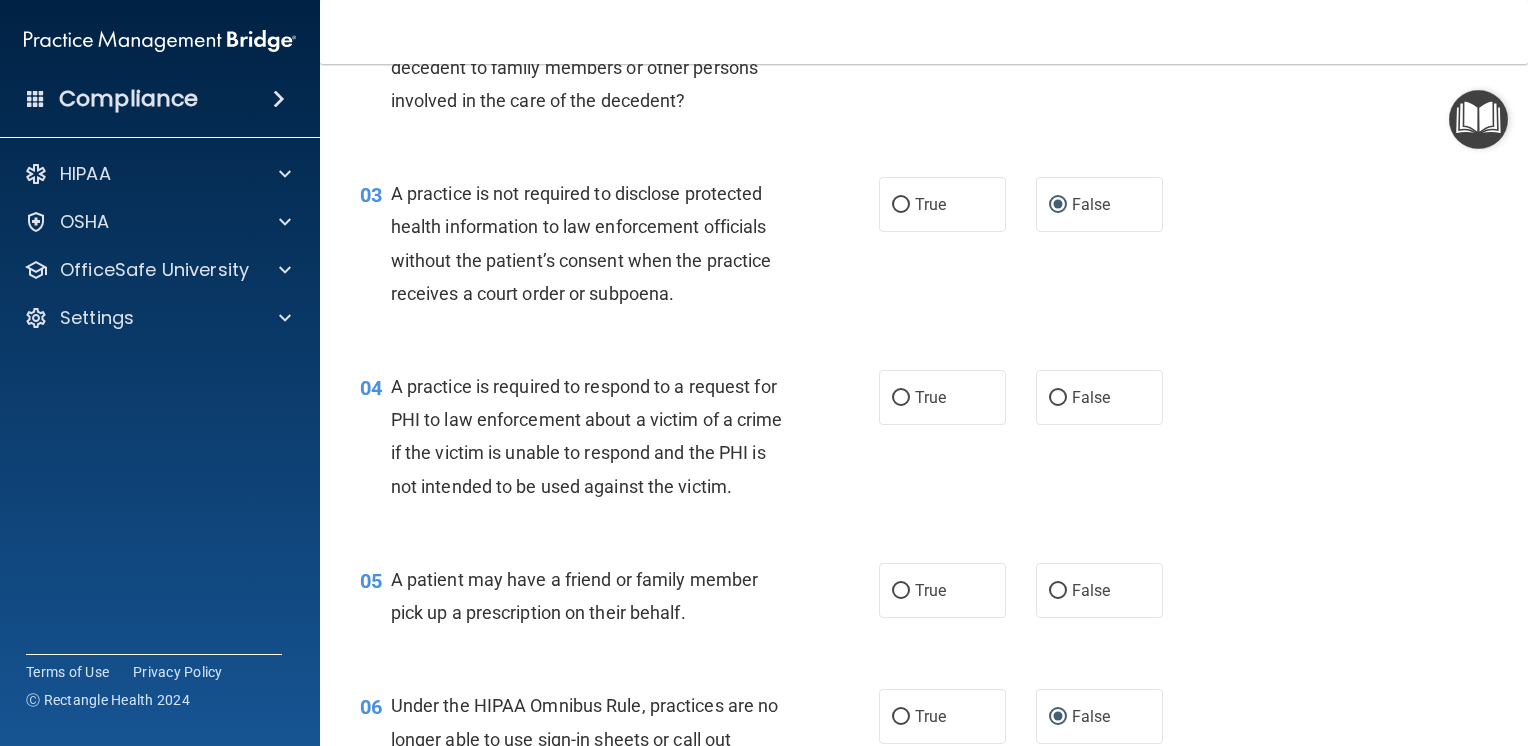 scroll, scrollTop: 500, scrollLeft: 0, axis: vertical 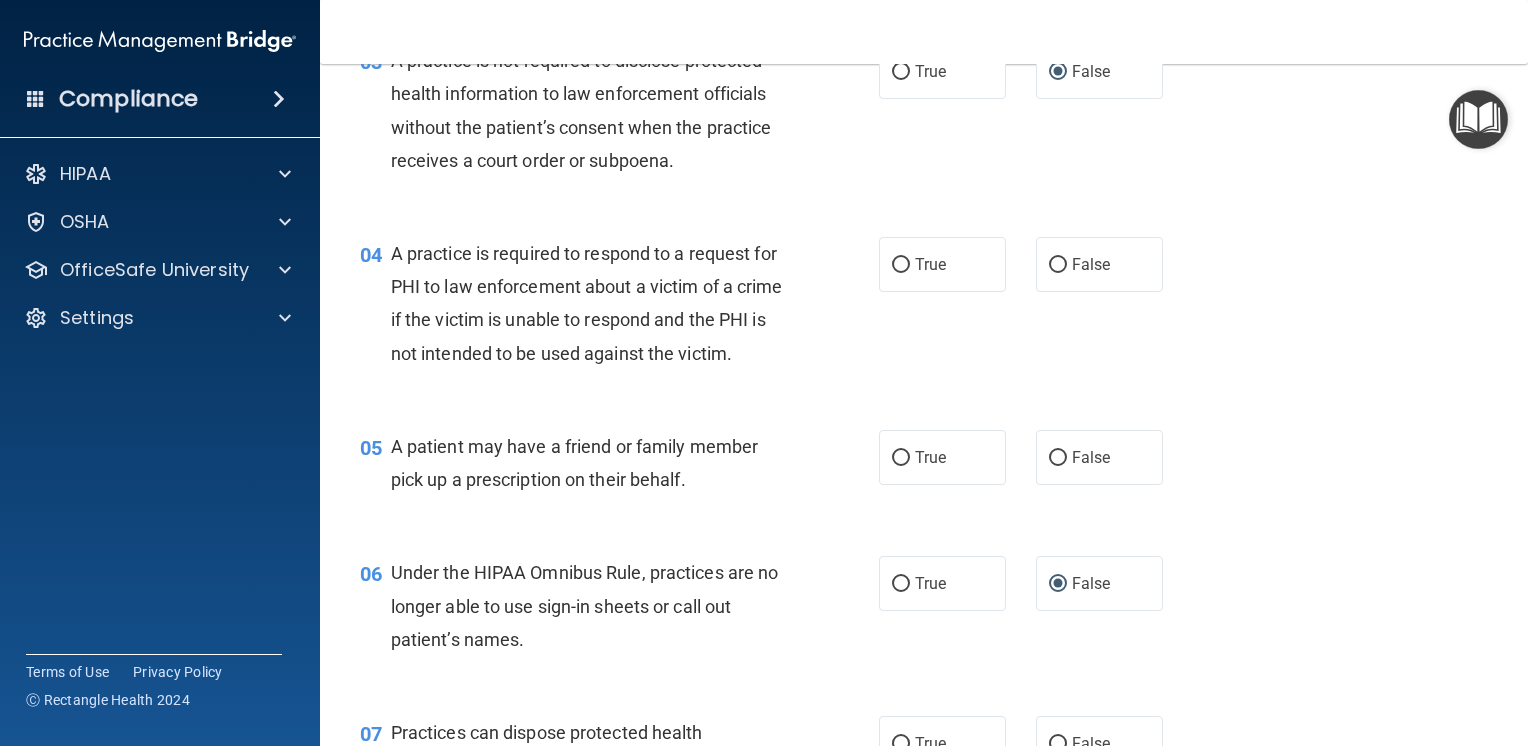 drag, startPoint x: 892, startPoint y: 270, endPoint x: 917, endPoint y: 307, distance: 44.65423 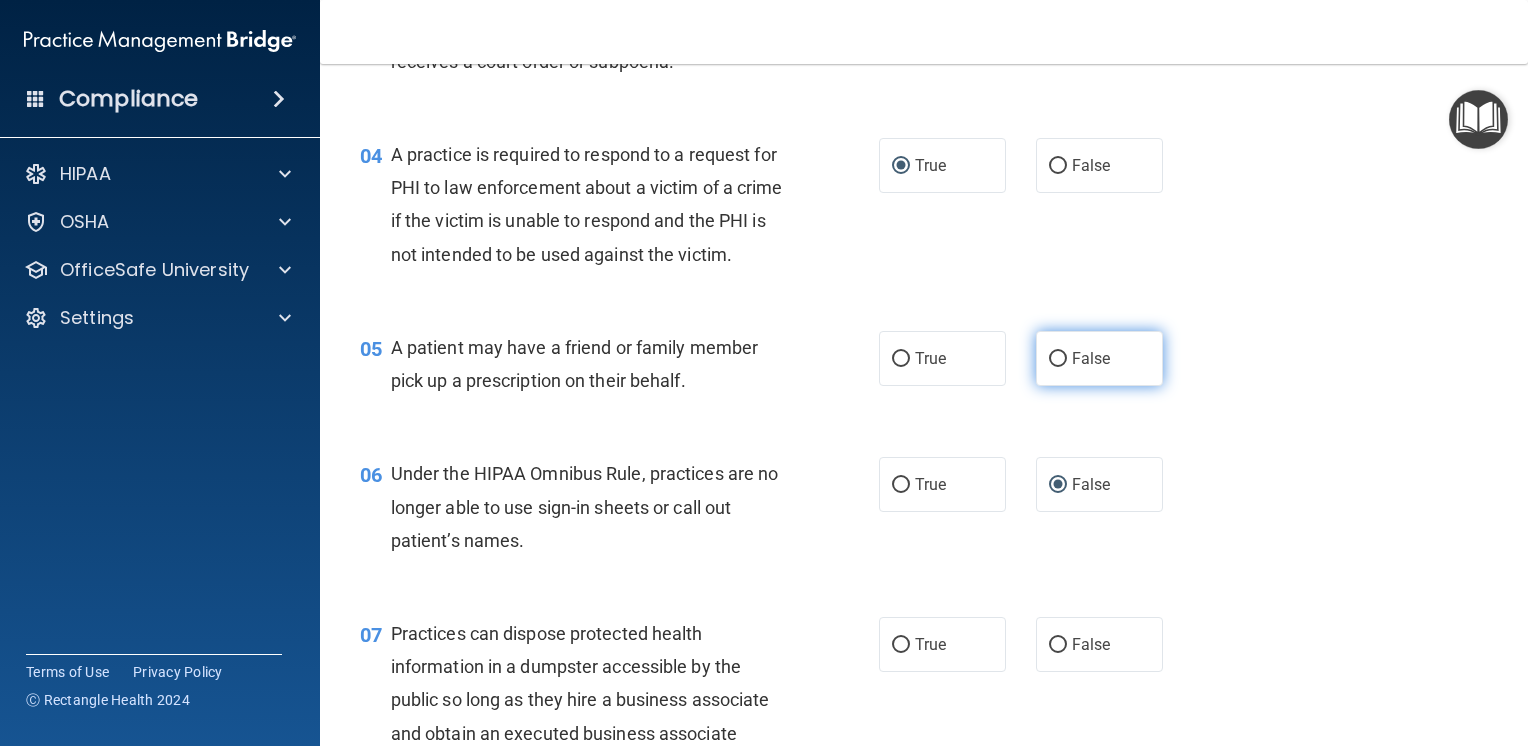 scroll, scrollTop: 600, scrollLeft: 0, axis: vertical 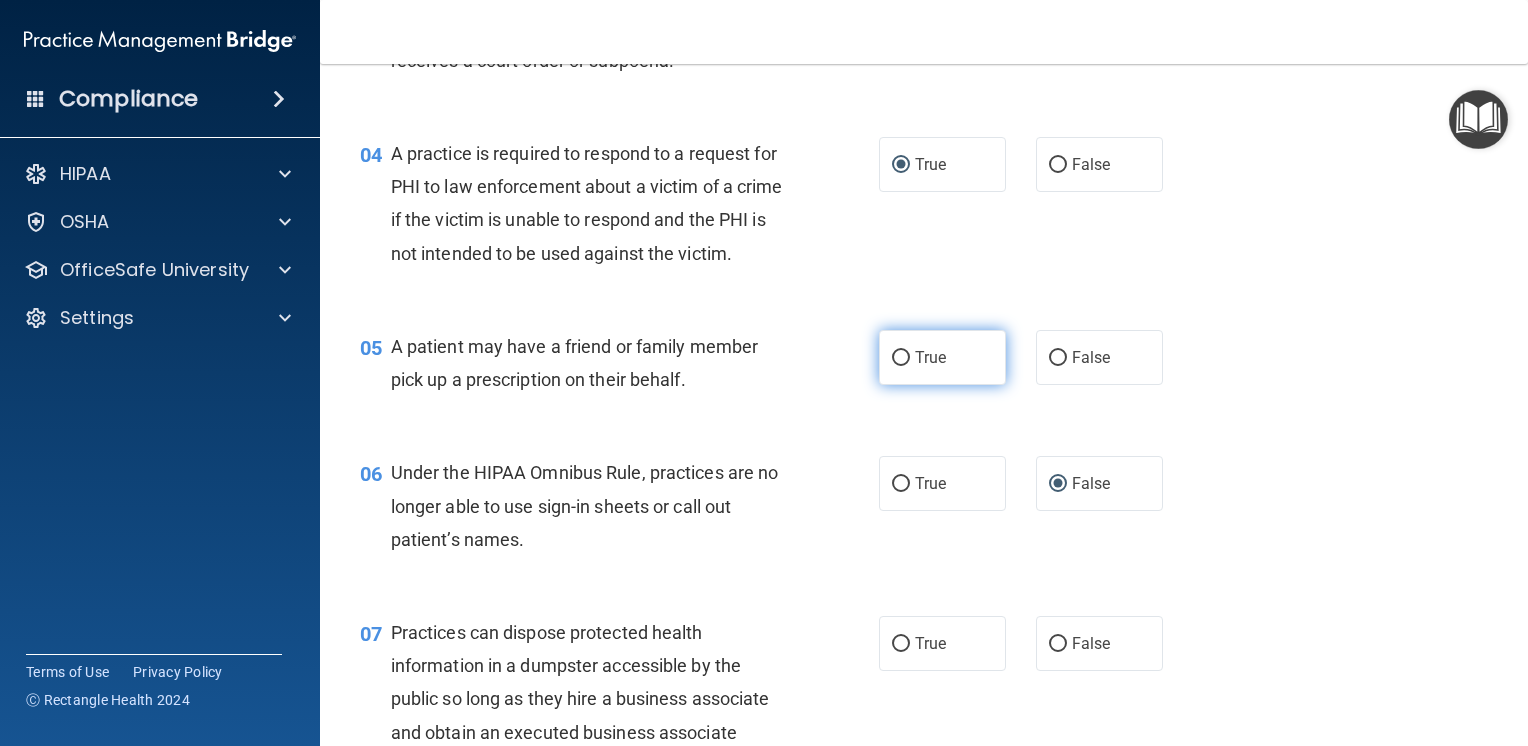 click on "True" at bounding box center [901, 358] 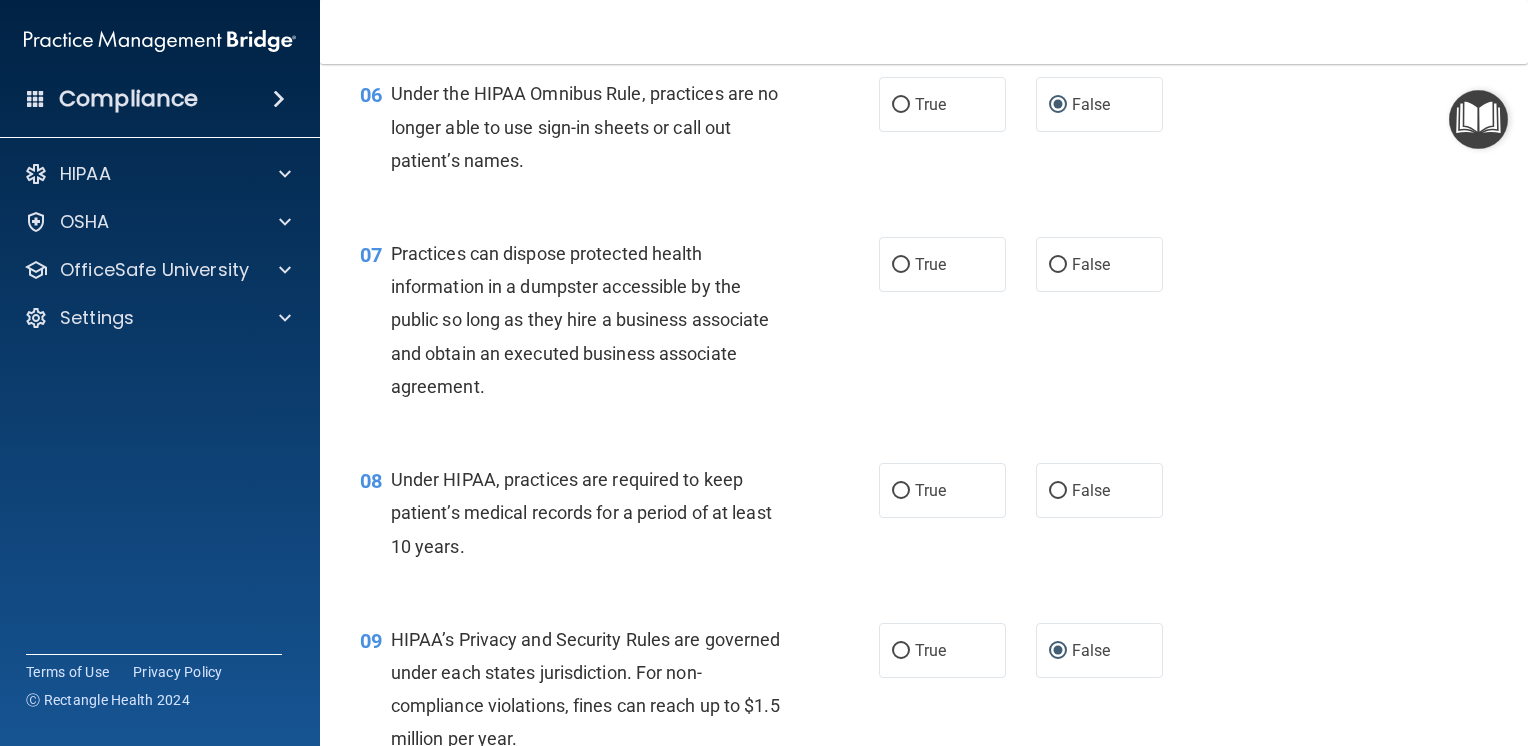 scroll, scrollTop: 1000, scrollLeft: 0, axis: vertical 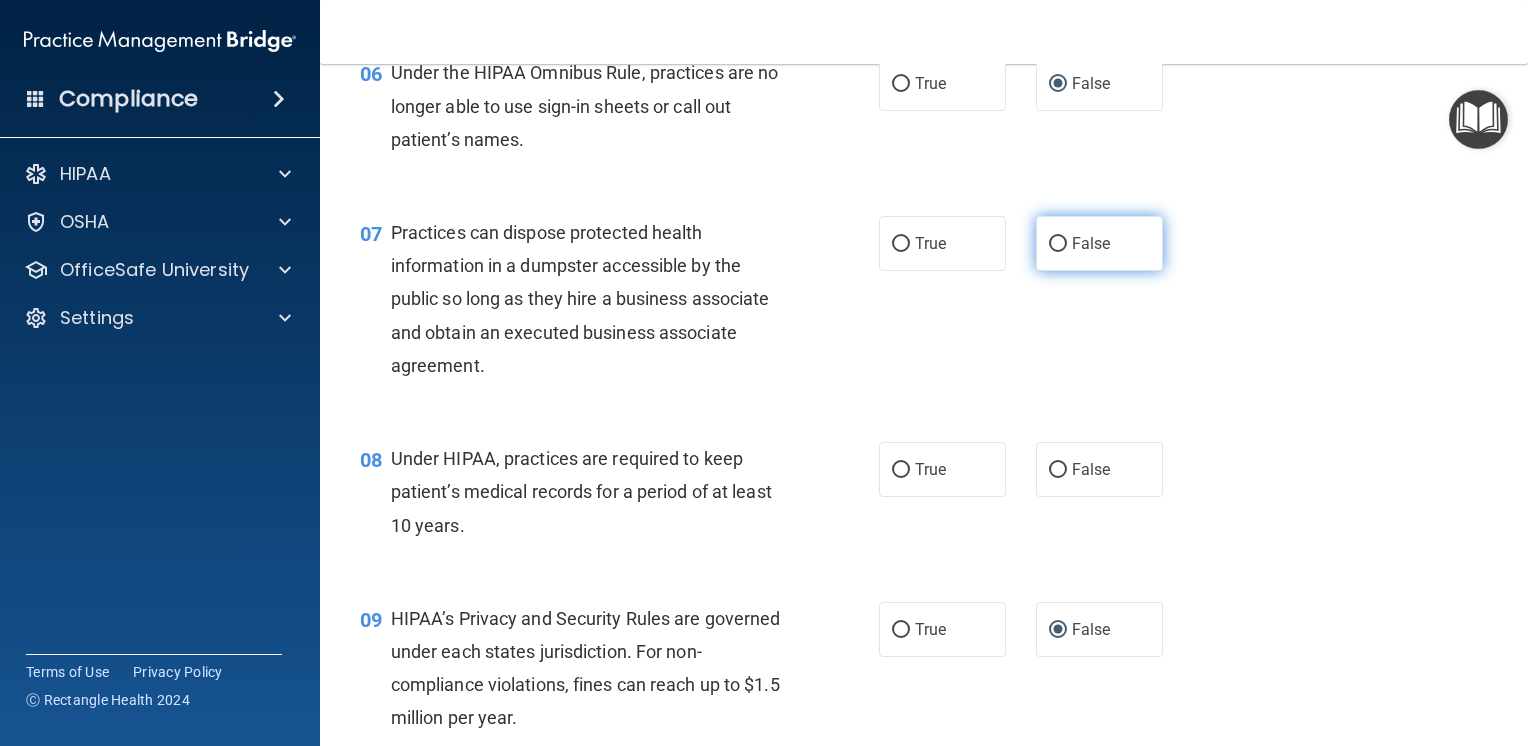 drag, startPoint x: 1048, startPoint y: 274, endPoint x: 1060, endPoint y: 274, distance: 12 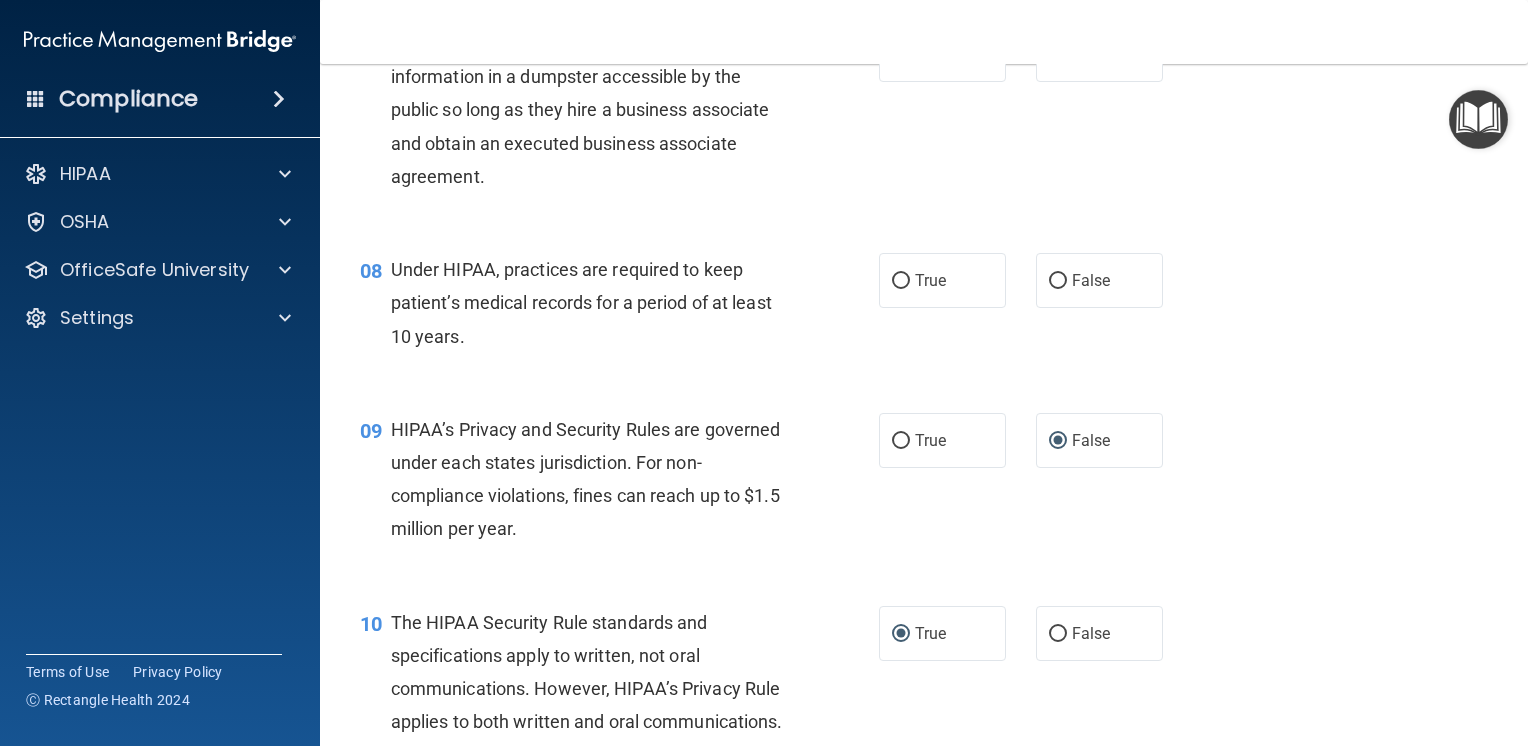 scroll, scrollTop: 1200, scrollLeft: 0, axis: vertical 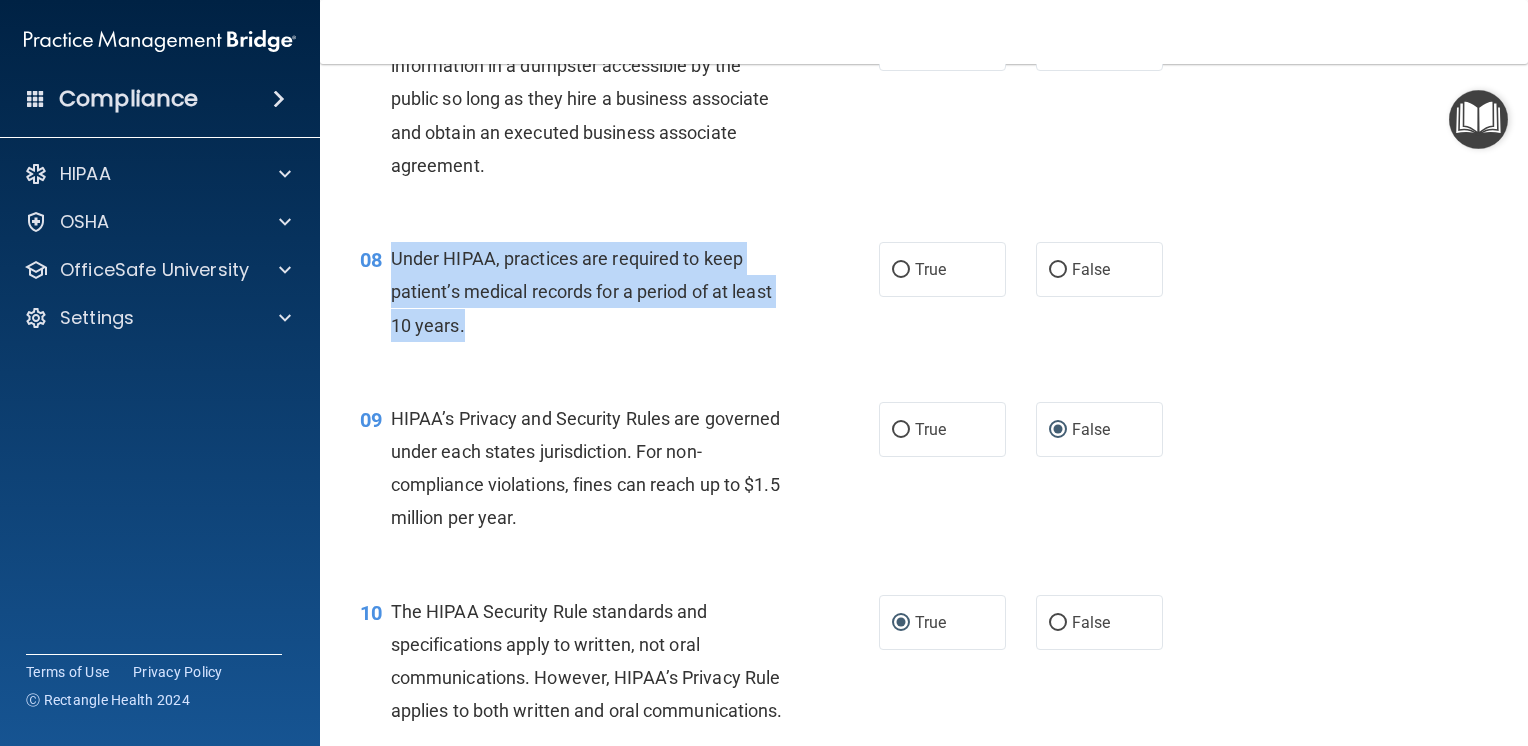 drag, startPoint x: 393, startPoint y: 286, endPoint x: 534, endPoint y: 355, distance: 156.9777 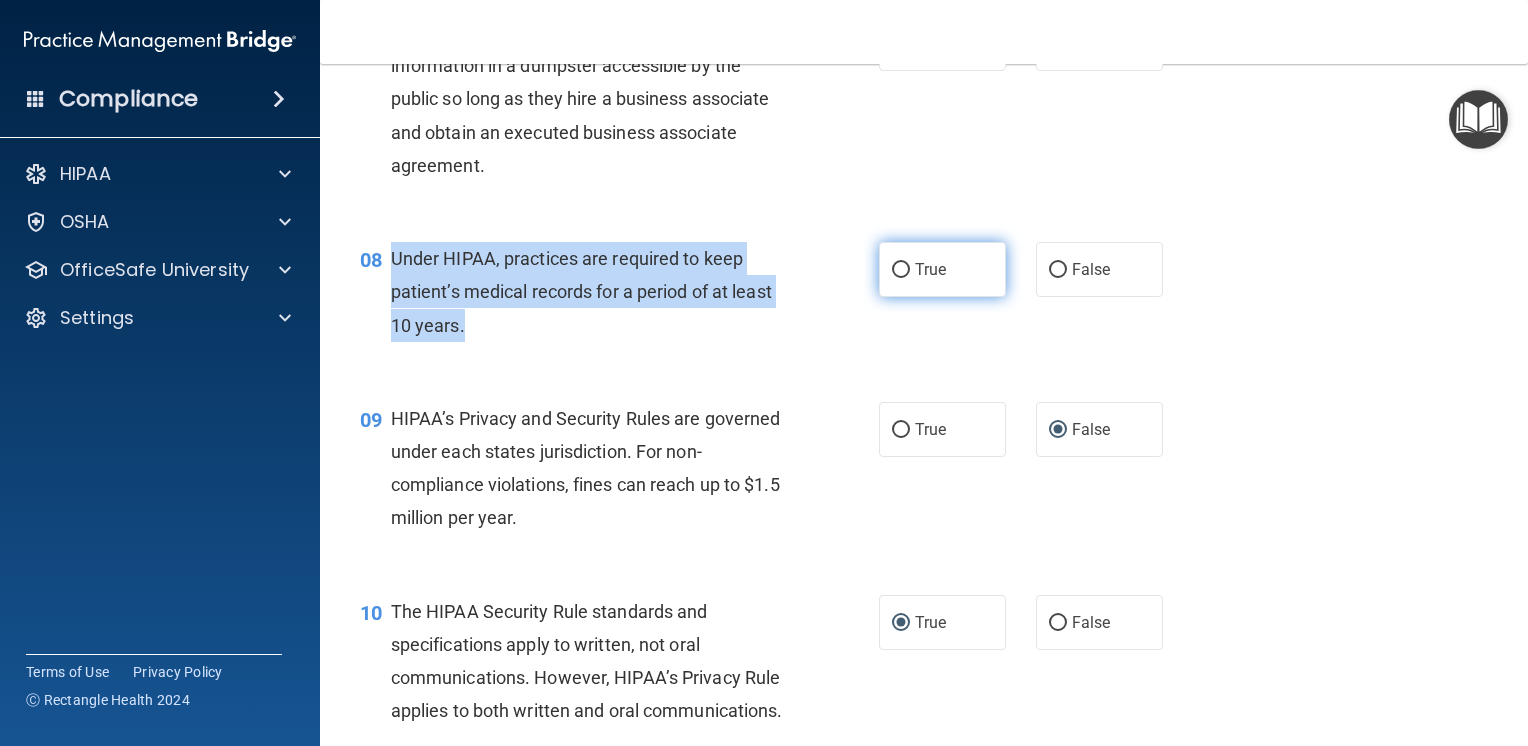 click on "True" at bounding box center (901, 270) 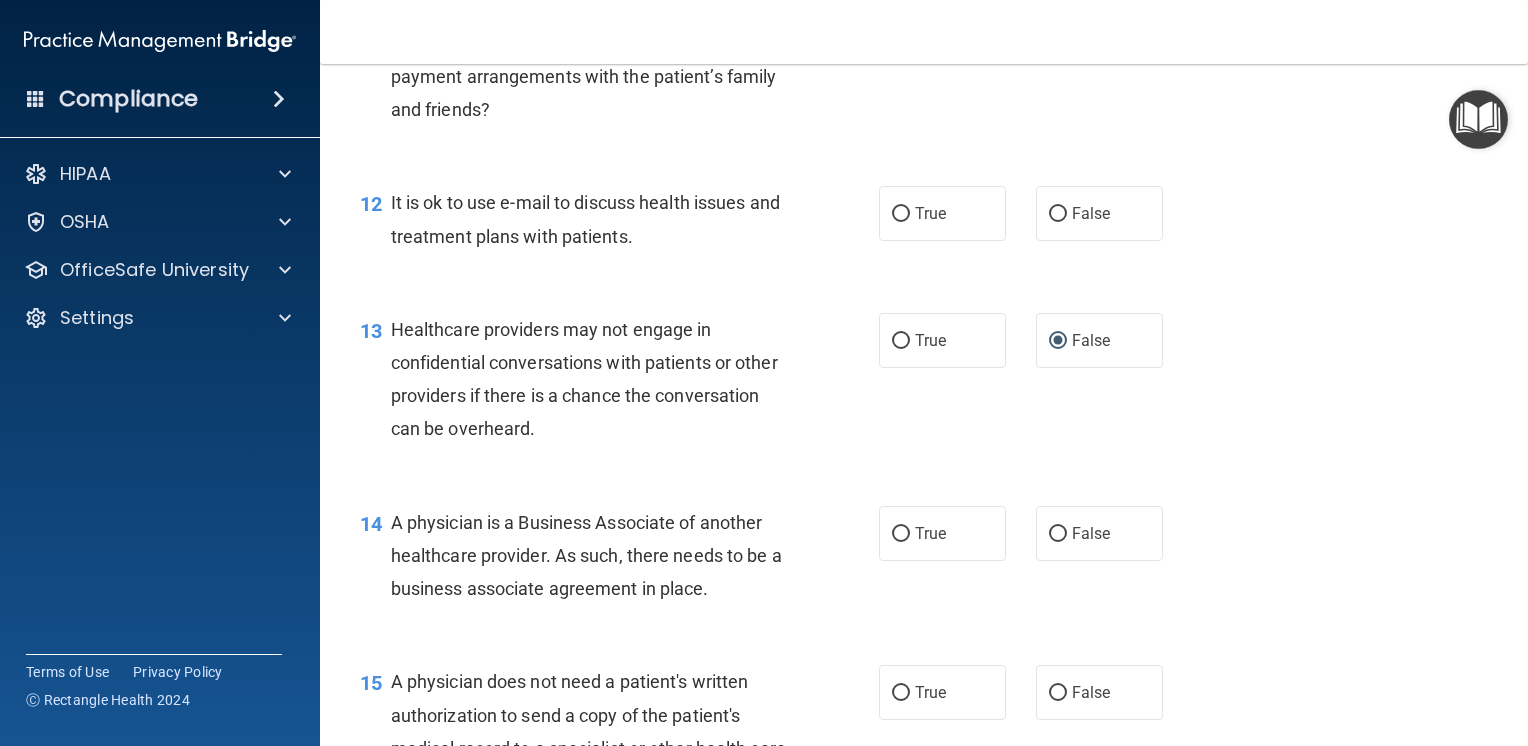 scroll, scrollTop: 2000, scrollLeft: 0, axis: vertical 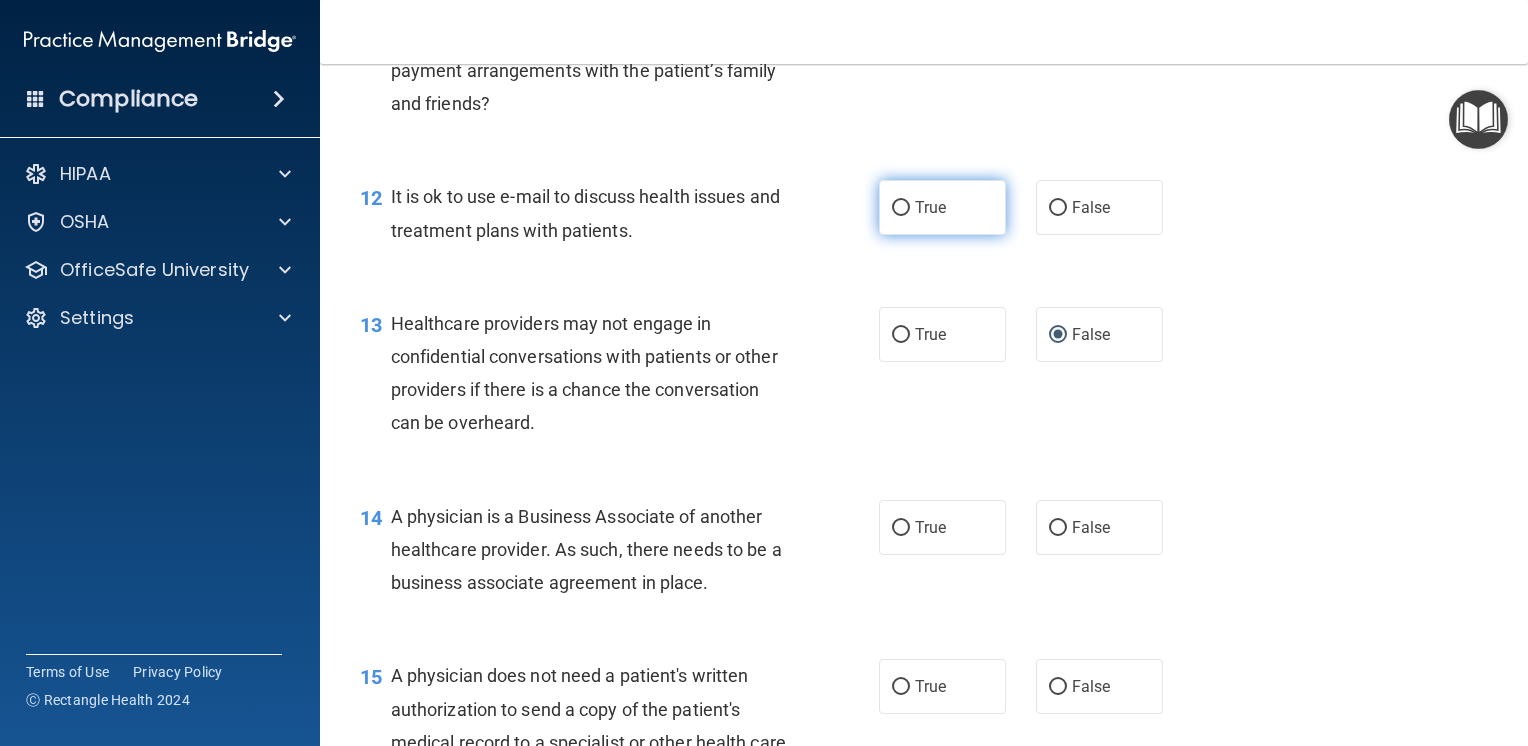 drag, startPoint x: 892, startPoint y: 273, endPoint x: 1081, endPoint y: 253, distance: 190.05525 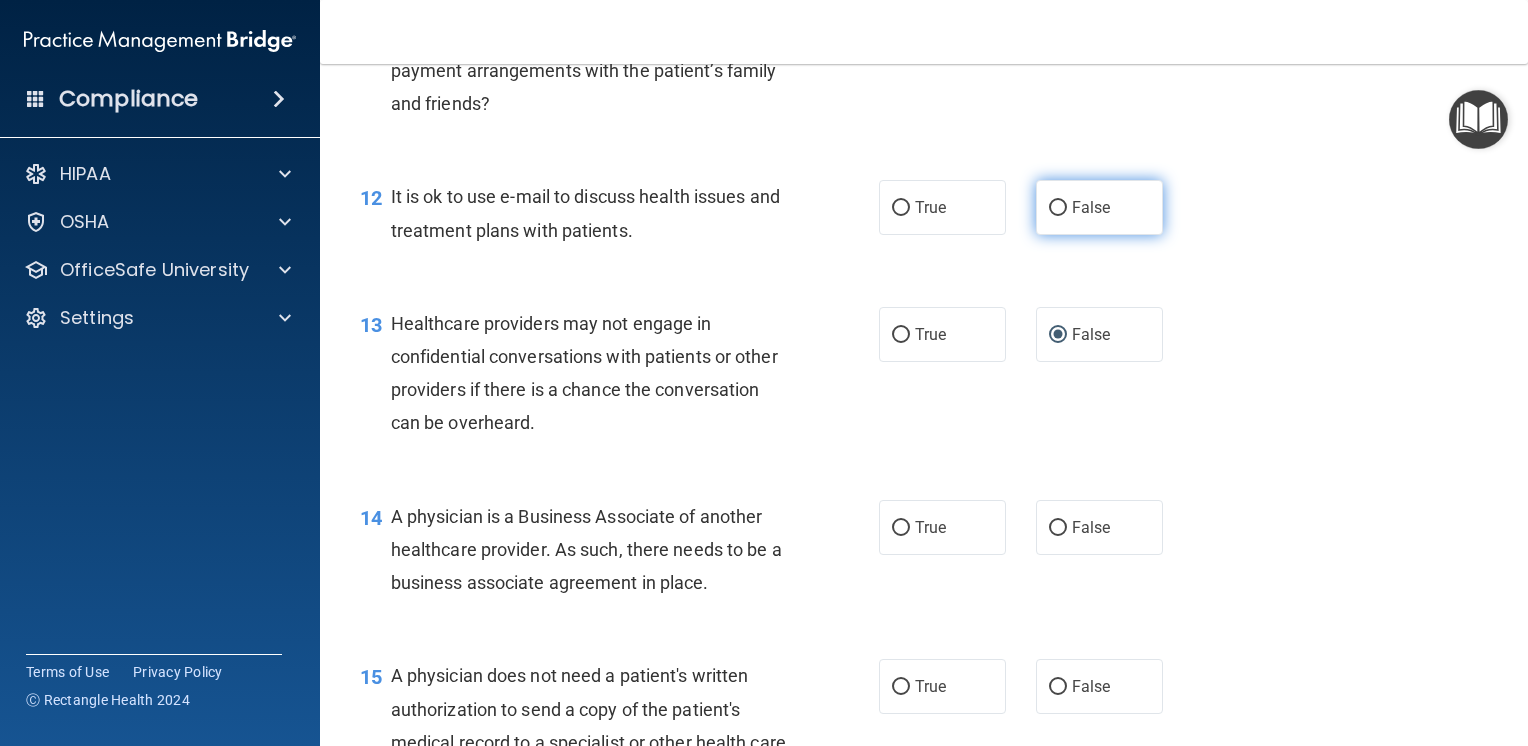 radio on "true" 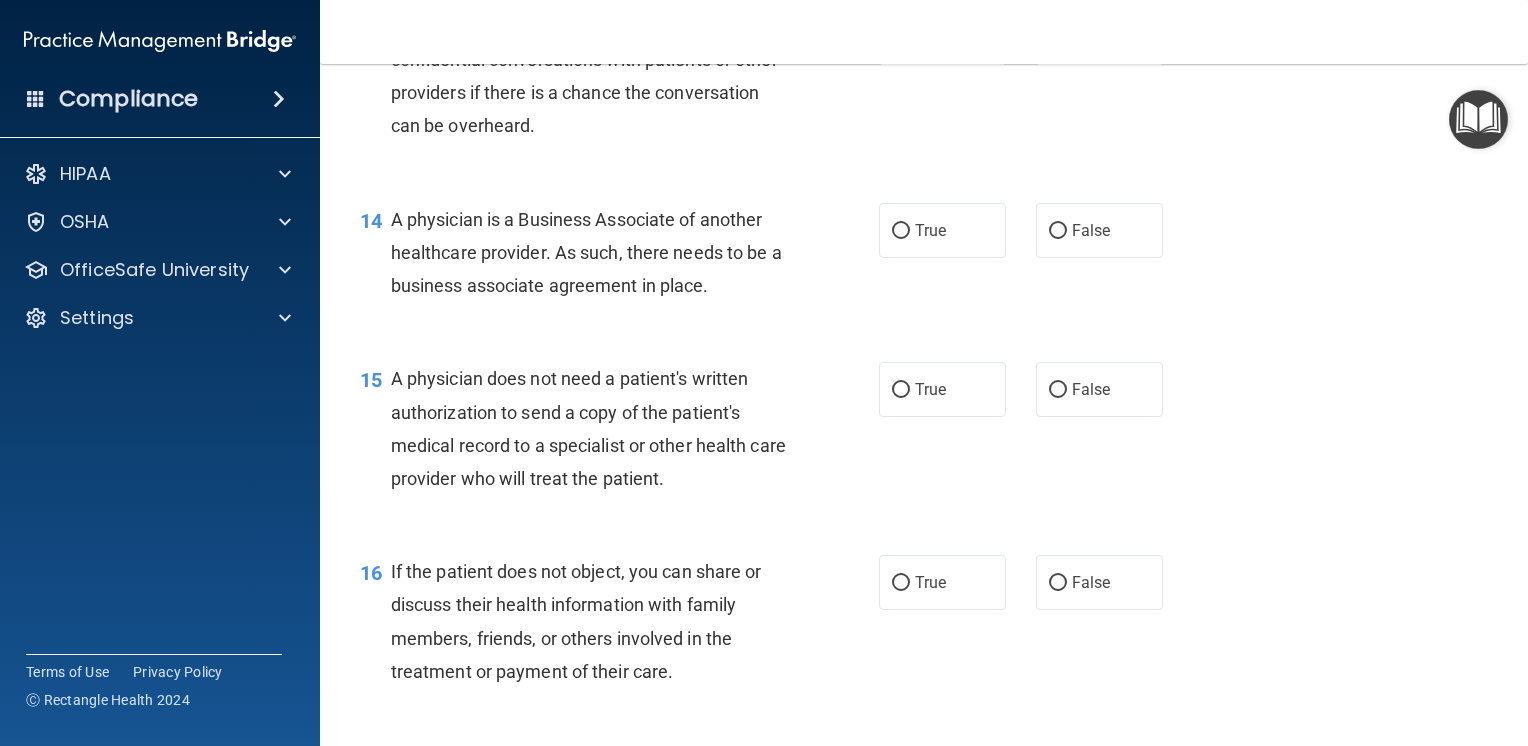 scroll, scrollTop: 2300, scrollLeft: 0, axis: vertical 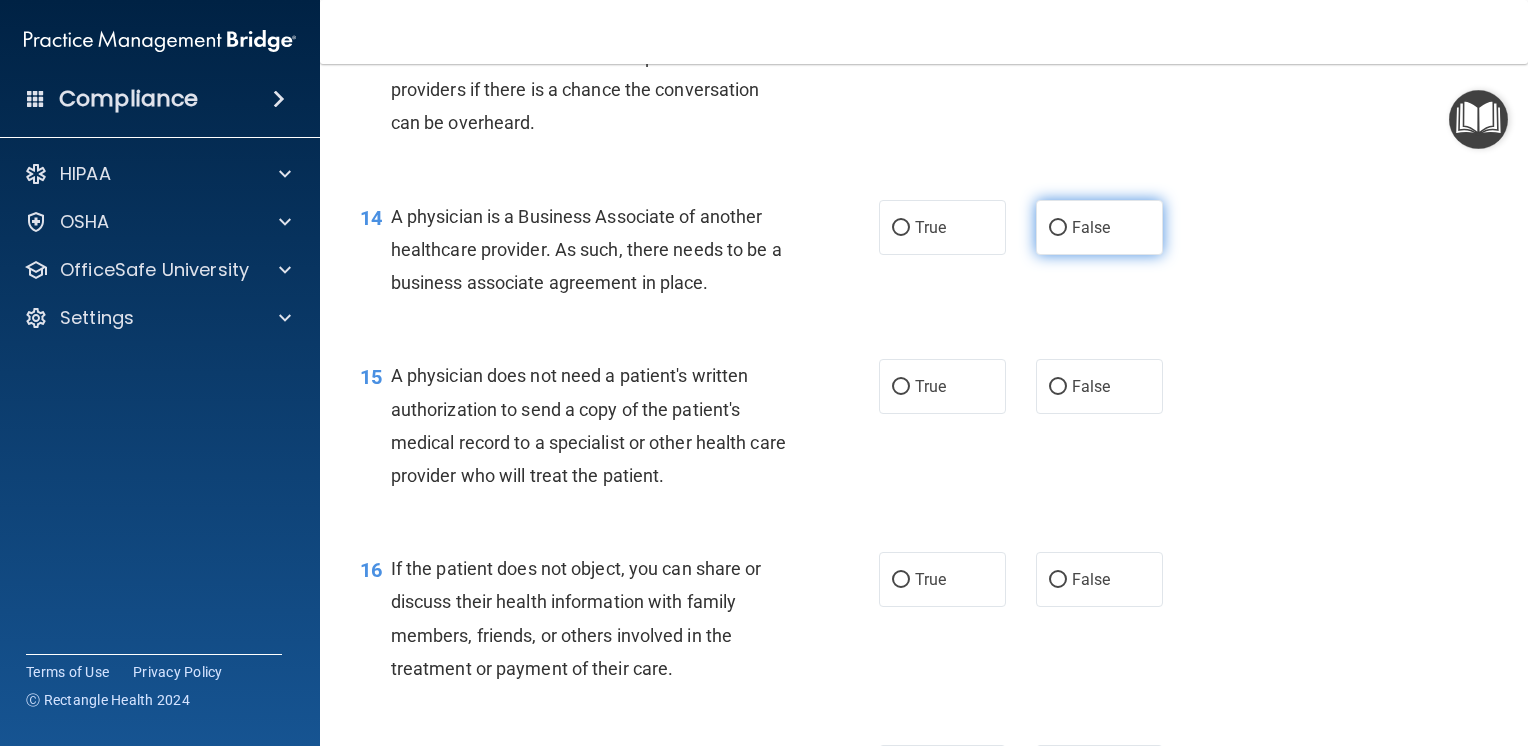 click on "False" at bounding box center [1058, 228] 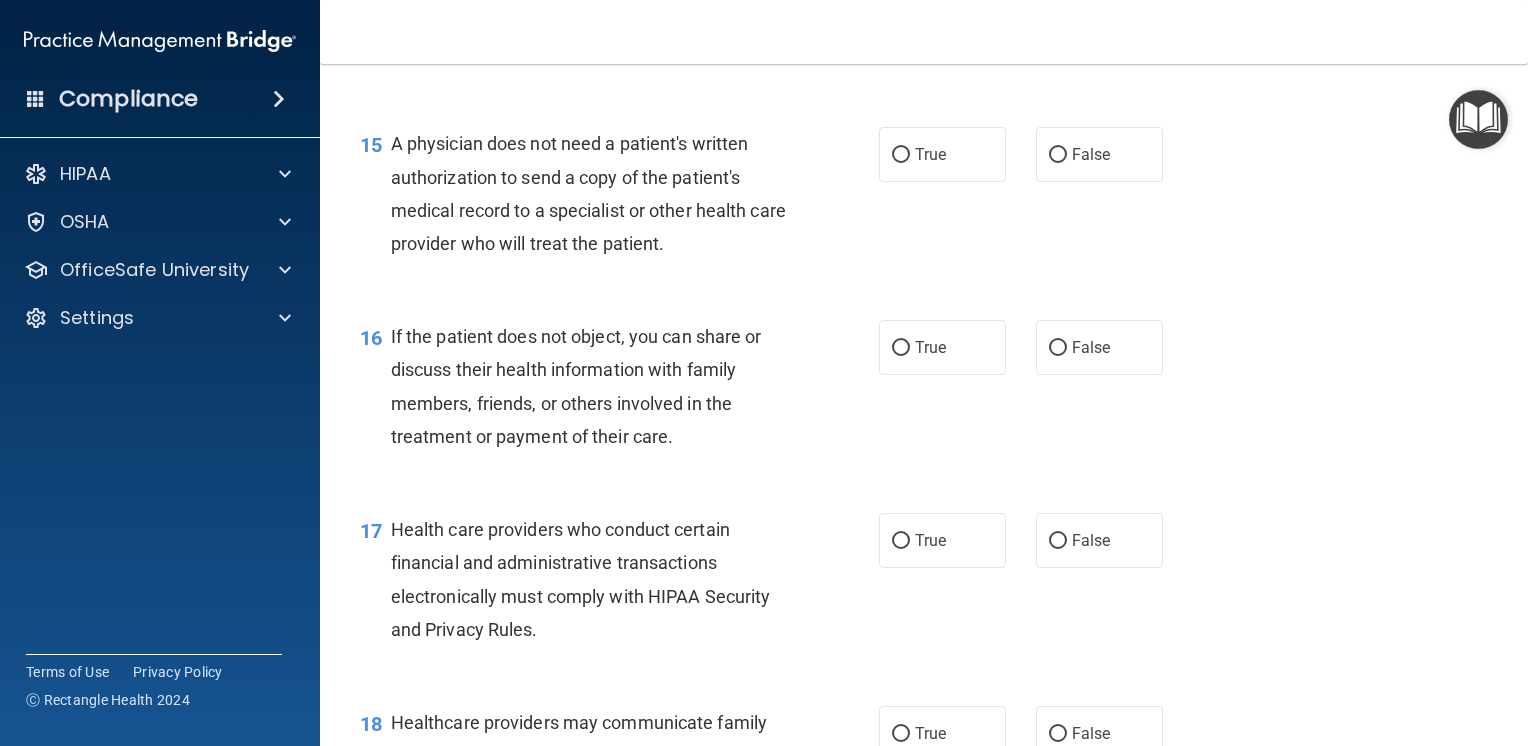 scroll, scrollTop: 2600, scrollLeft: 0, axis: vertical 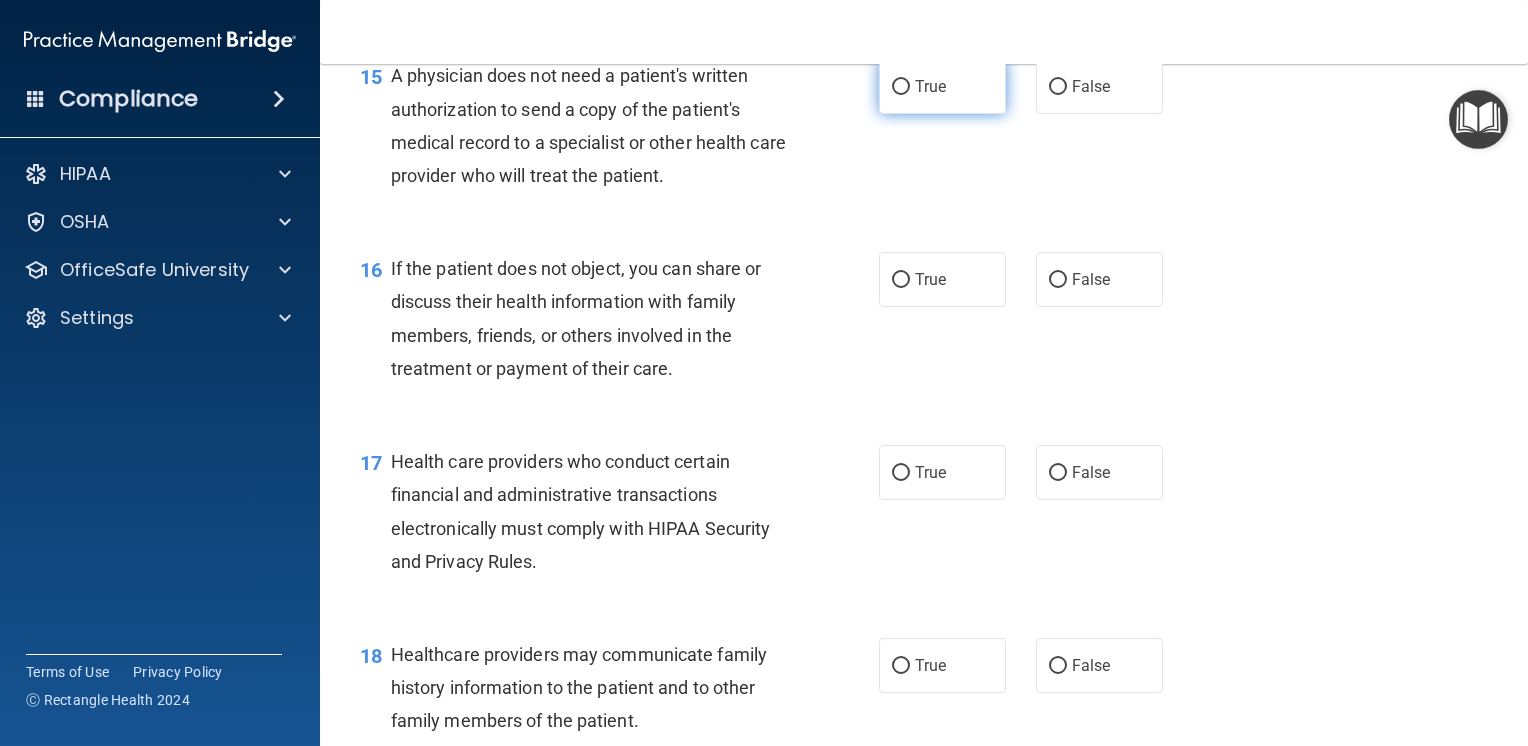 click on "True" at bounding box center [901, 87] 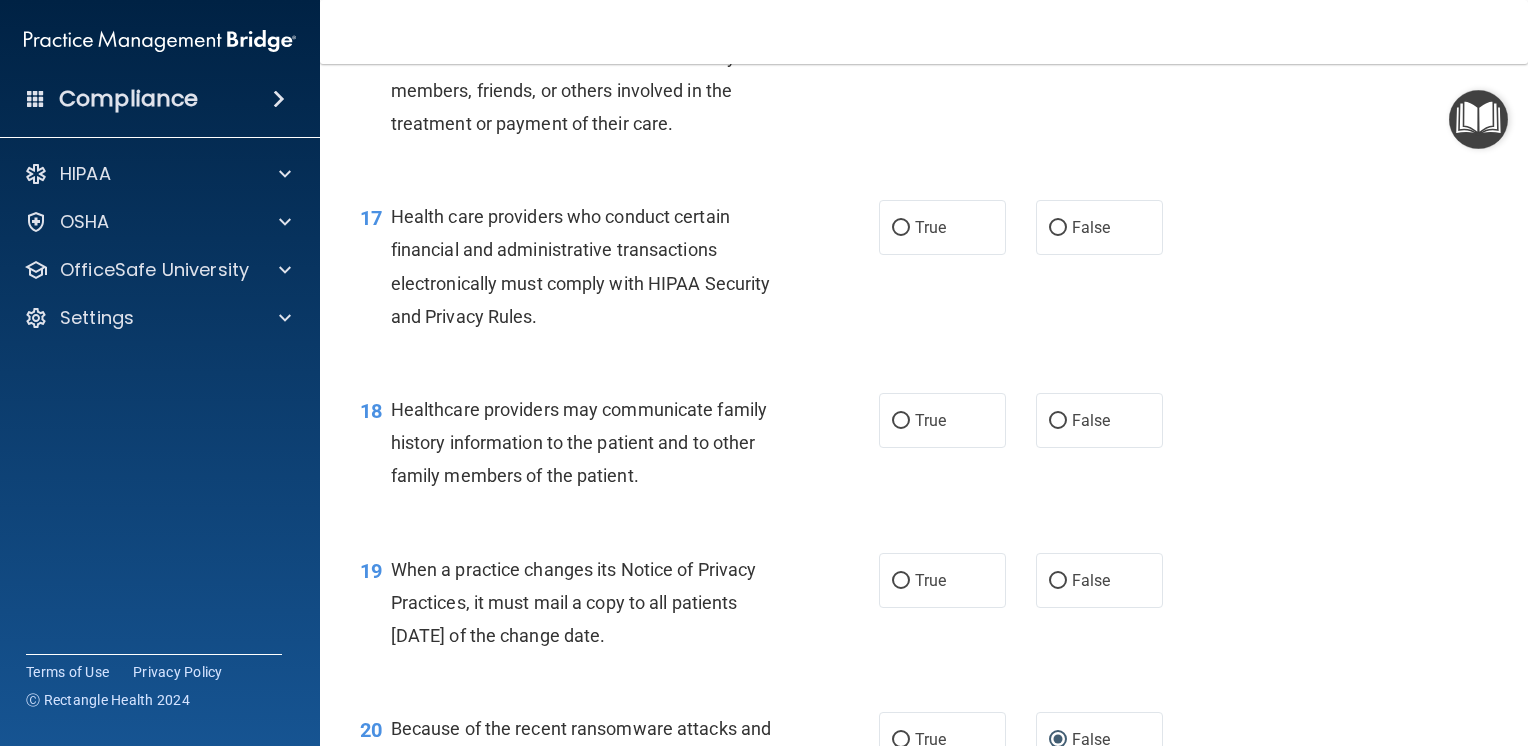 scroll, scrollTop: 2800, scrollLeft: 0, axis: vertical 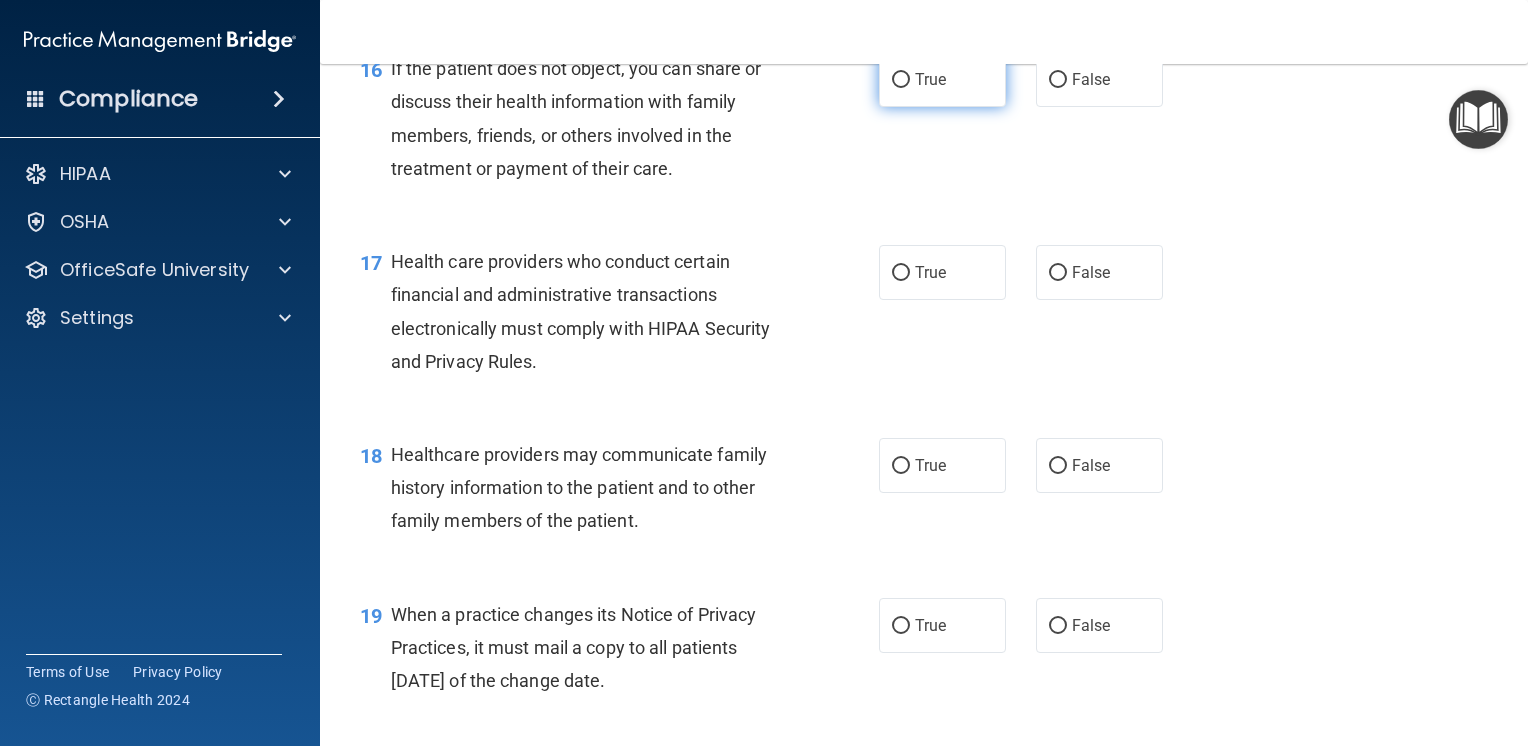 click on "True" at bounding box center [901, 80] 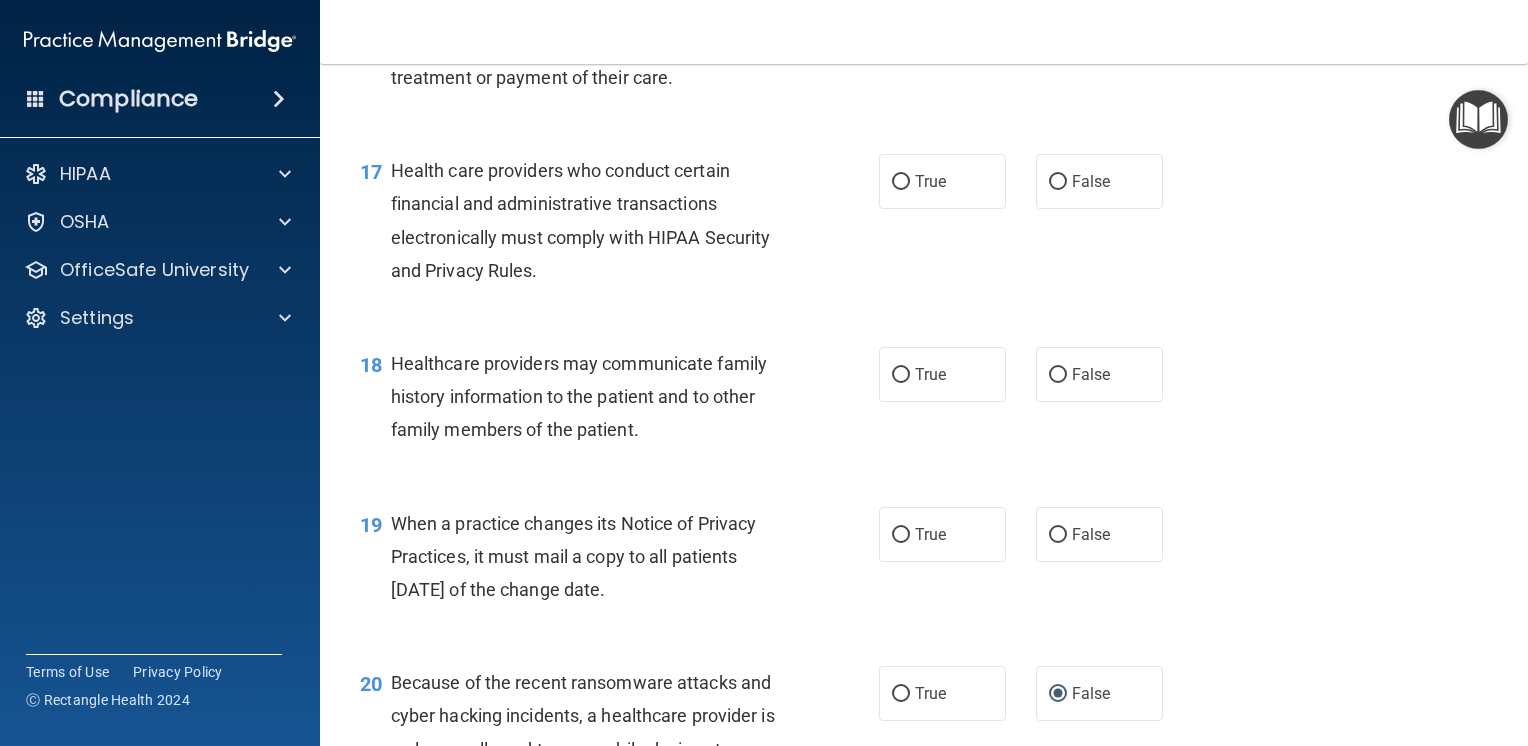 scroll, scrollTop: 3000, scrollLeft: 0, axis: vertical 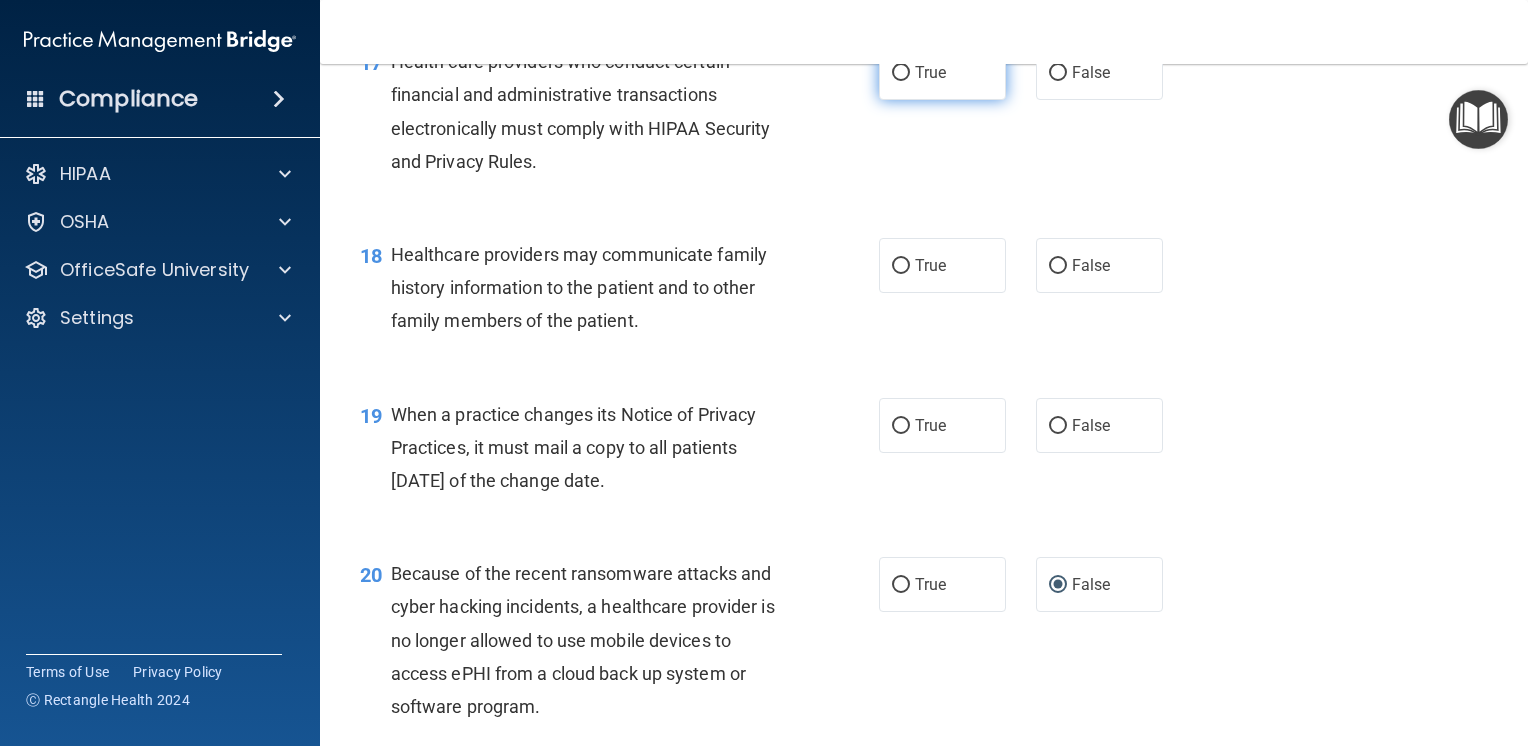 click on "True" at bounding box center [901, 73] 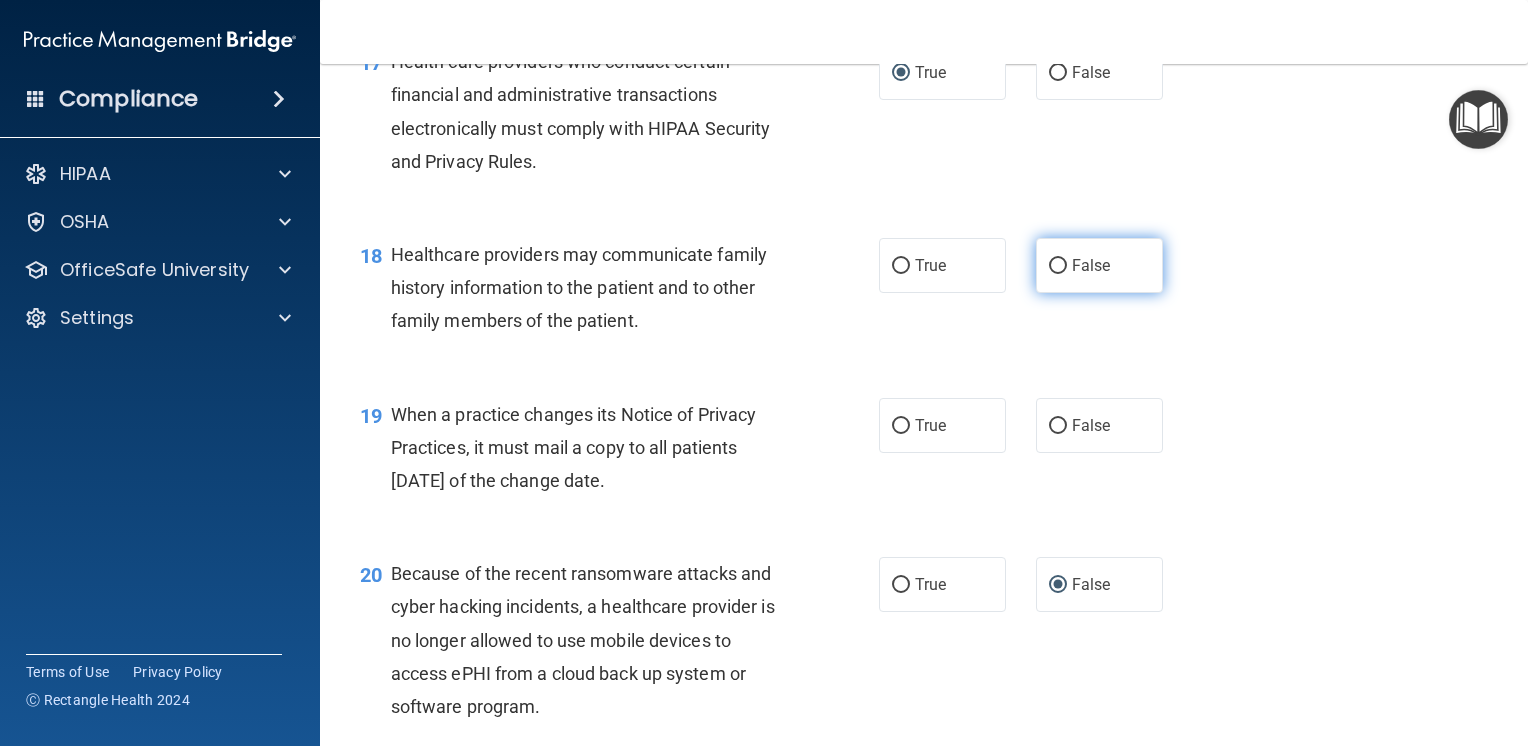 click on "False" at bounding box center [1058, 266] 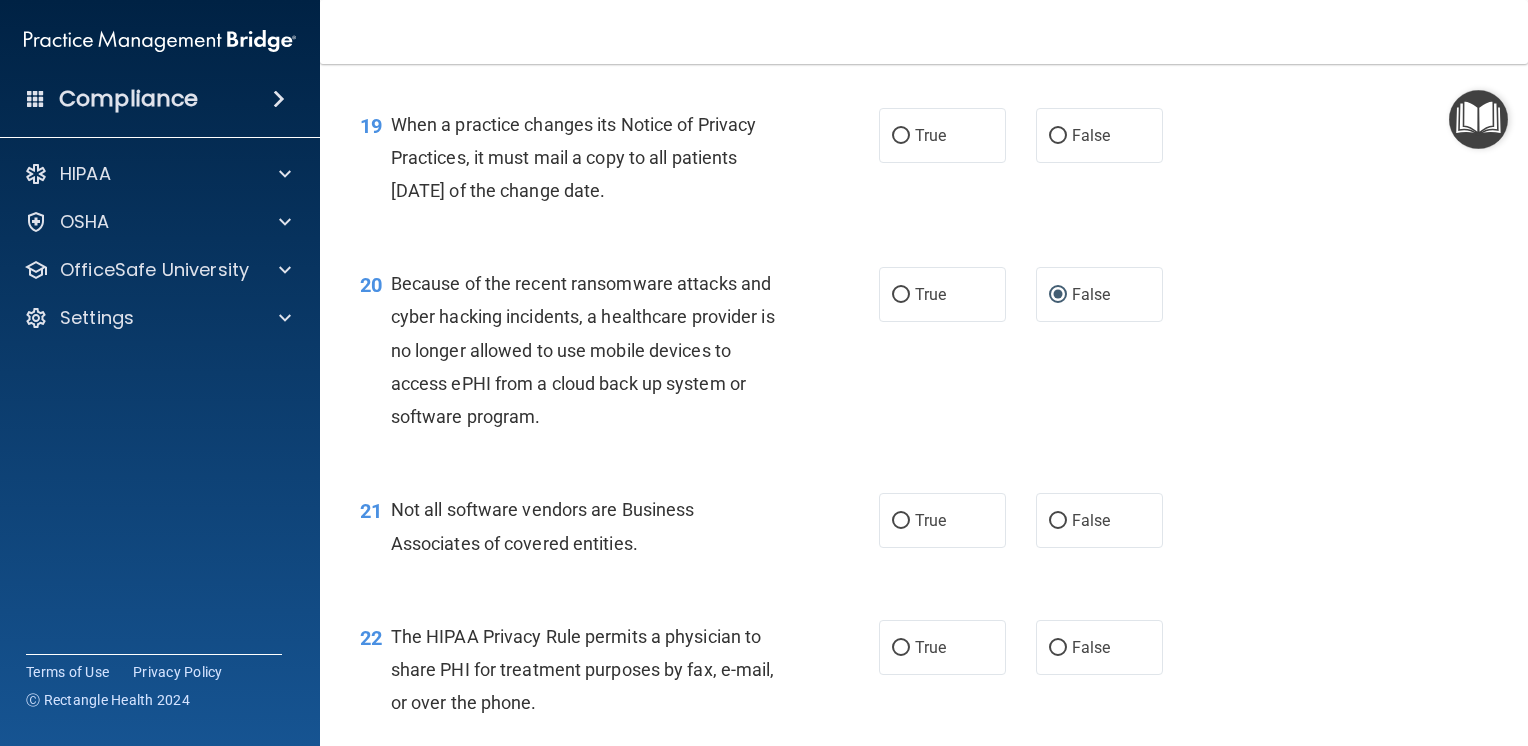 scroll, scrollTop: 3300, scrollLeft: 0, axis: vertical 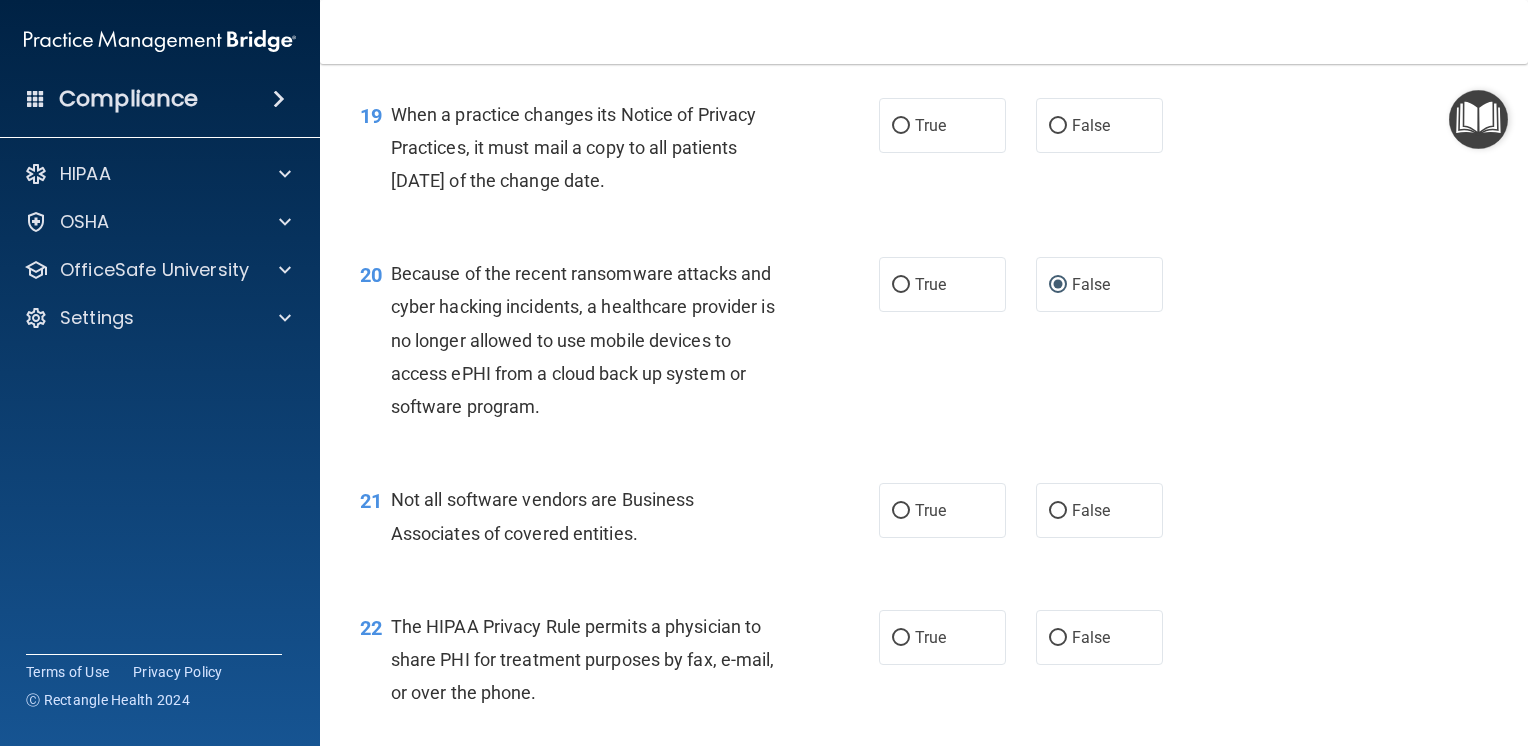 drag, startPoint x: 395, startPoint y: 178, endPoint x: 692, endPoint y: 237, distance: 302.80356 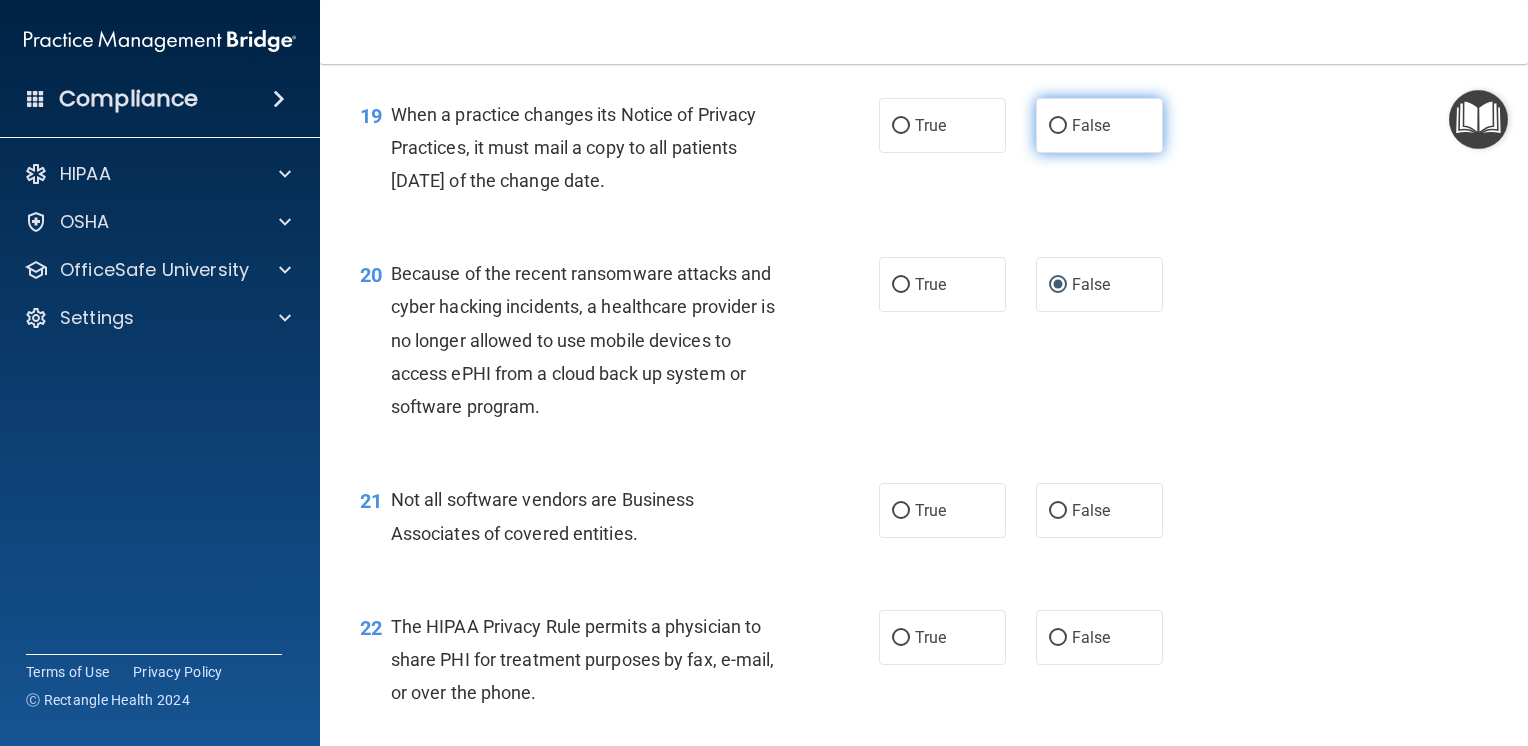 click on "False" at bounding box center (1058, 126) 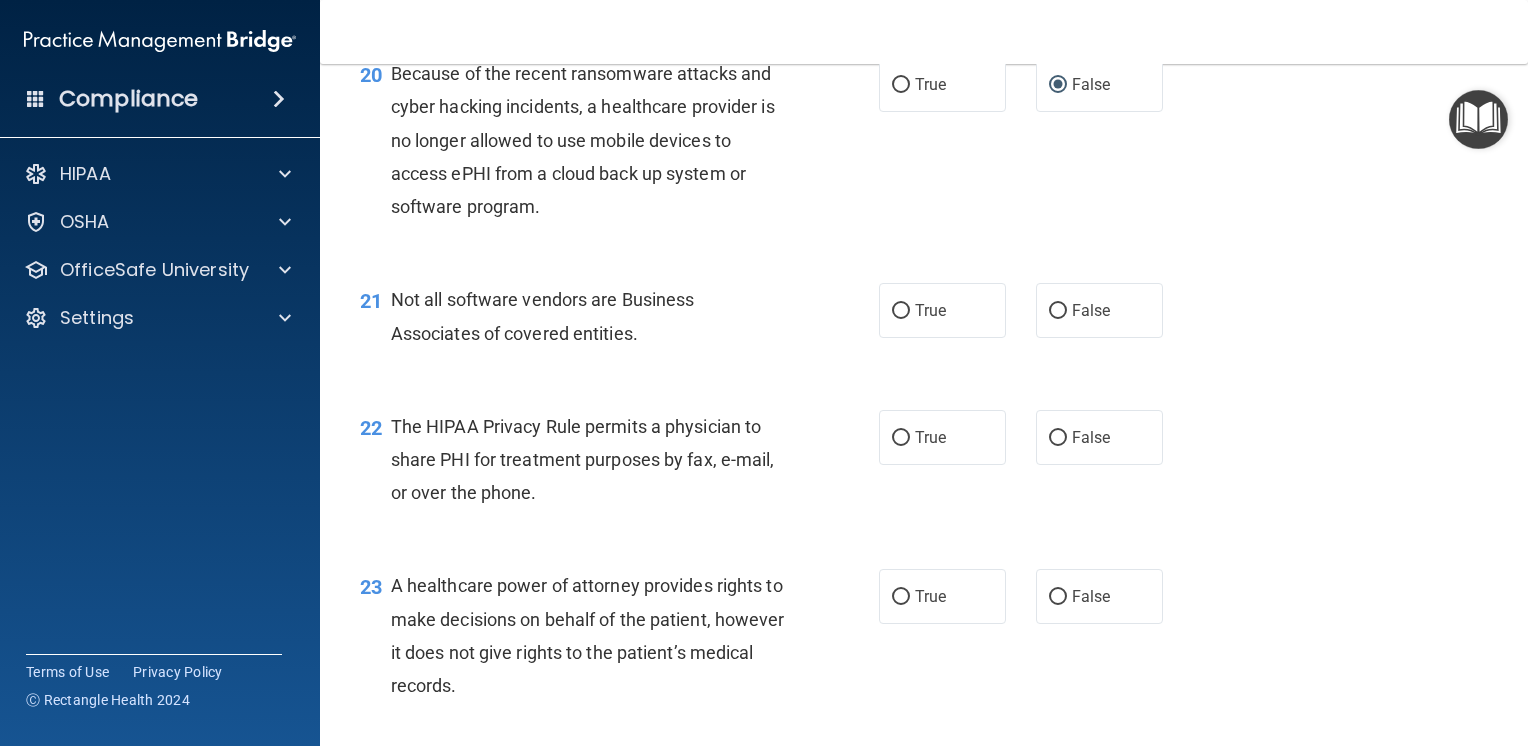 scroll, scrollTop: 3600, scrollLeft: 0, axis: vertical 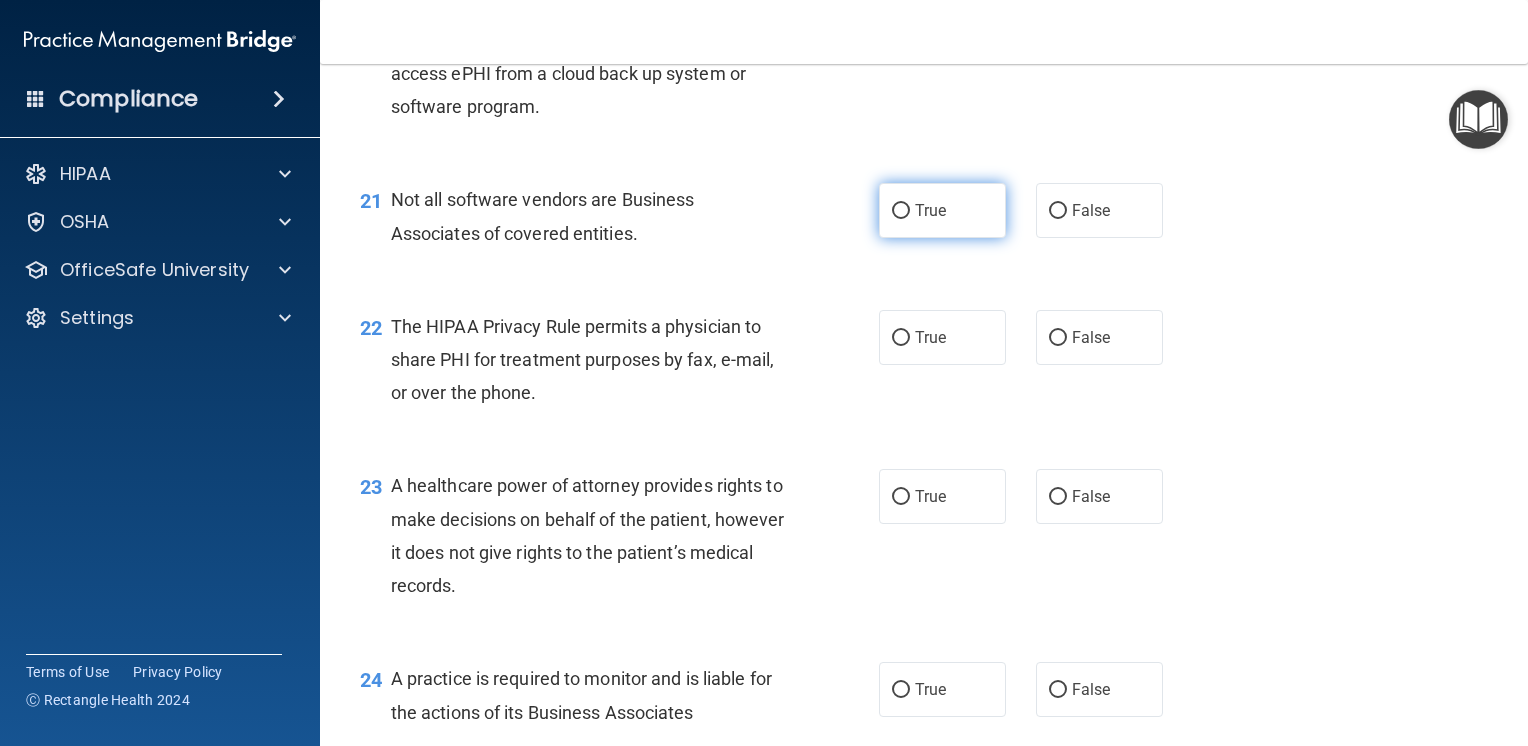 click on "True" at bounding box center [901, 211] 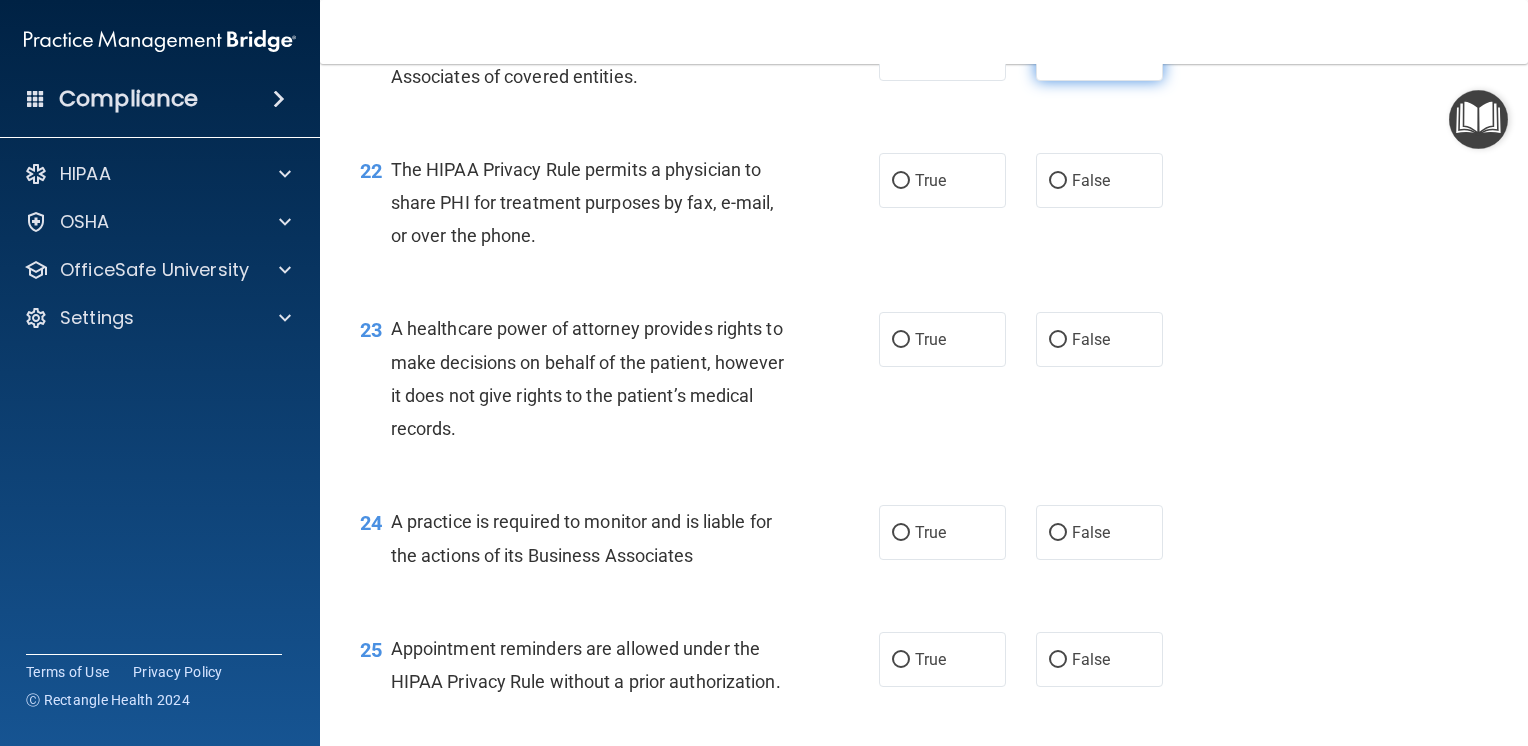 scroll, scrollTop: 3800, scrollLeft: 0, axis: vertical 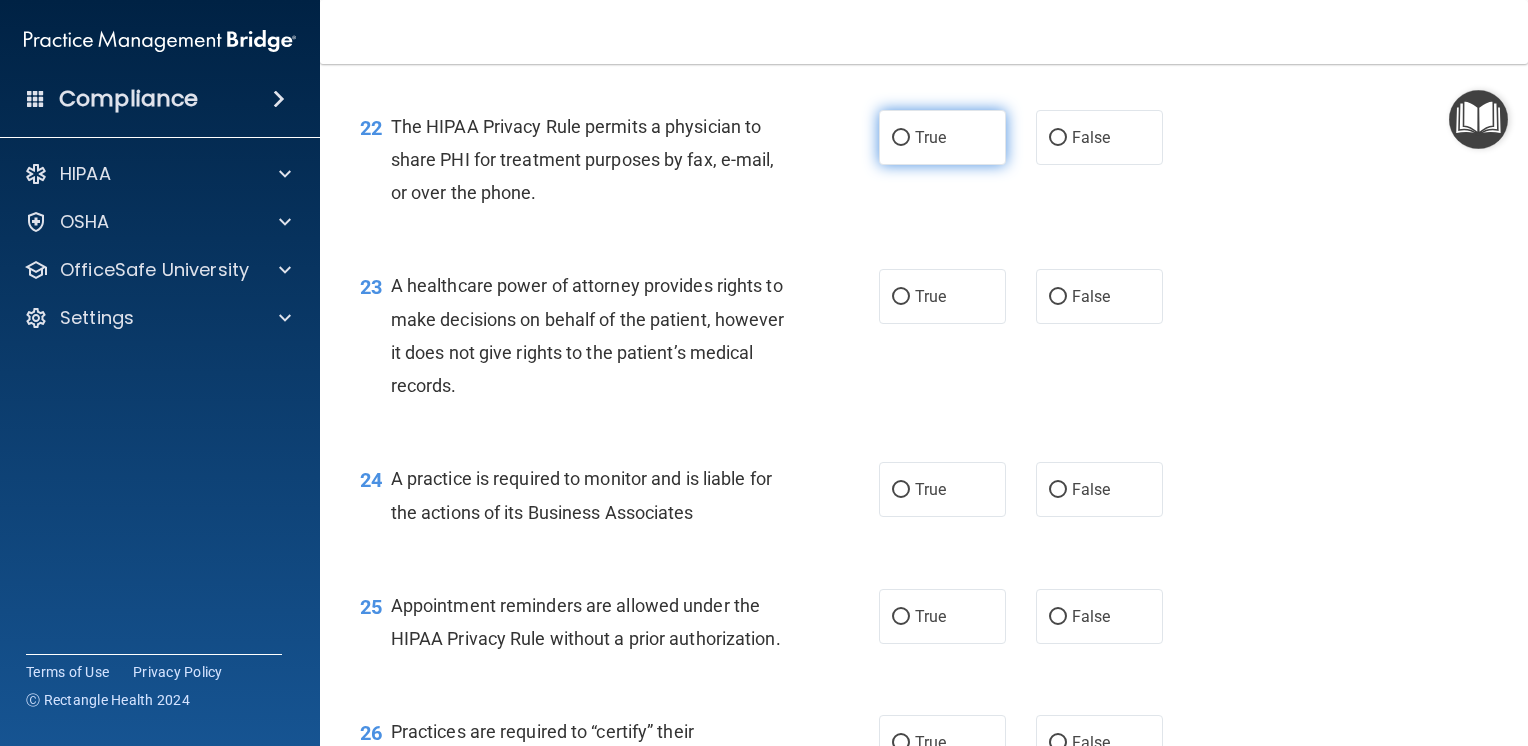 click on "True" at bounding box center [901, 138] 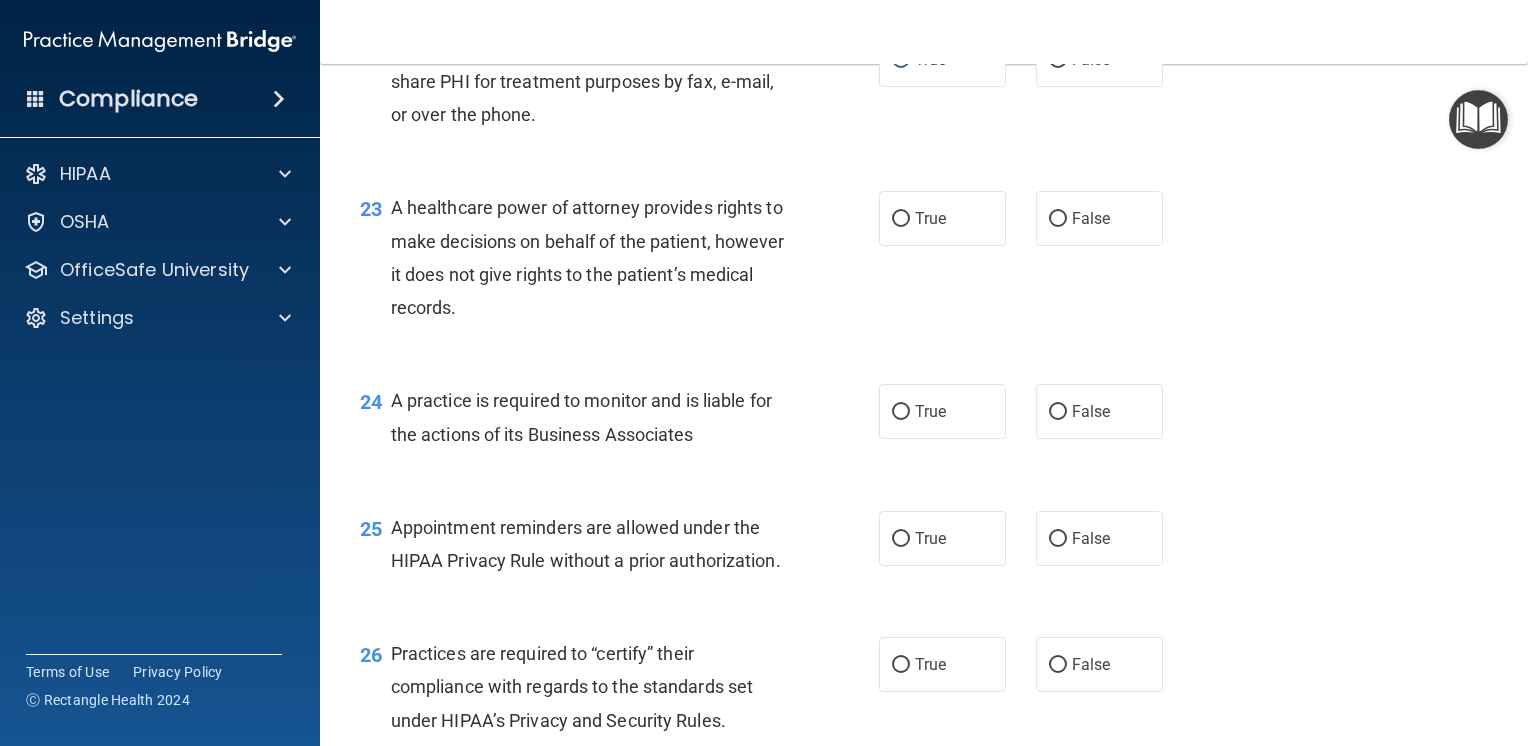 scroll, scrollTop: 4000, scrollLeft: 0, axis: vertical 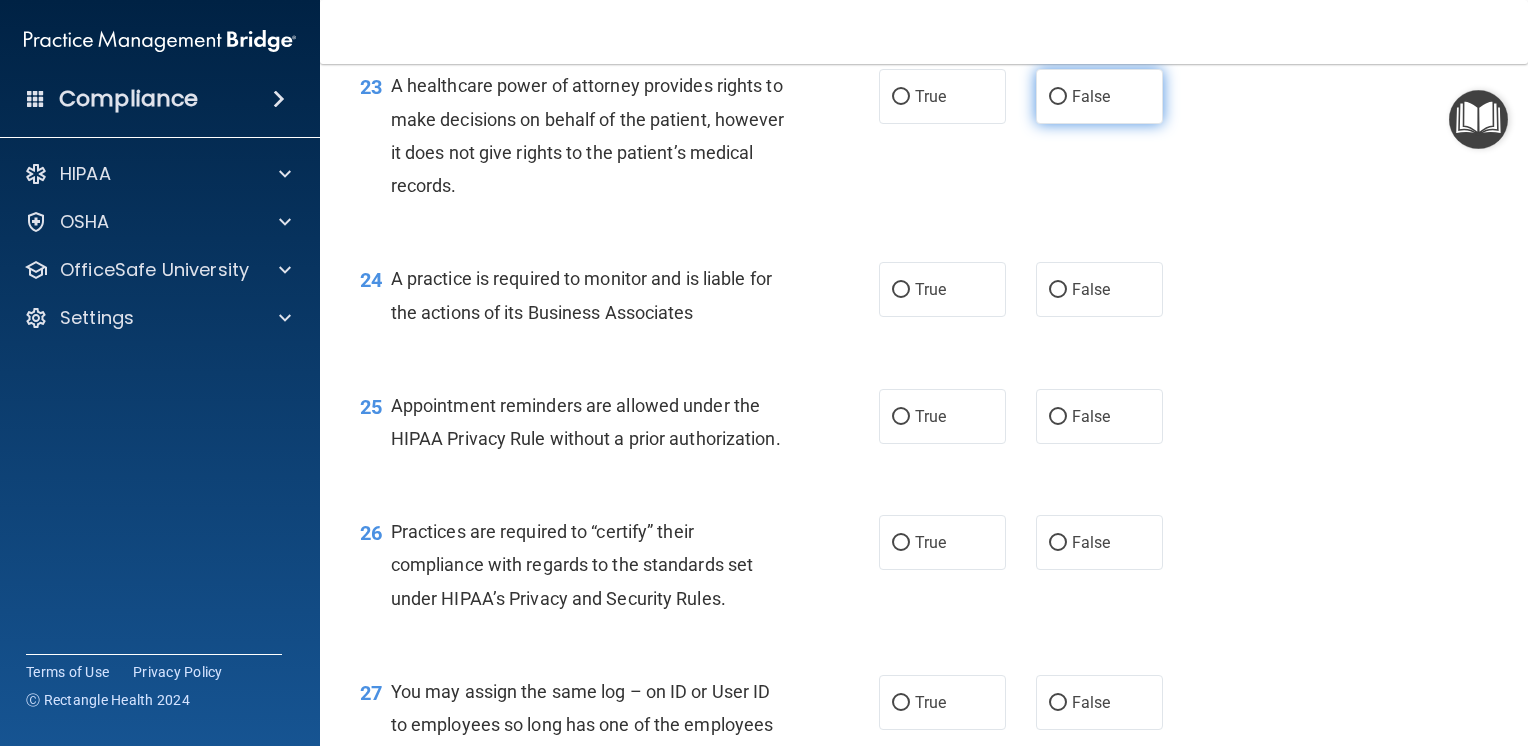 click on "False" at bounding box center (1058, 97) 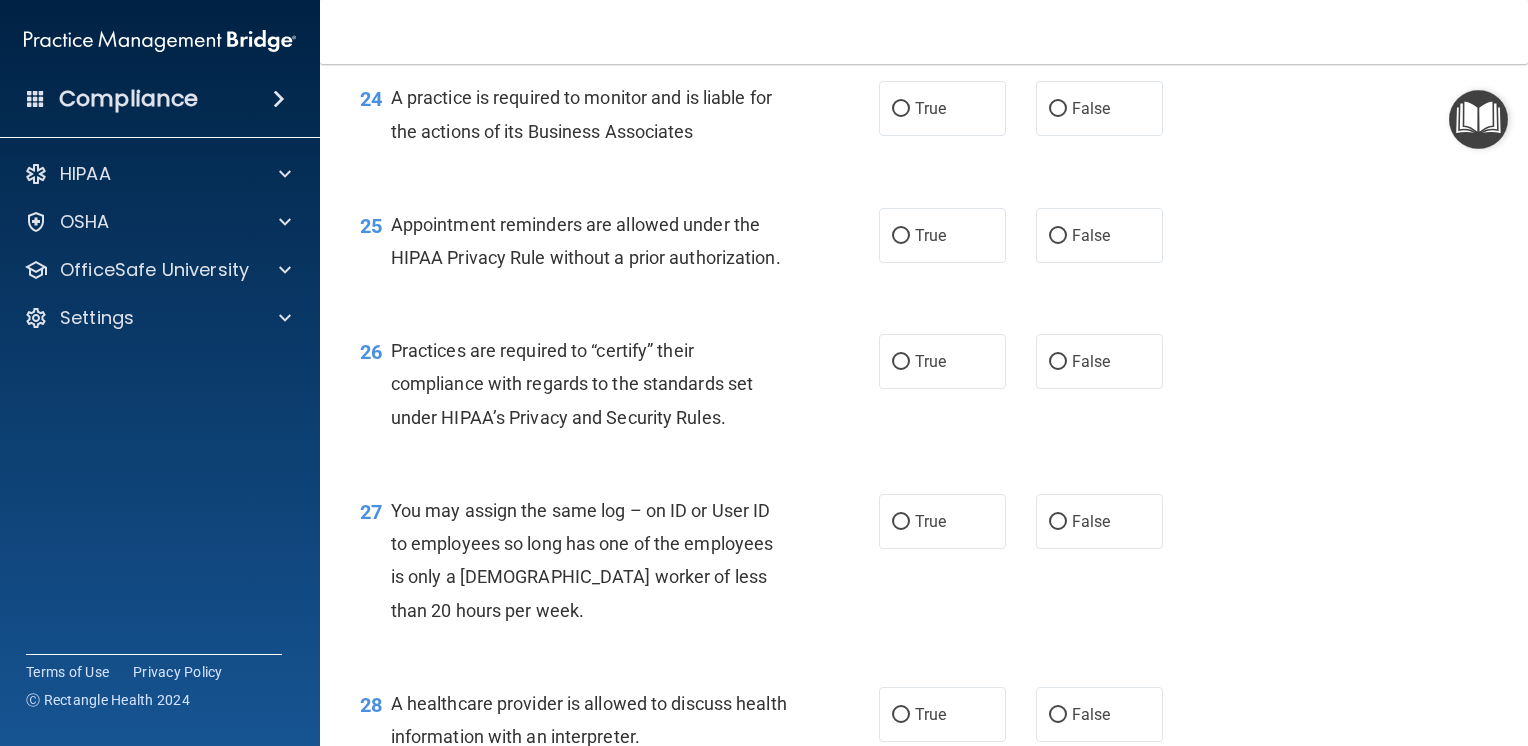 scroll, scrollTop: 4200, scrollLeft: 0, axis: vertical 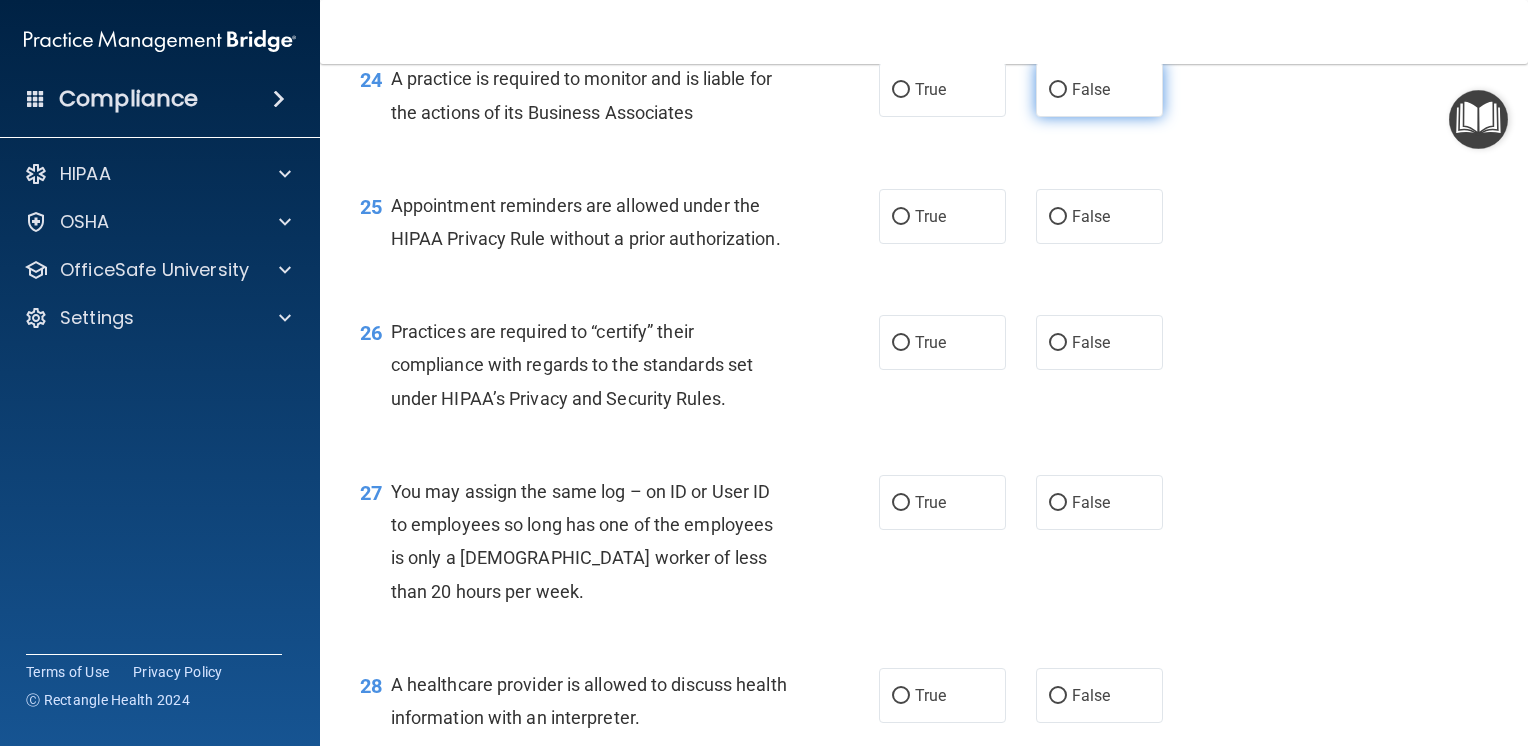 click on "False" at bounding box center [1058, 90] 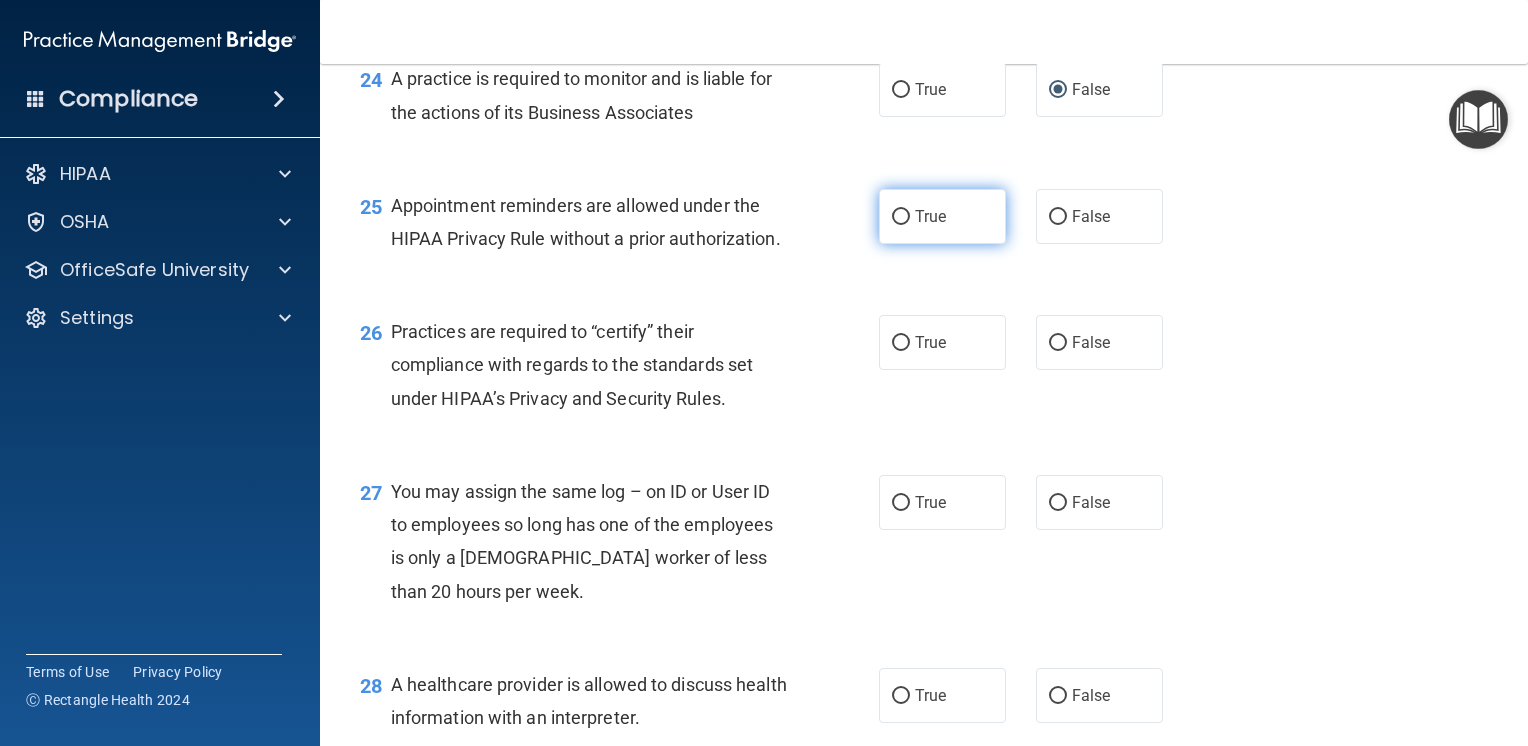 click on "True" at bounding box center [901, 217] 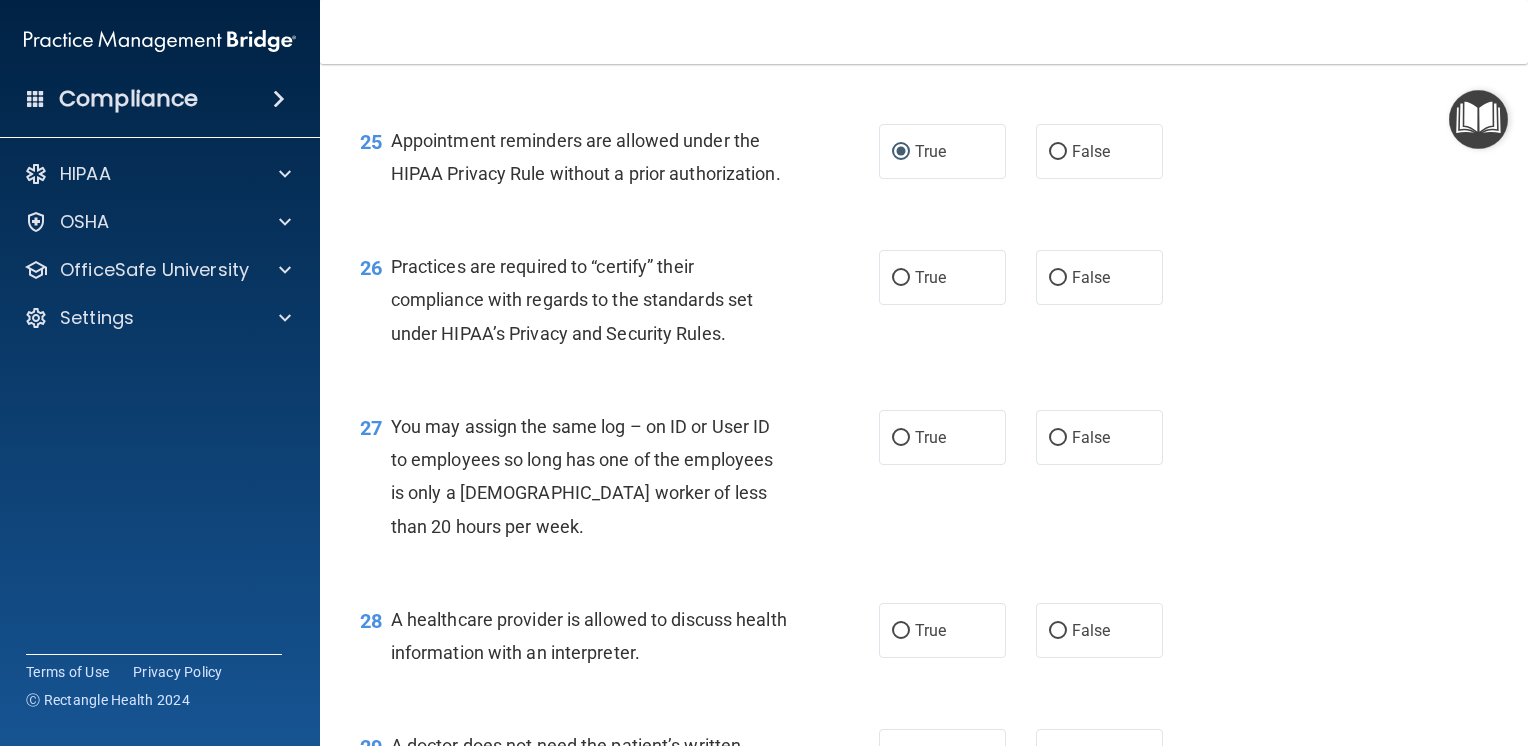 scroll, scrollTop: 4300, scrollLeft: 0, axis: vertical 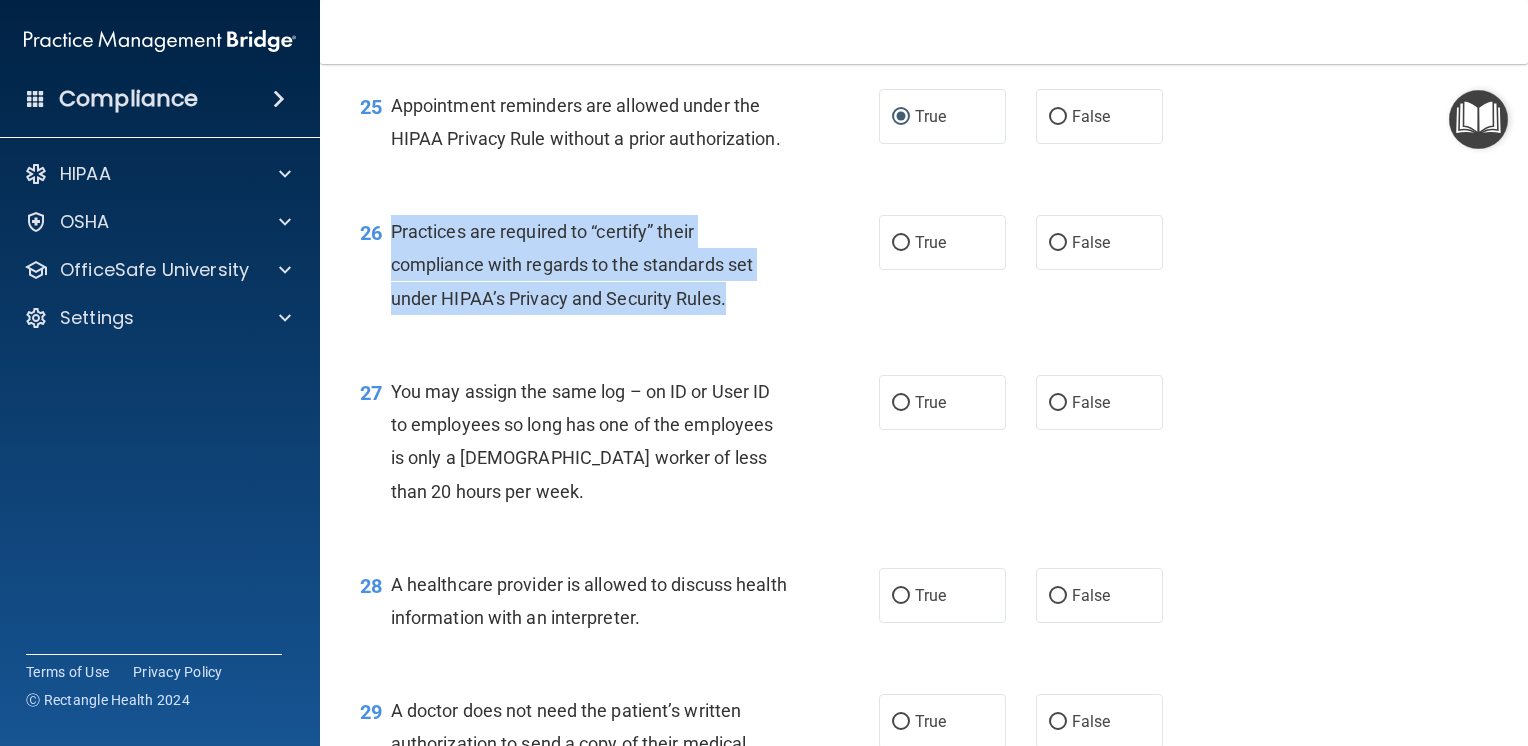 drag, startPoint x: 395, startPoint y: 325, endPoint x: 740, endPoint y: 394, distance: 351.83234 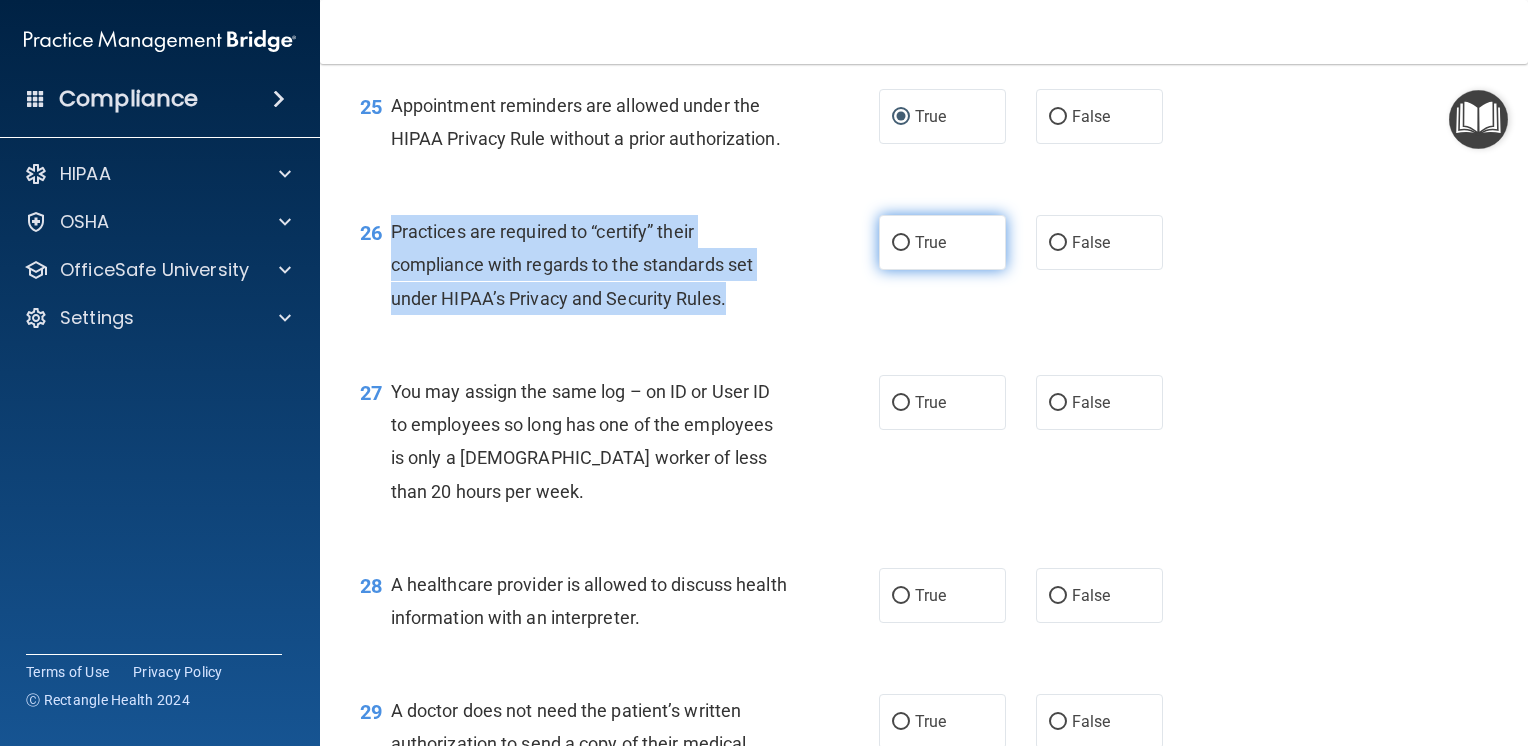 click on "True" at bounding box center (901, 243) 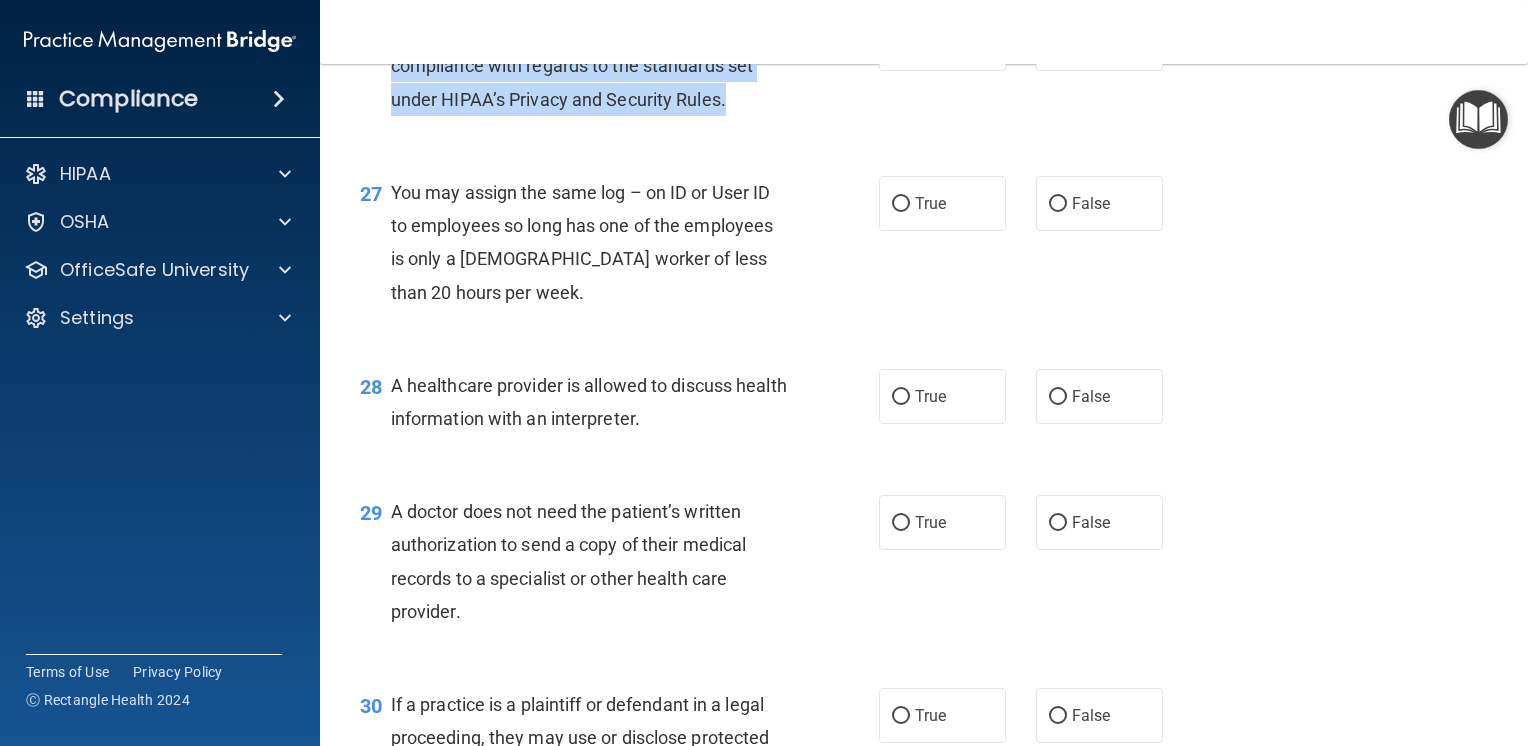 scroll, scrollTop: 4500, scrollLeft: 0, axis: vertical 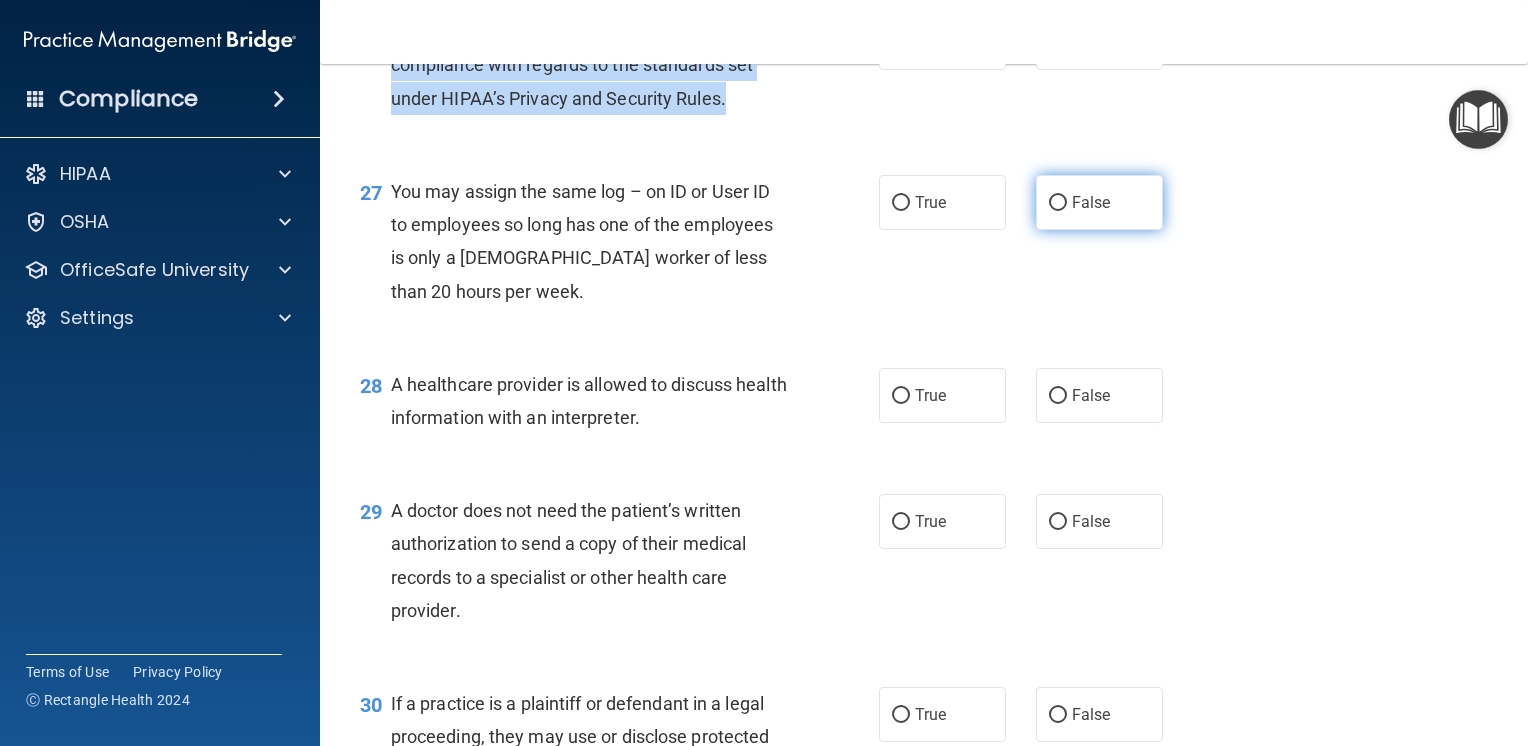 click on "False" at bounding box center (1058, 203) 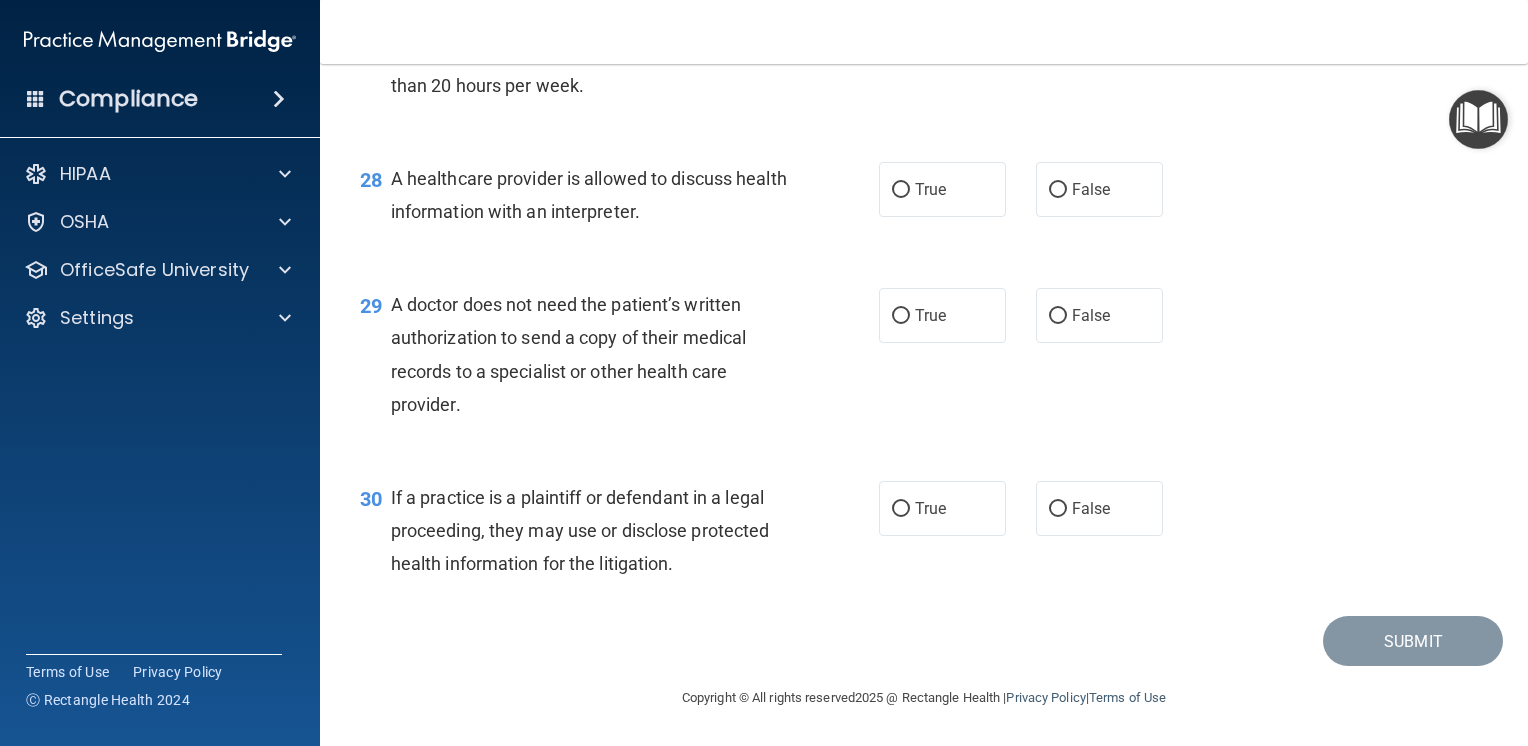 scroll, scrollTop: 4800, scrollLeft: 0, axis: vertical 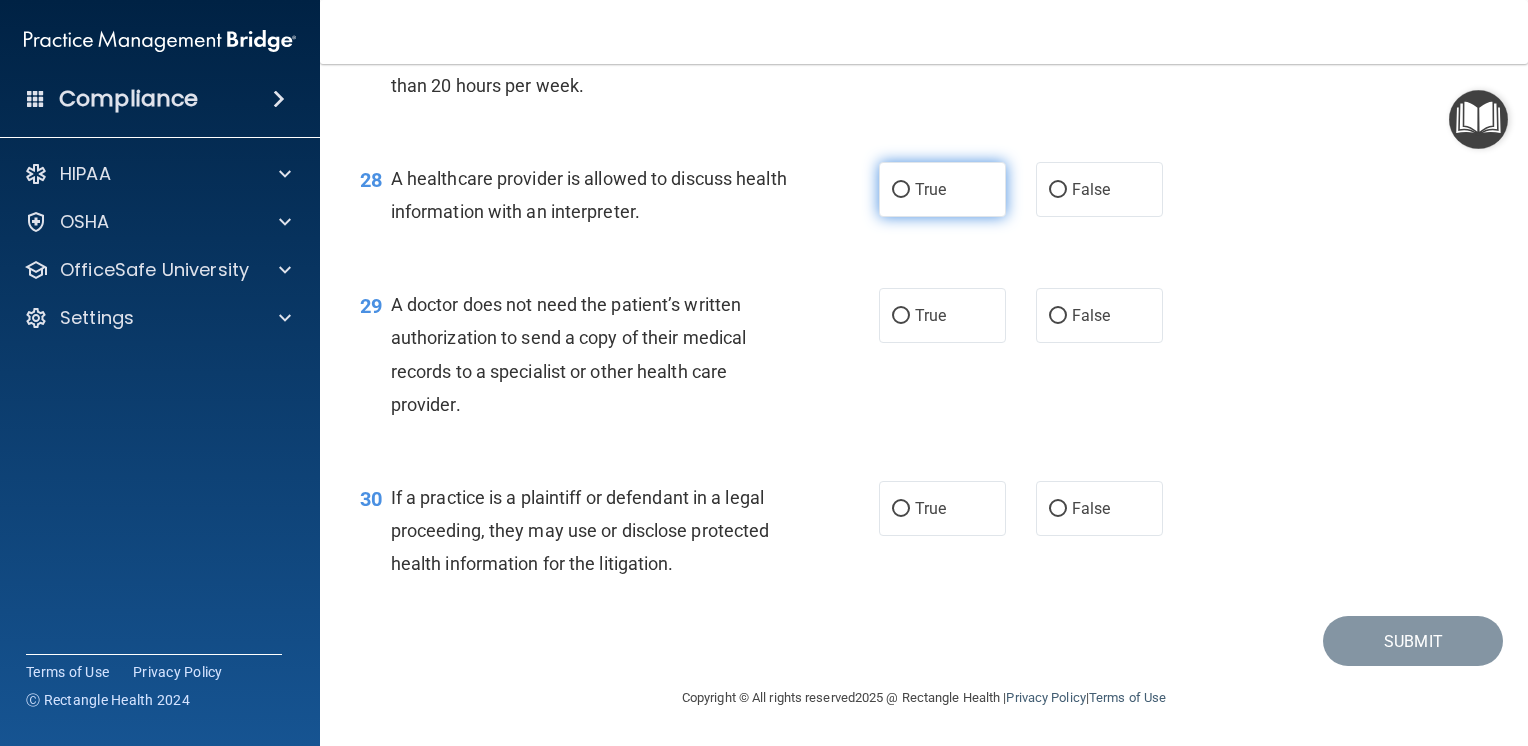 click on "True" at bounding box center (901, 190) 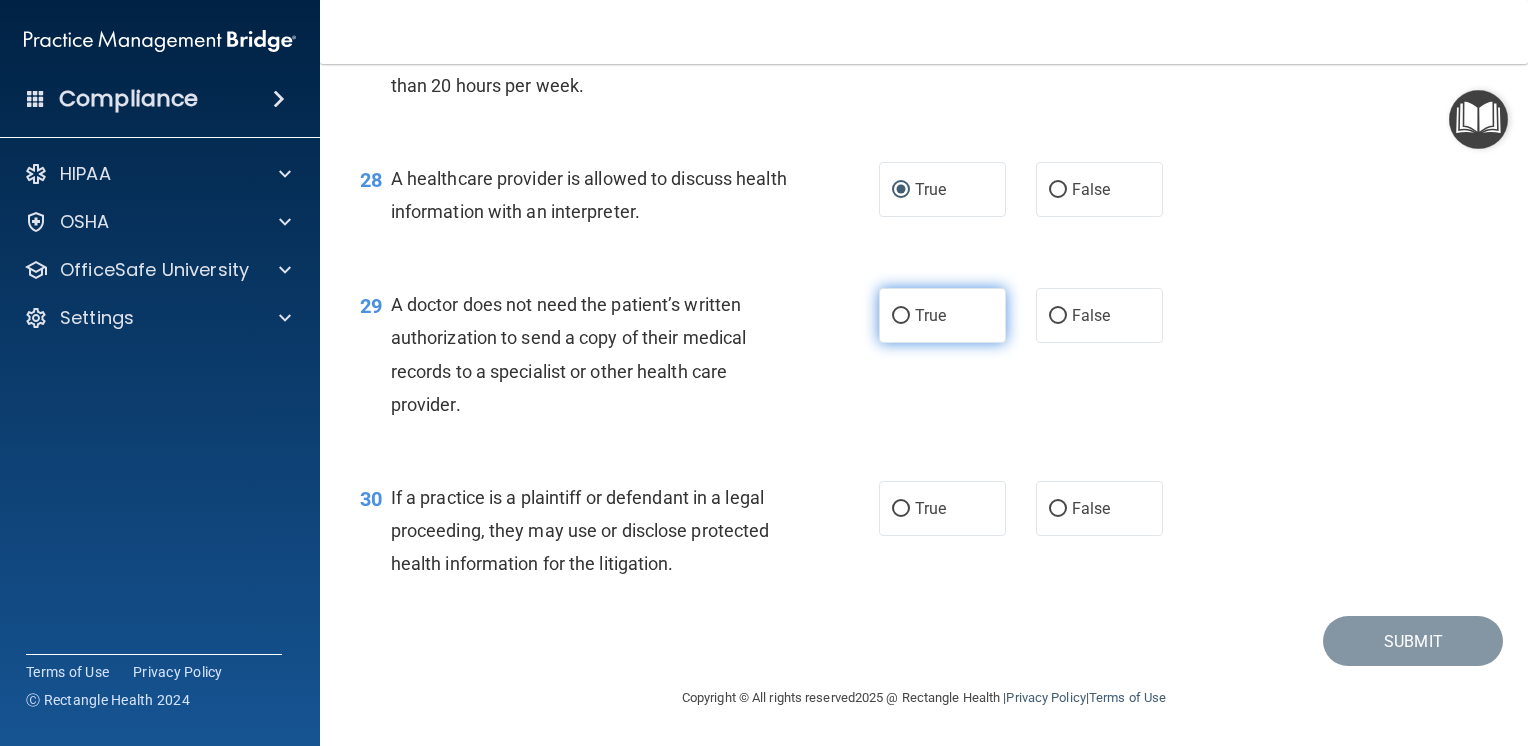click on "True" at bounding box center (901, 316) 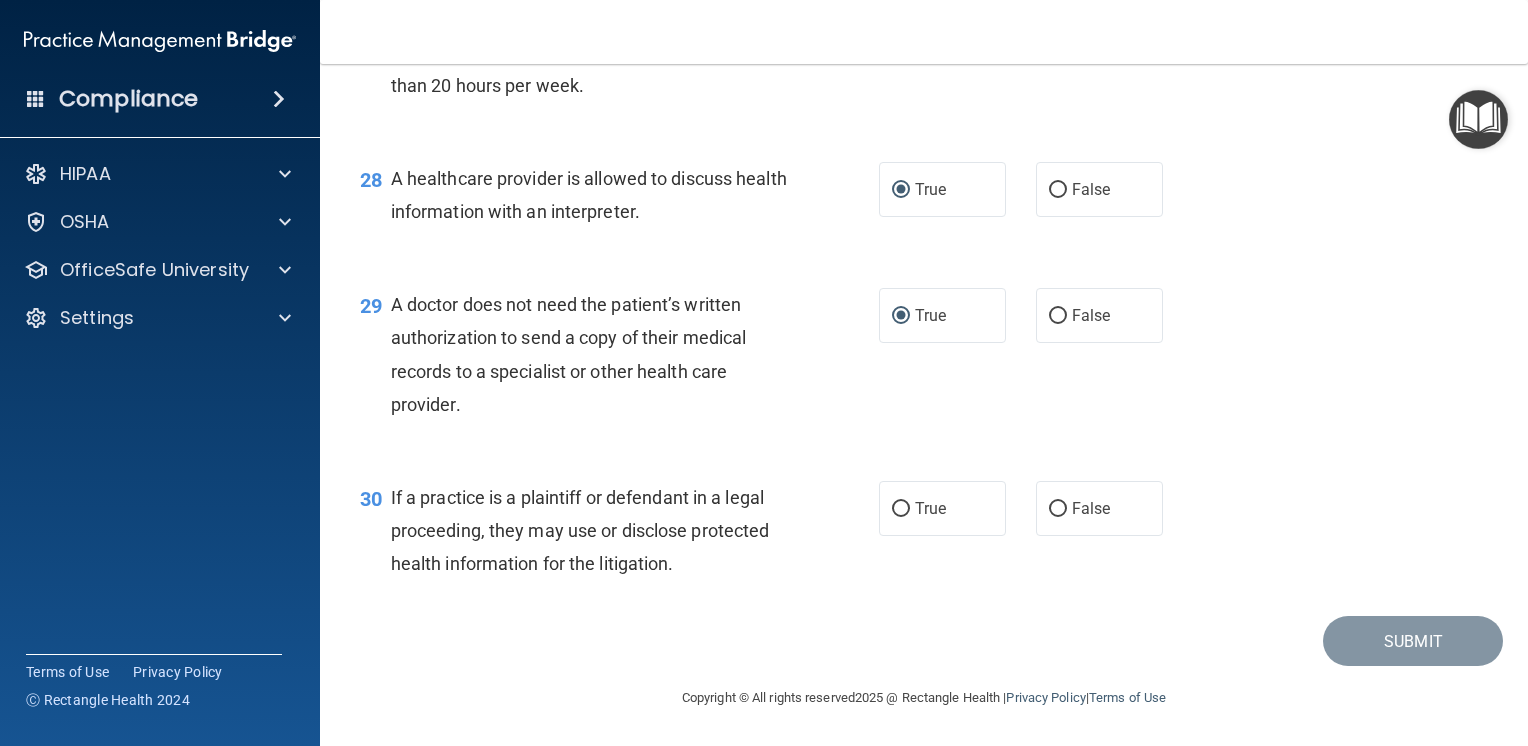 scroll, scrollTop: 4805, scrollLeft: 0, axis: vertical 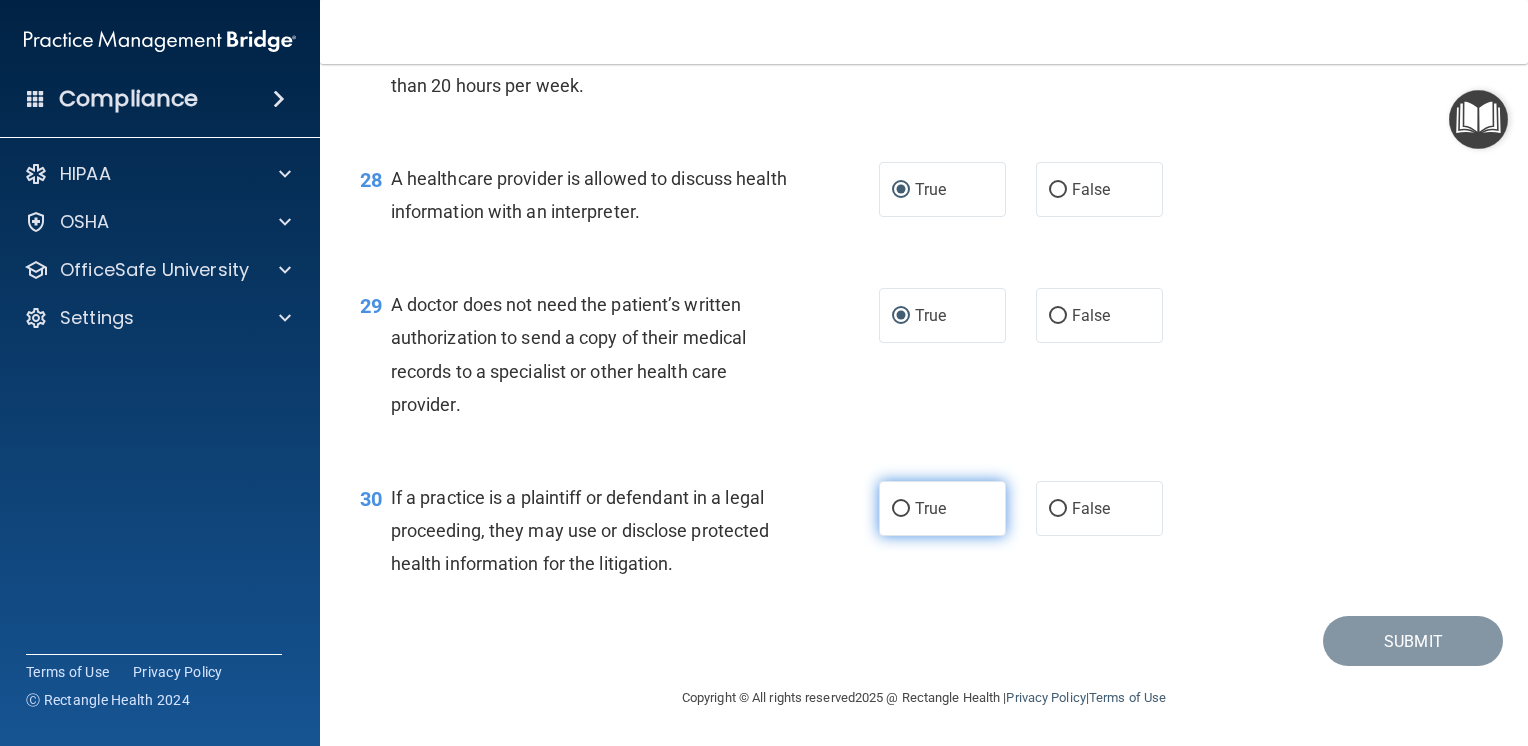 click on "True" at bounding box center (901, 509) 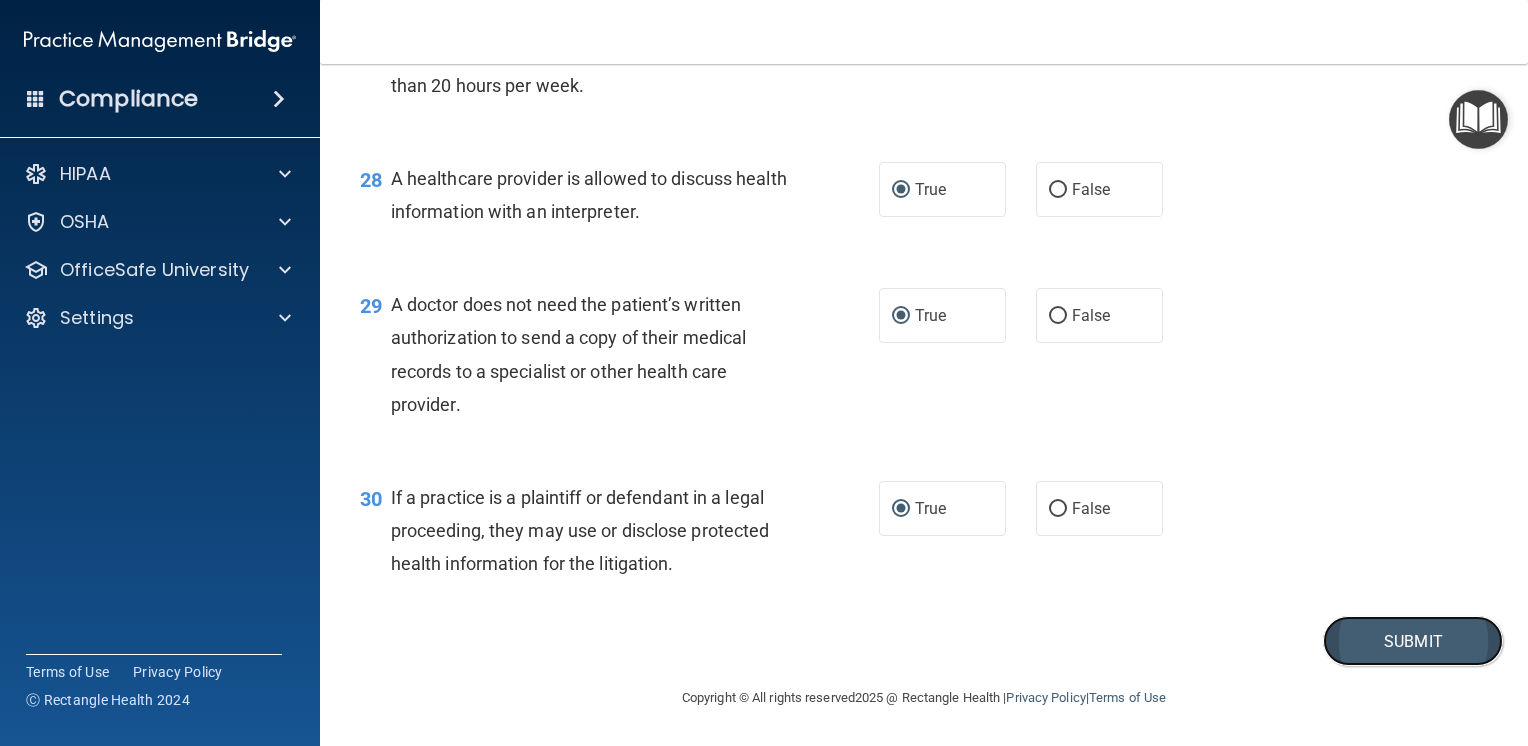 click on "Submit" at bounding box center (1413, 641) 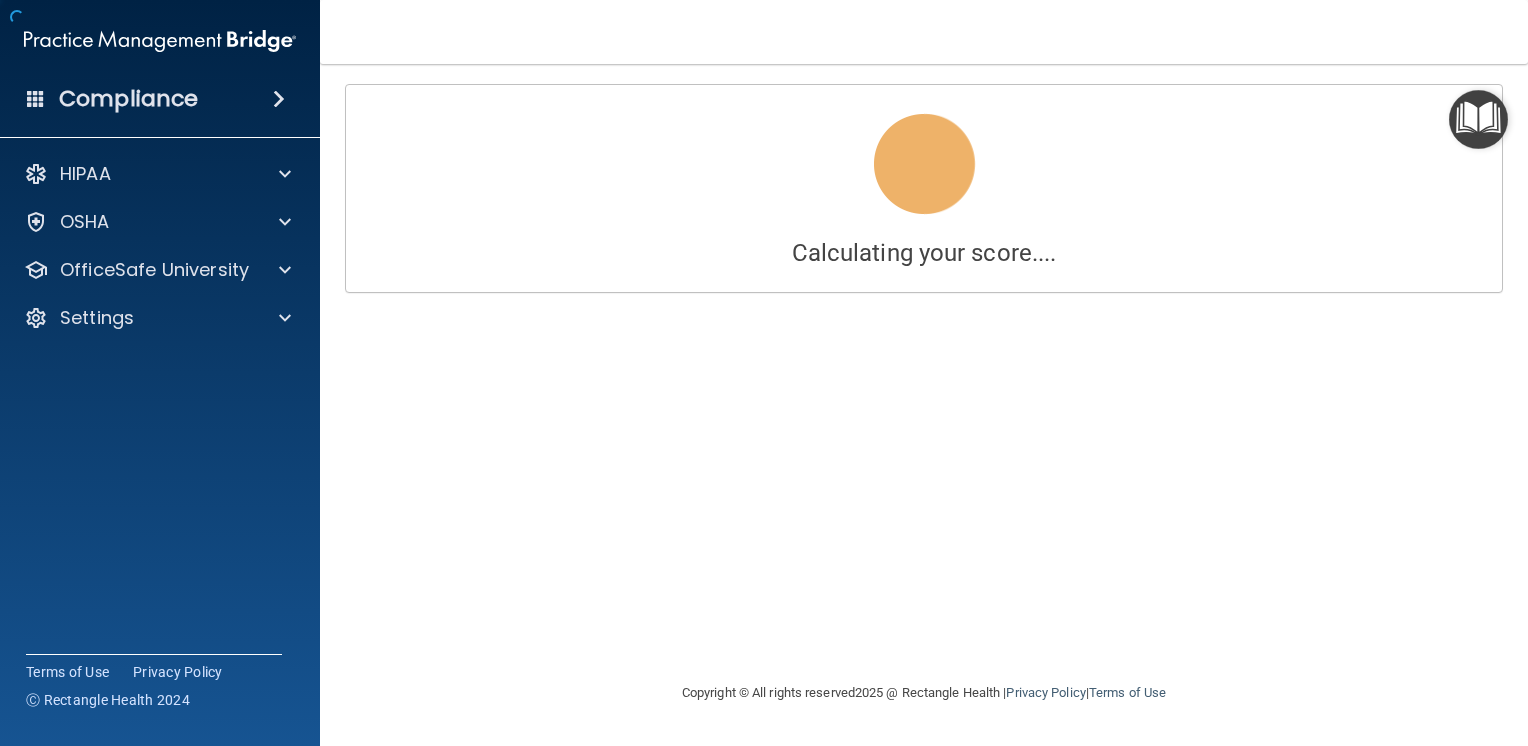 scroll, scrollTop: 0, scrollLeft: 0, axis: both 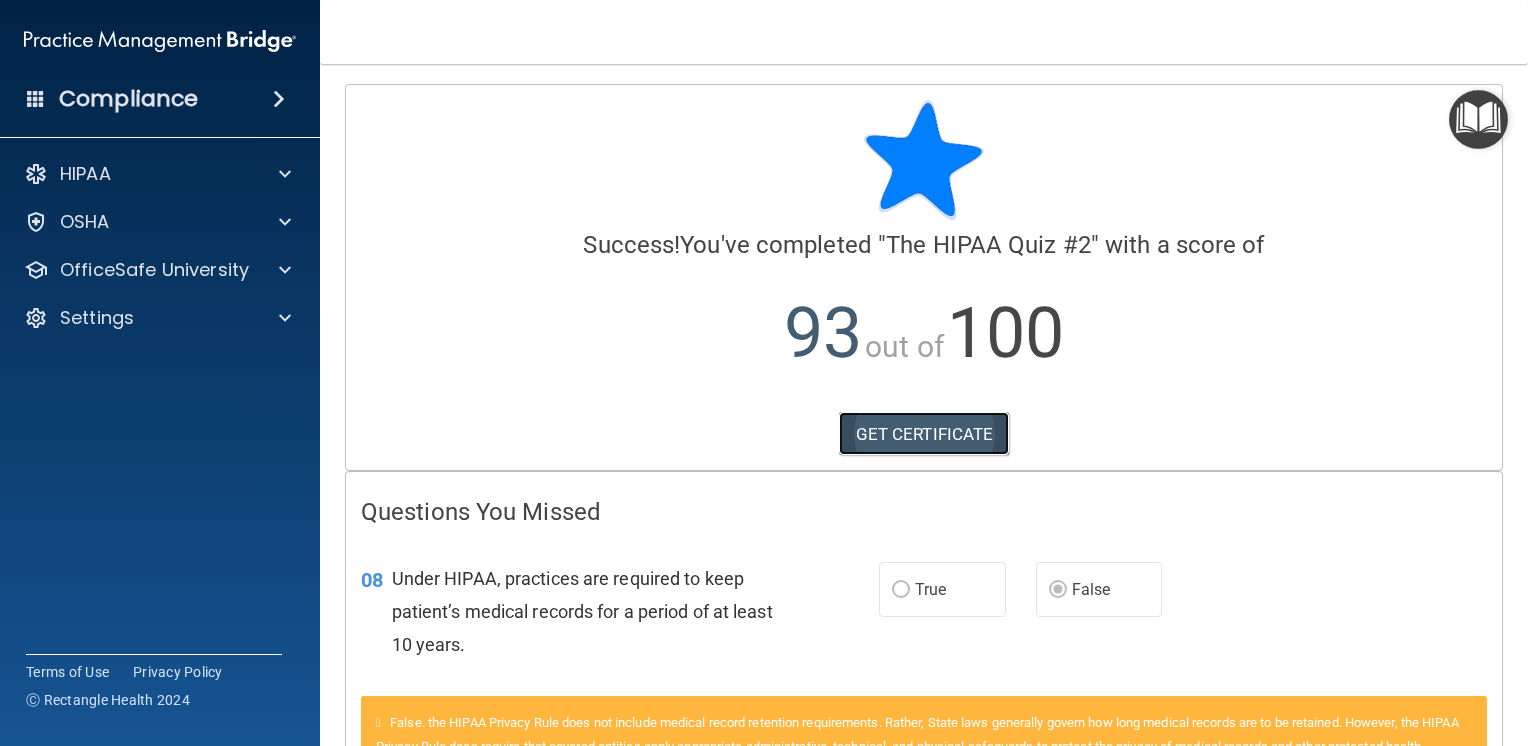 click on "GET CERTIFICATE" at bounding box center [924, 434] 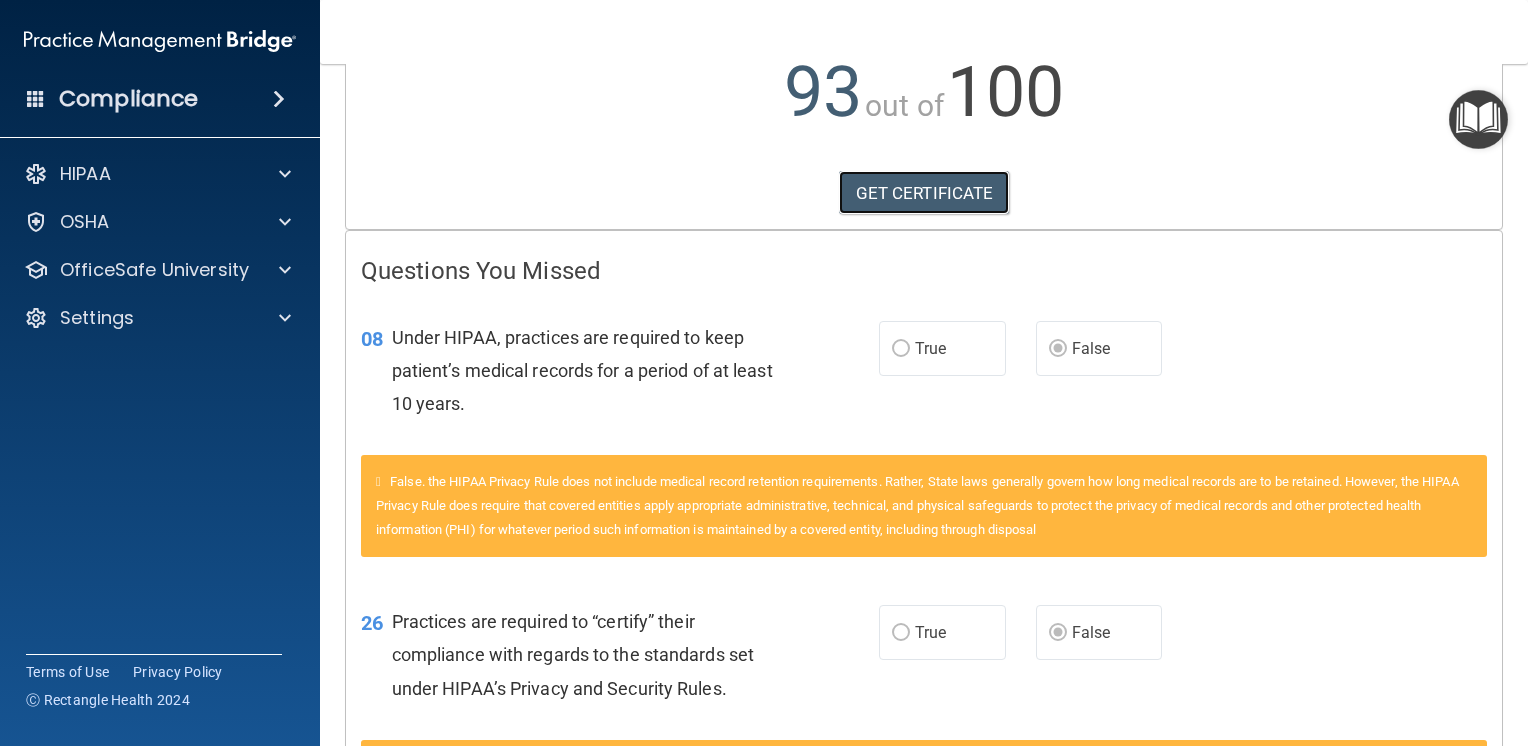 scroll, scrollTop: 0, scrollLeft: 0, axis: both 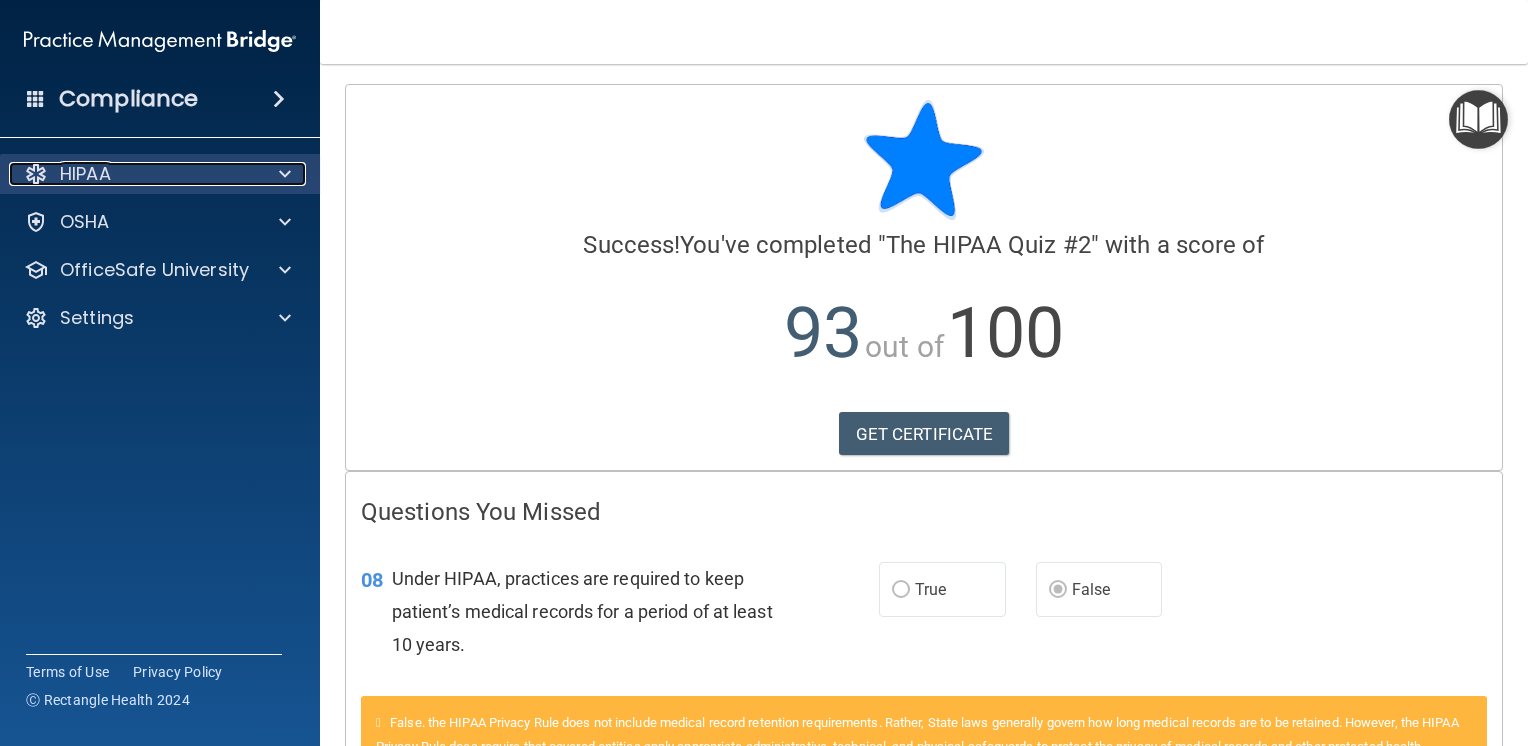 click on "HIPAA" at bounding box center (133, 174) 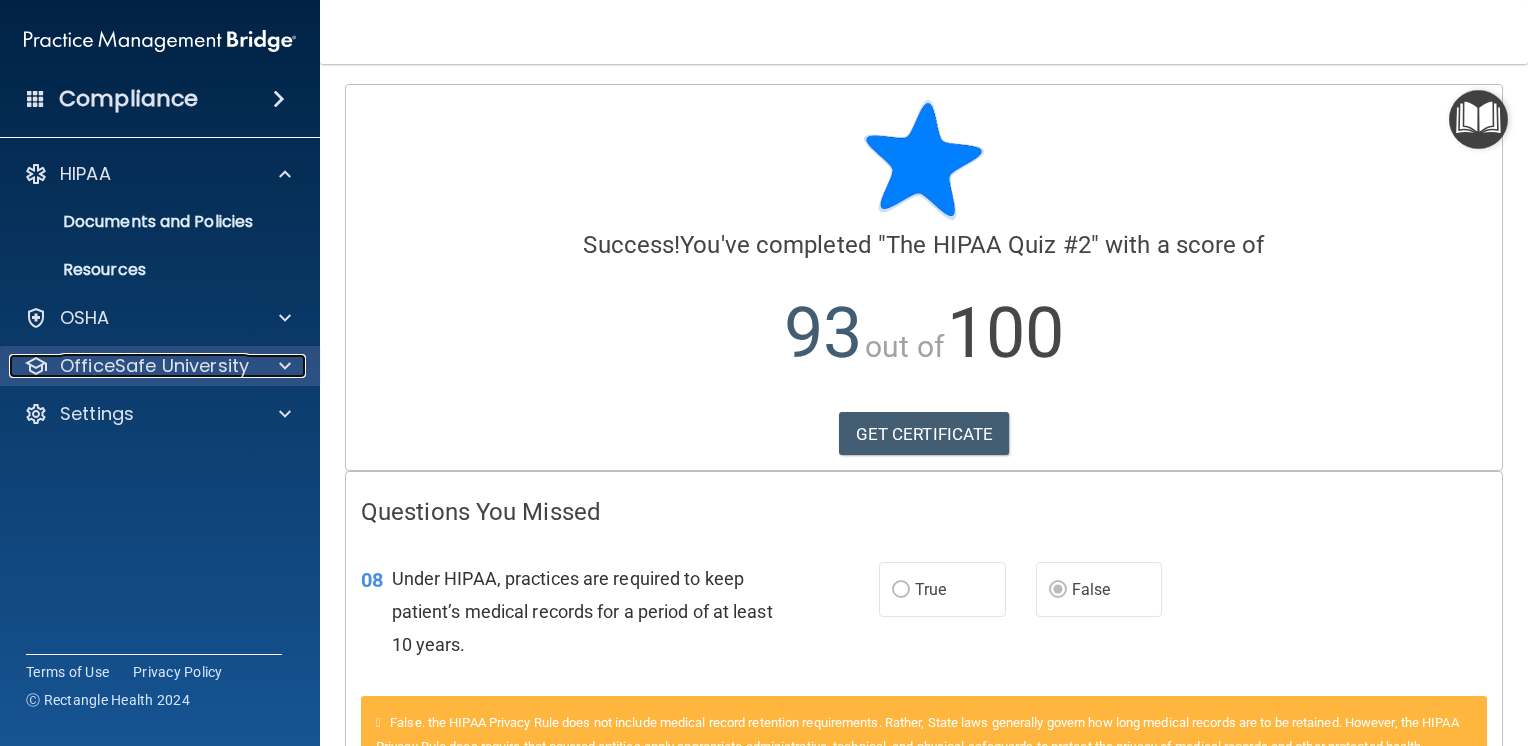 click on "OfficeSafe University" at bounding box center (154, 366) 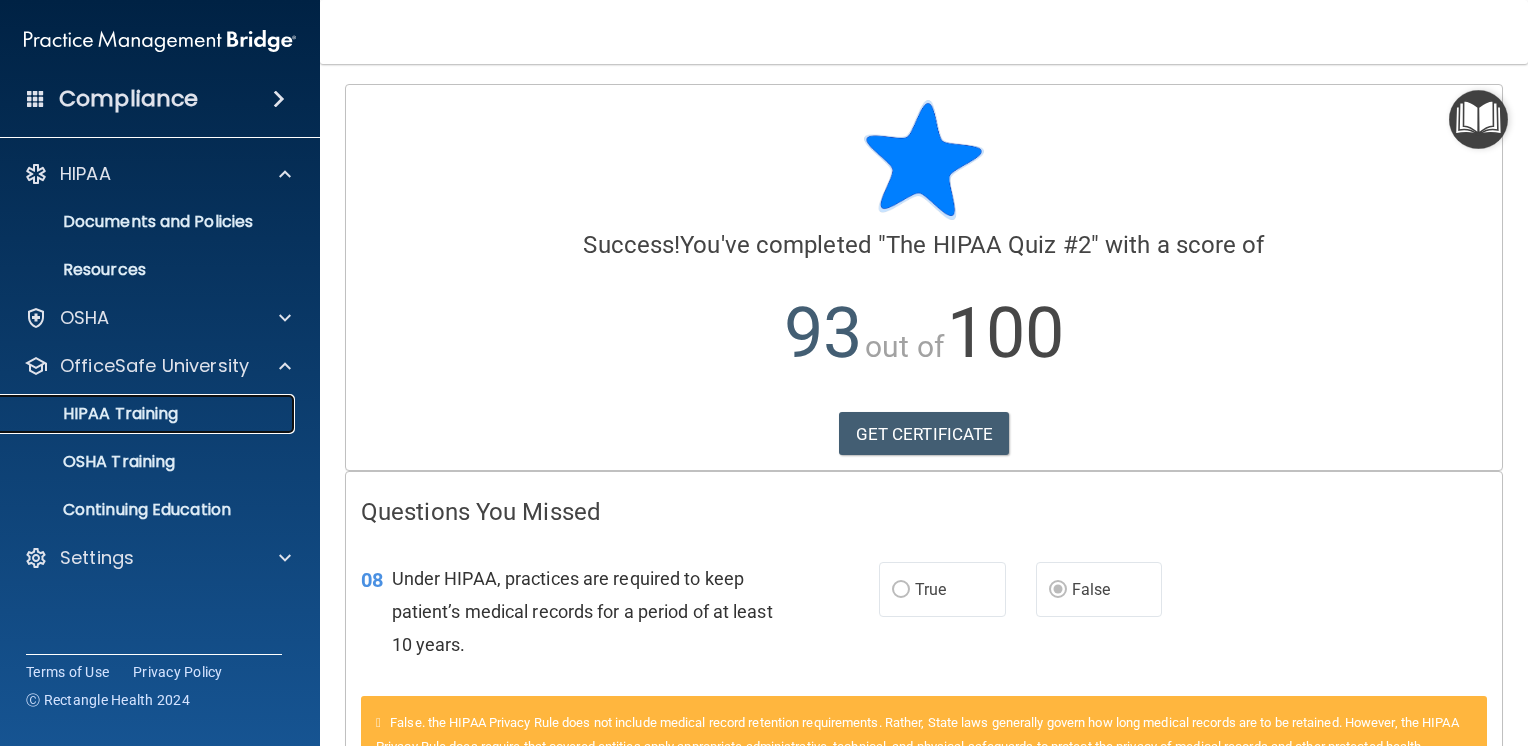 click on "HIPAA Training" at bounding box center (137, 414) 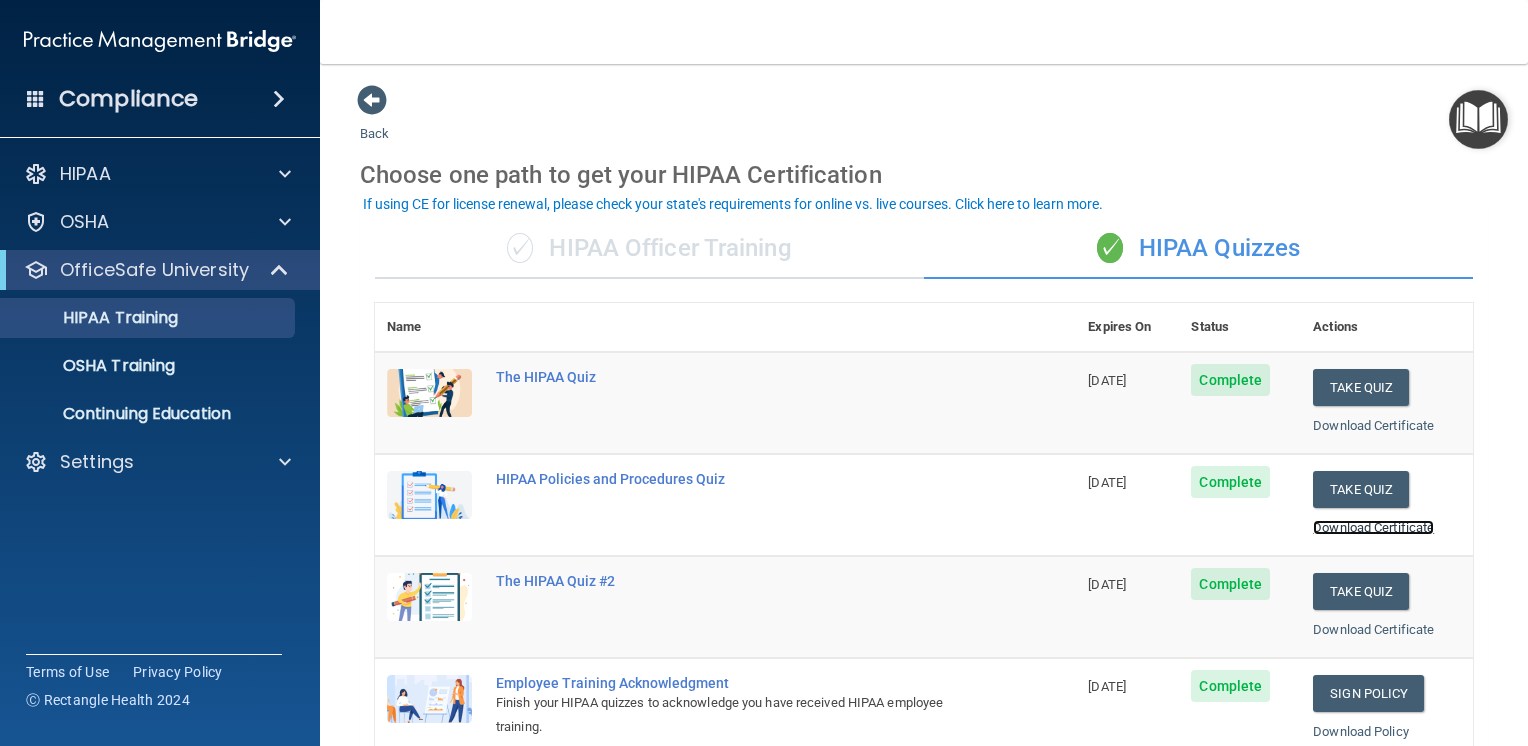 click on "Download Certificate" at bounding box center (1373, 527) 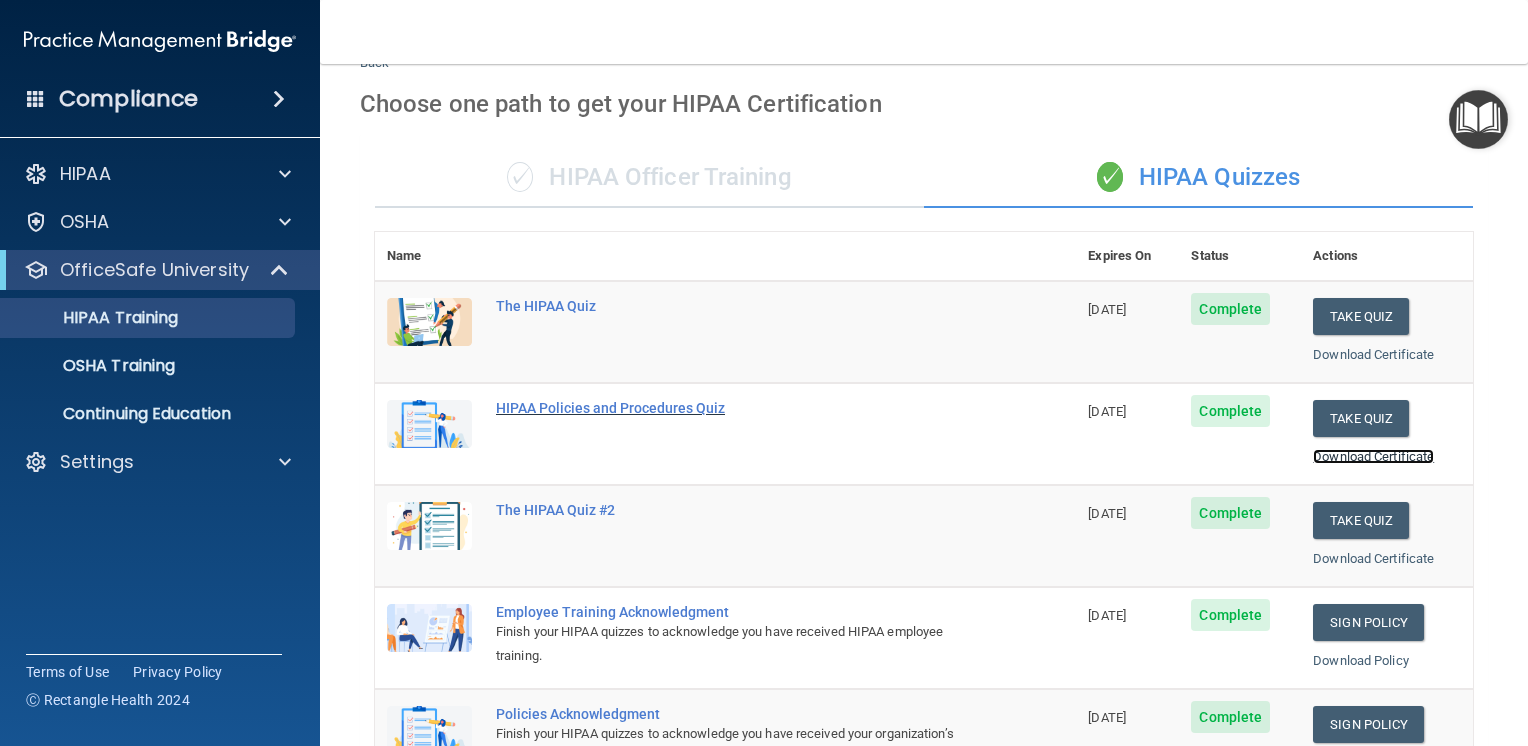 scroll, scrollTop: 0, scrollLeft: 0, axis: both 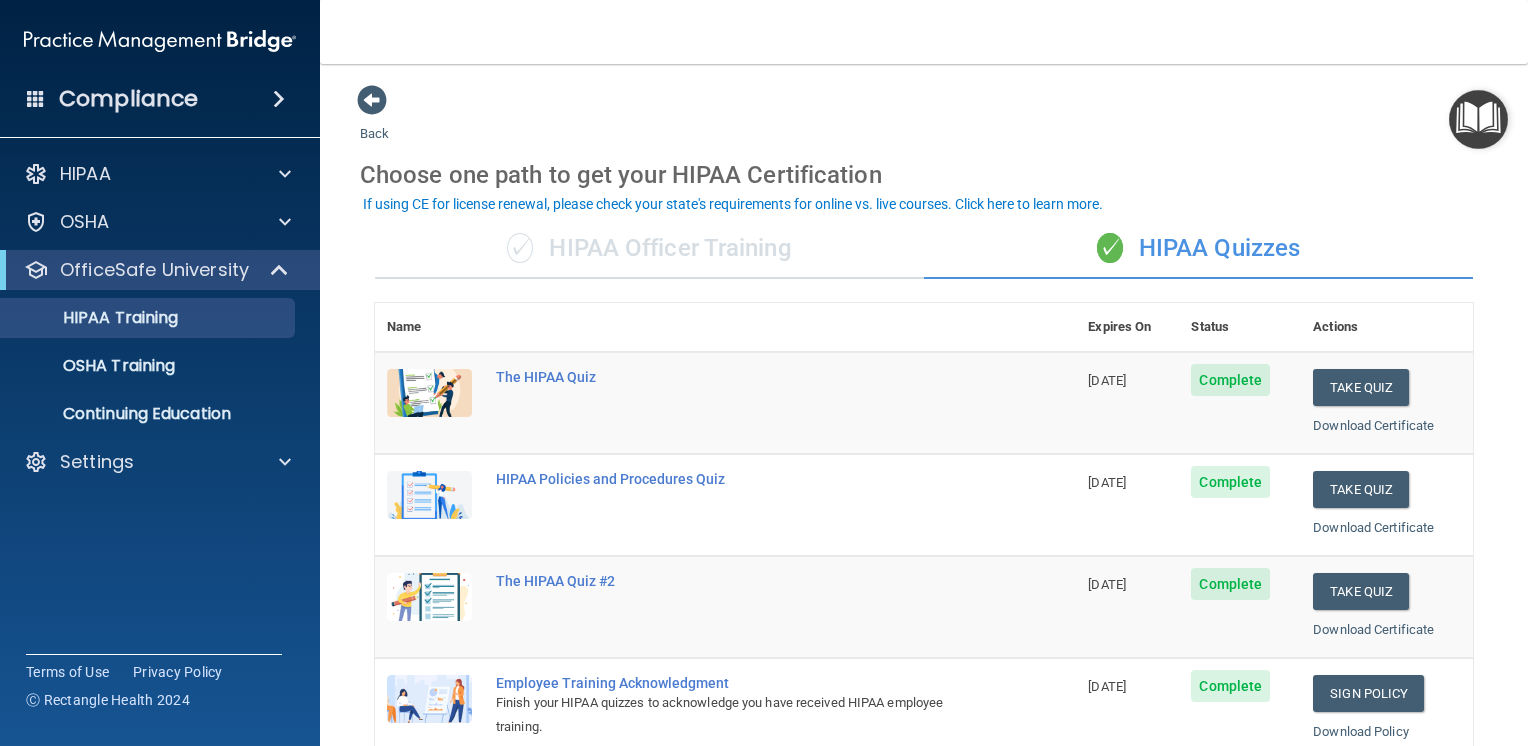 click on "Compliance" at bounding box center [128, 99] 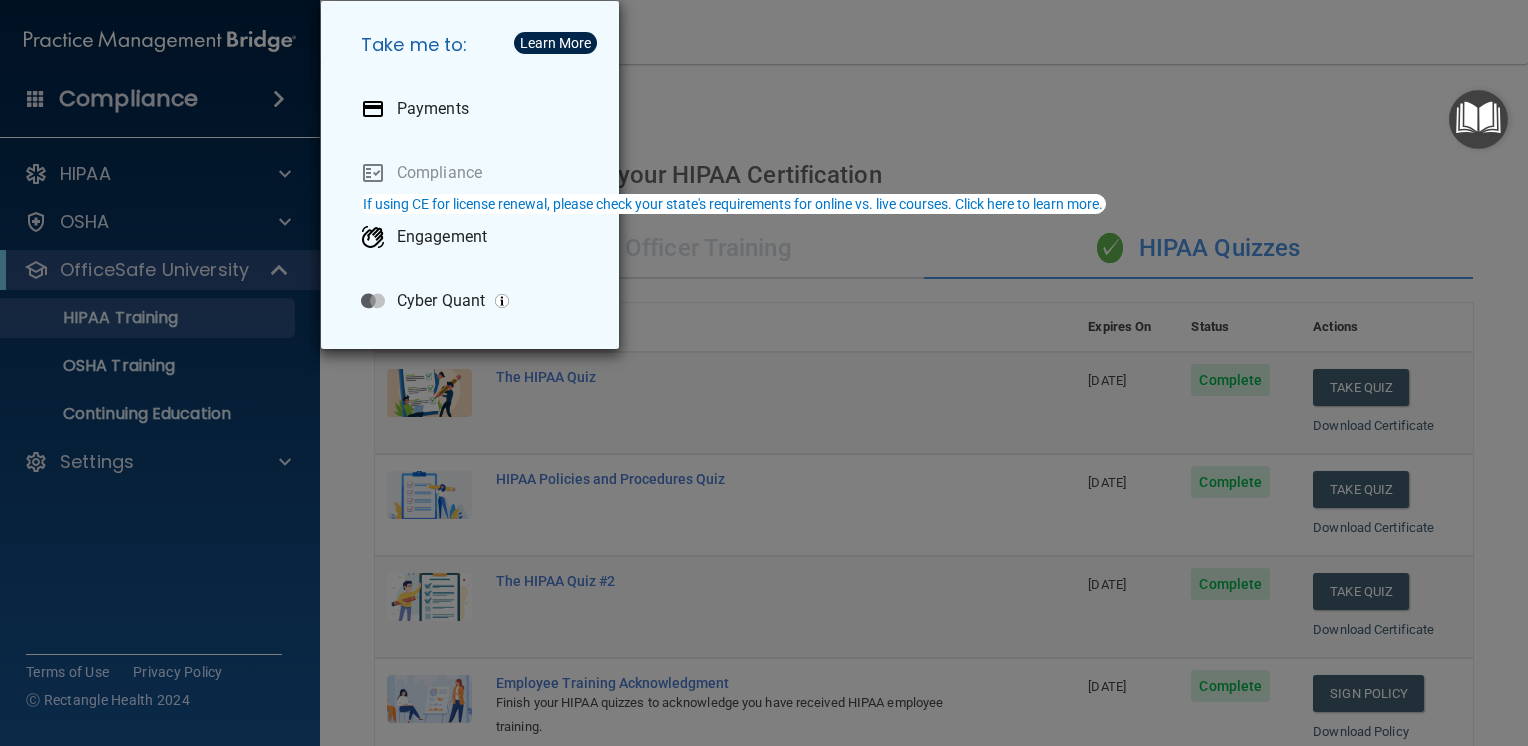 click on "Take me to:             Payments                   Compliance                     Engagement                     Cyber Quant" at bounding box center (764, 373) 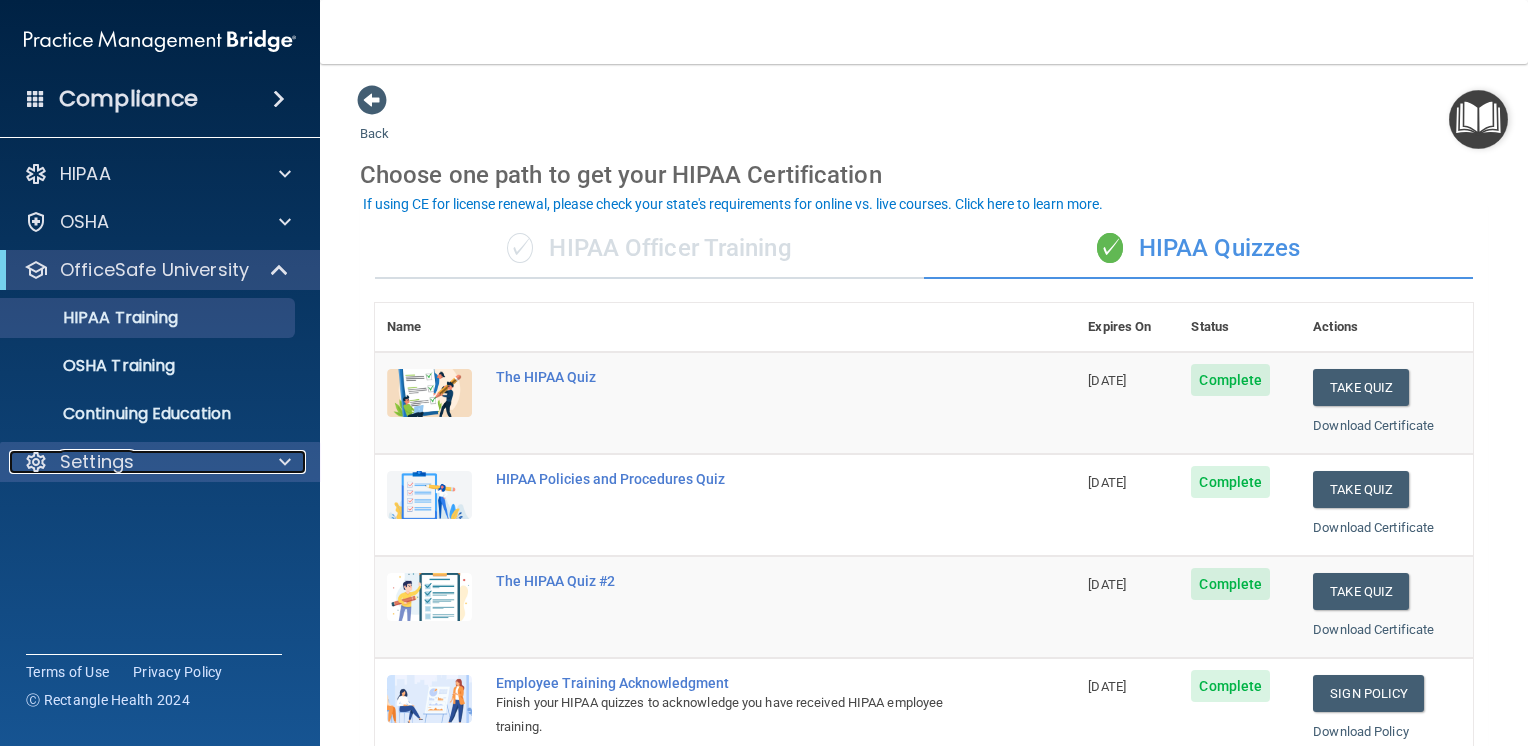 click at bounding box center [282, 462] 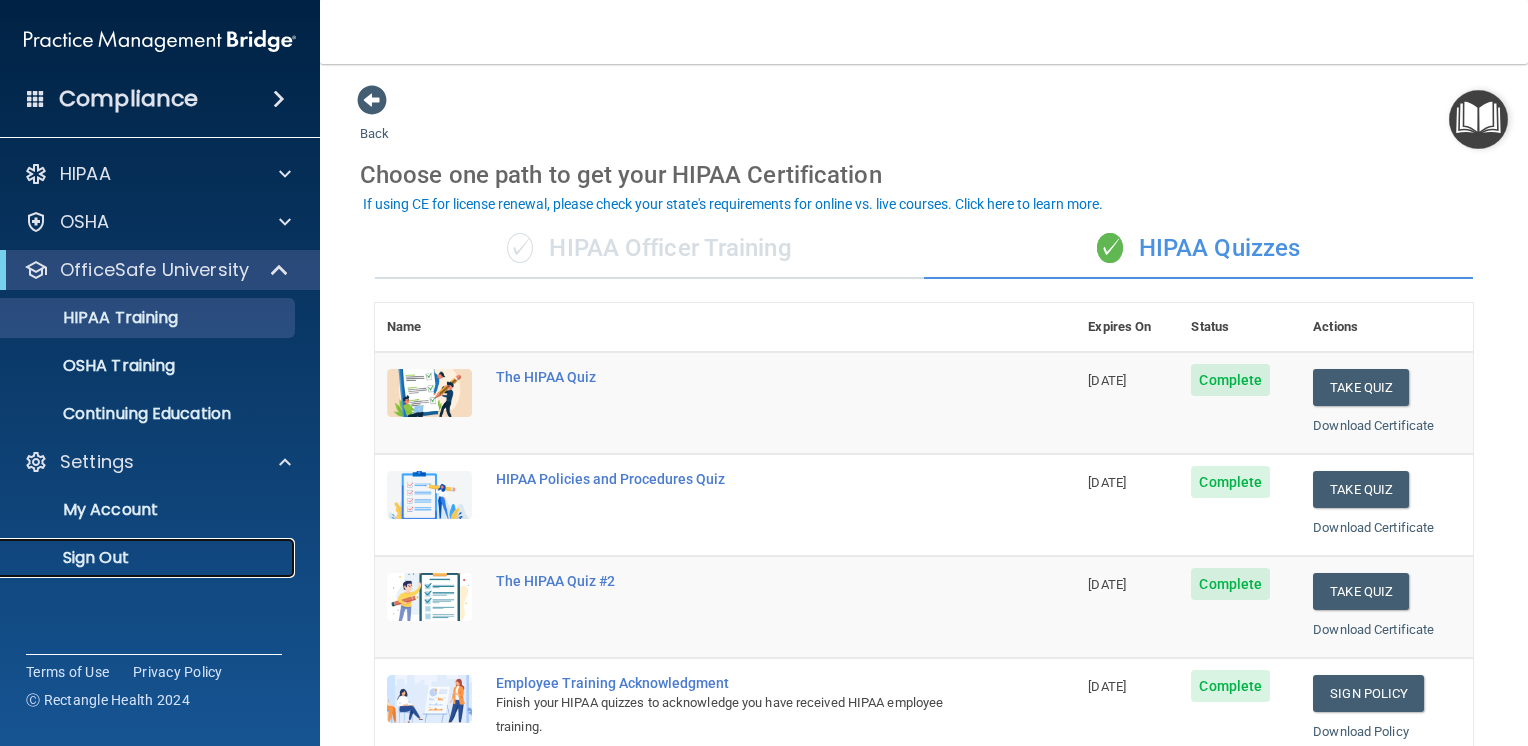 click on "Sign Out" at bounding box center (137, 558) 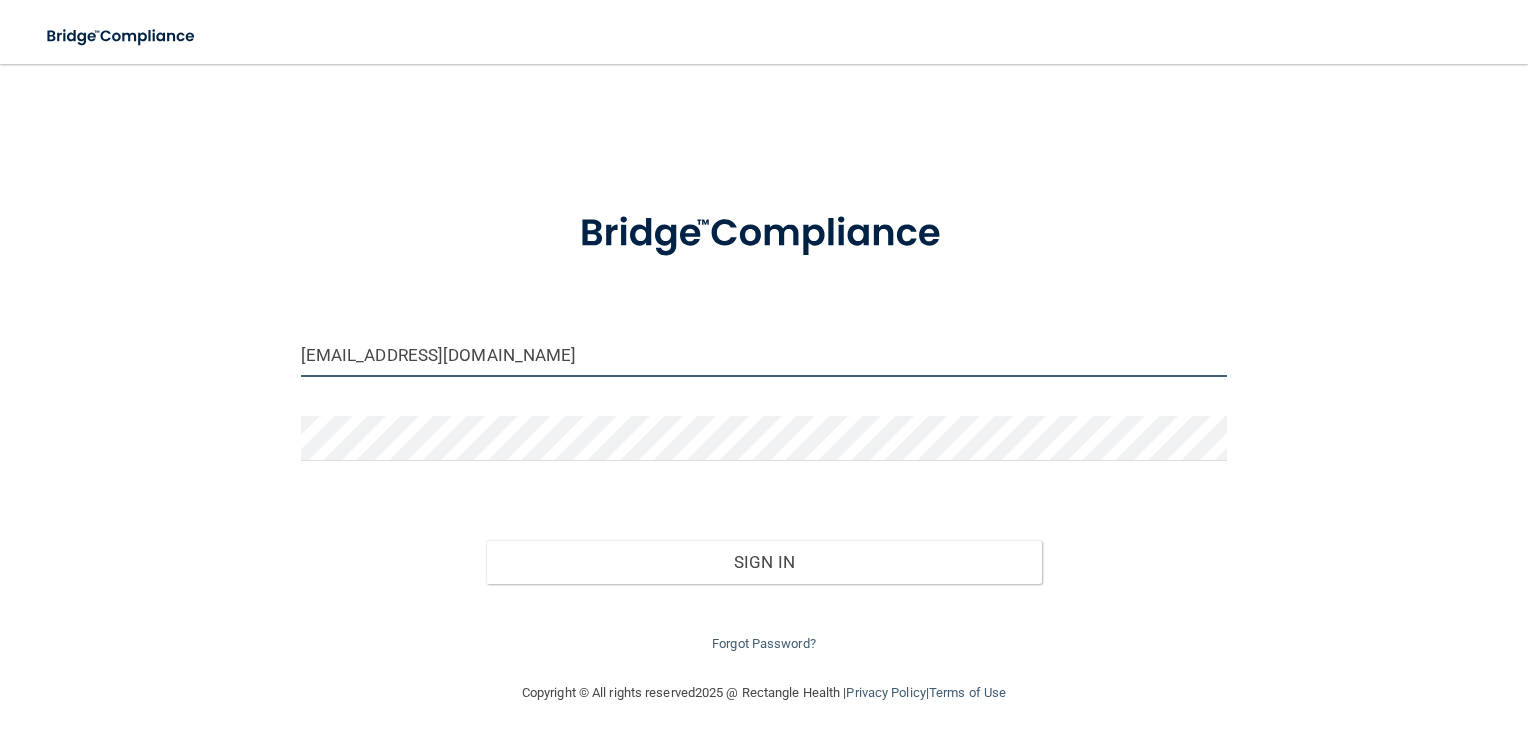 click on "[EMAIL_ADDRESS][DOMAIN_NAME]" at bounding box center [764, 354] 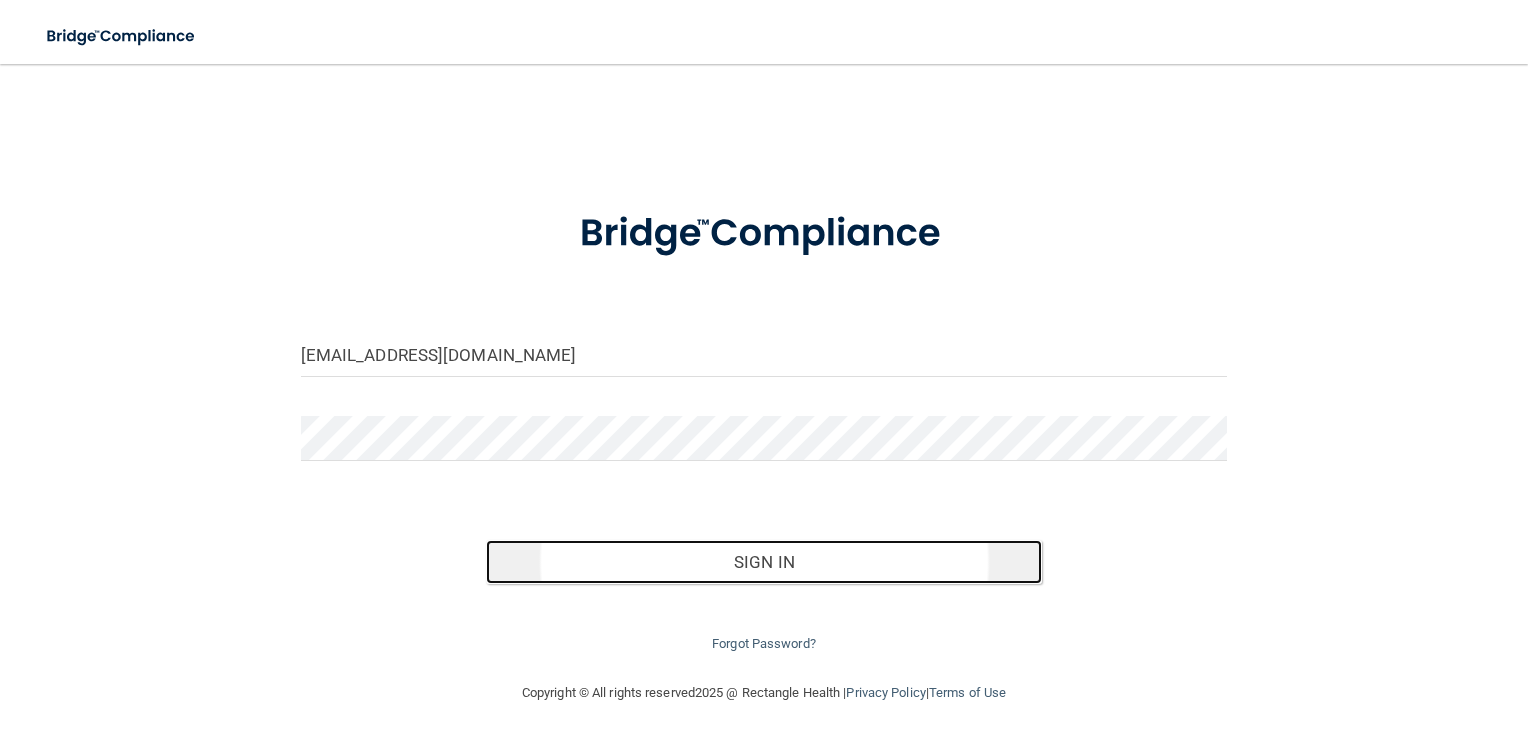 click on "Sign In" at bounding box center (764, 562) 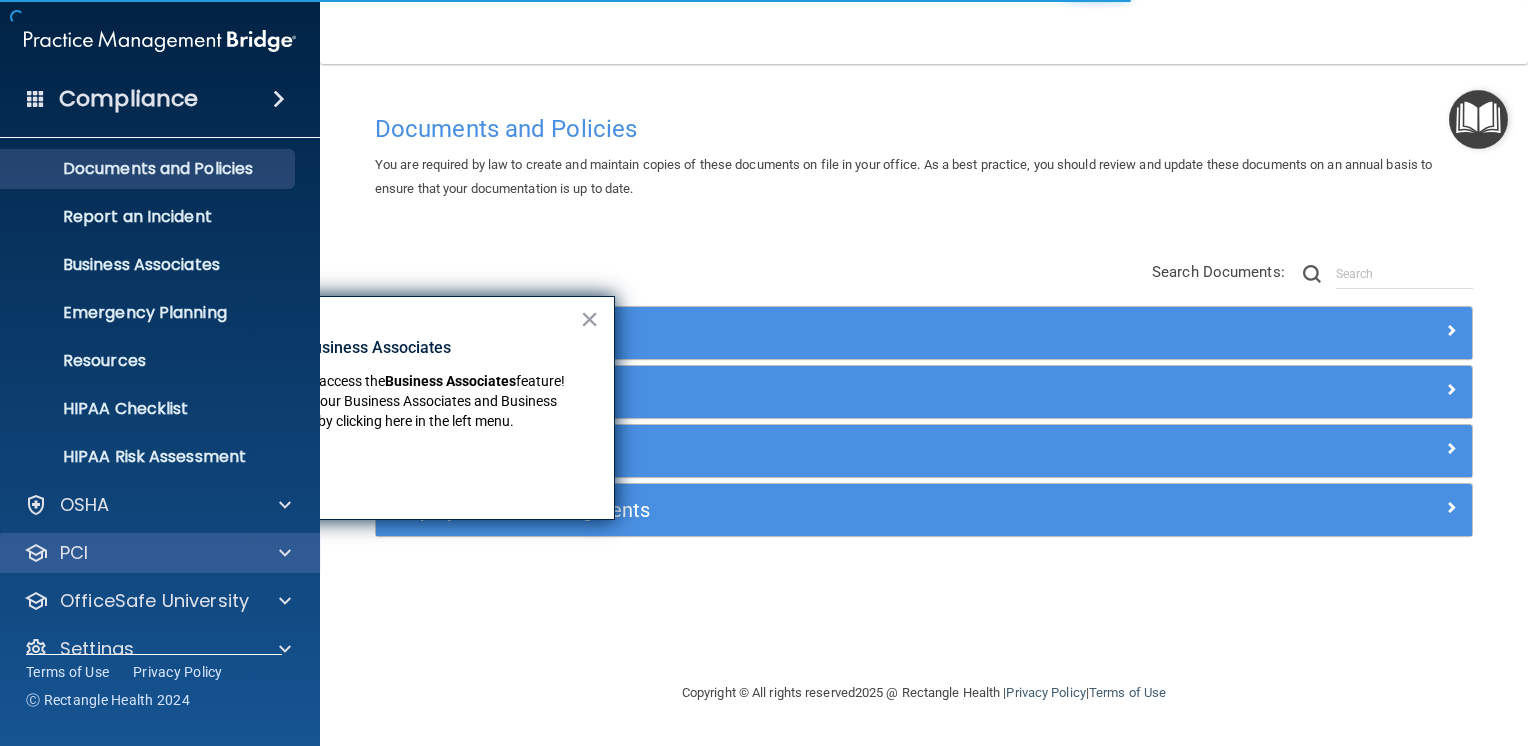 scroll, scrollTop: 83, scrollLeft: 0, axis: vertical 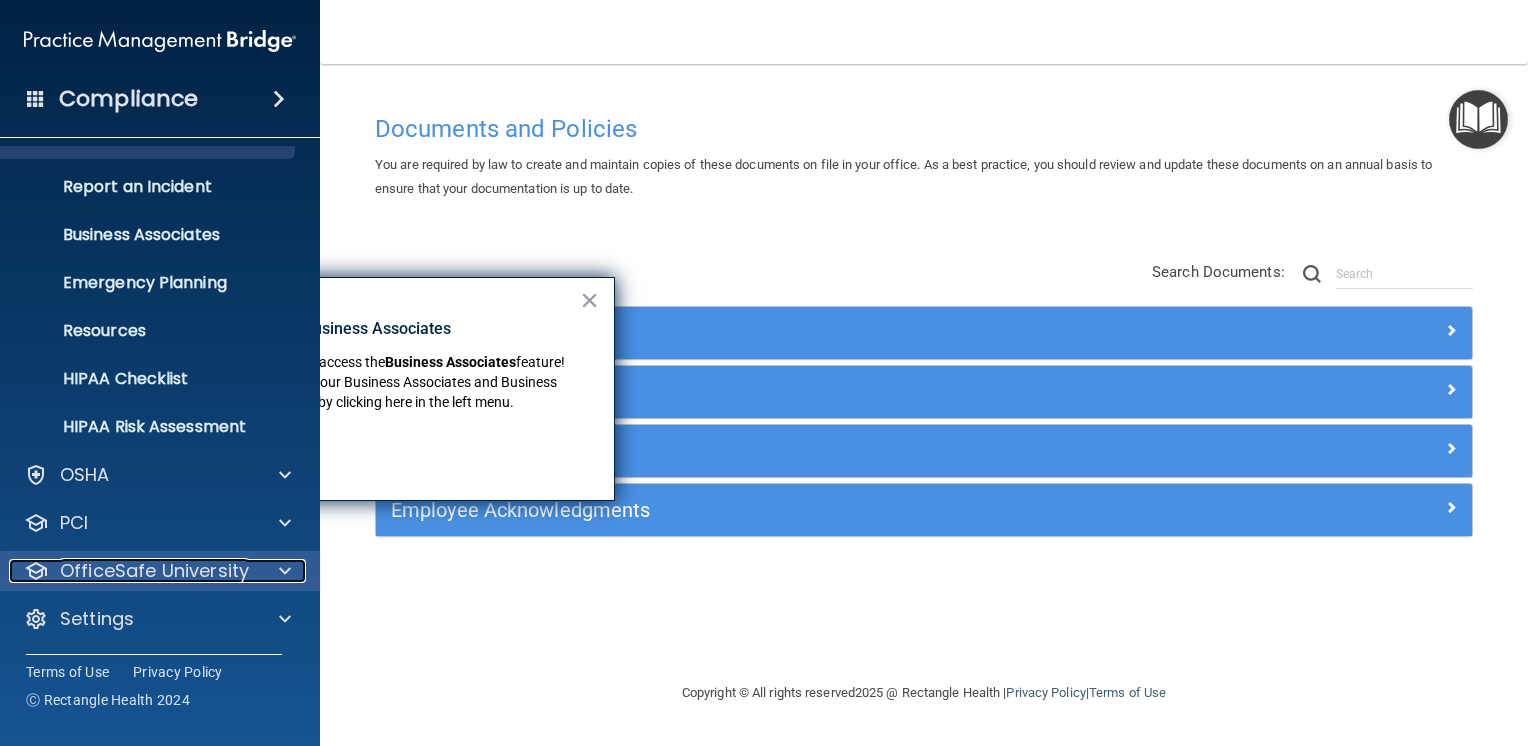 click on "OfficeSafe University" at bounding box center (154, 571) 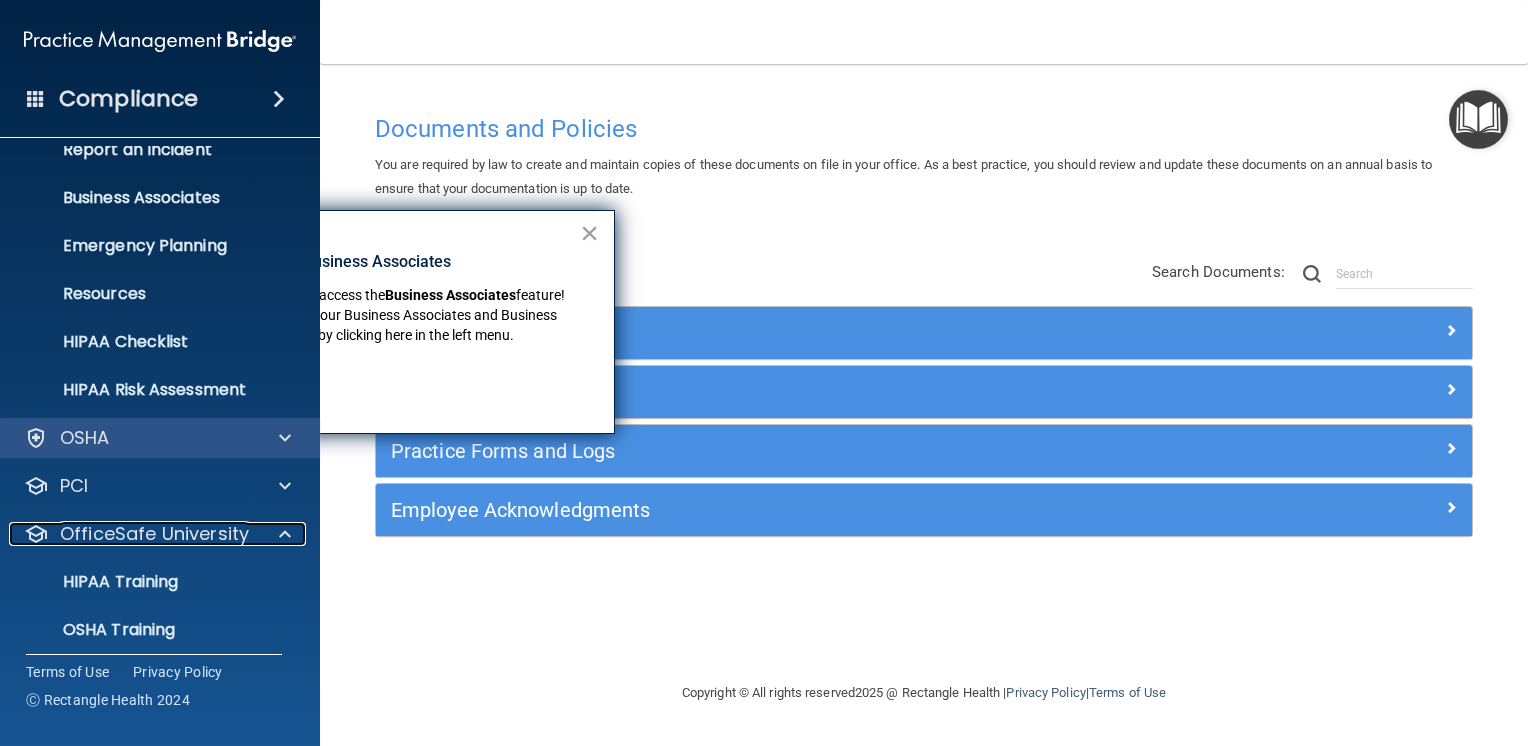 scroll, scrollTop: 0, scrollLeft: 0, axis: both 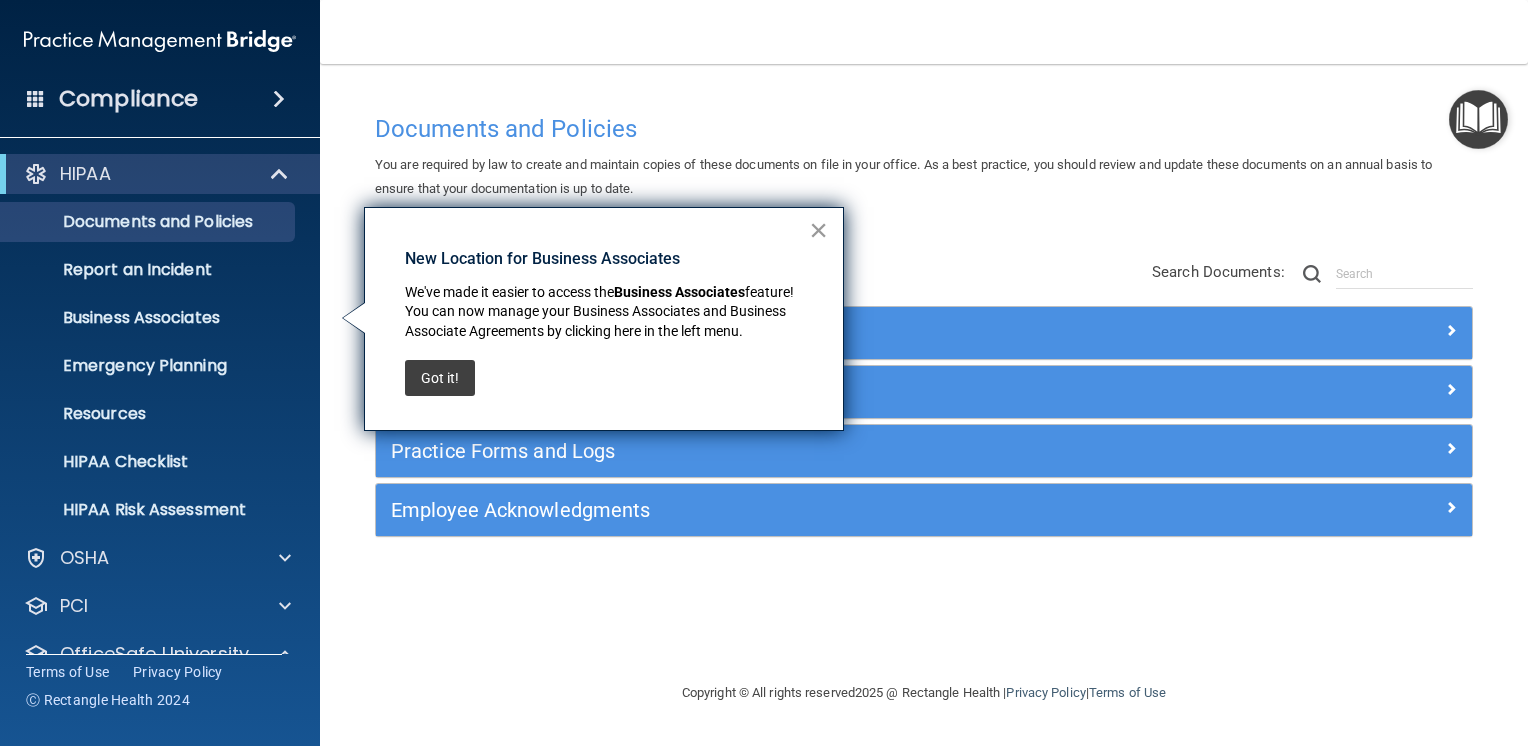click on "×" at bounding box center (818, 230) 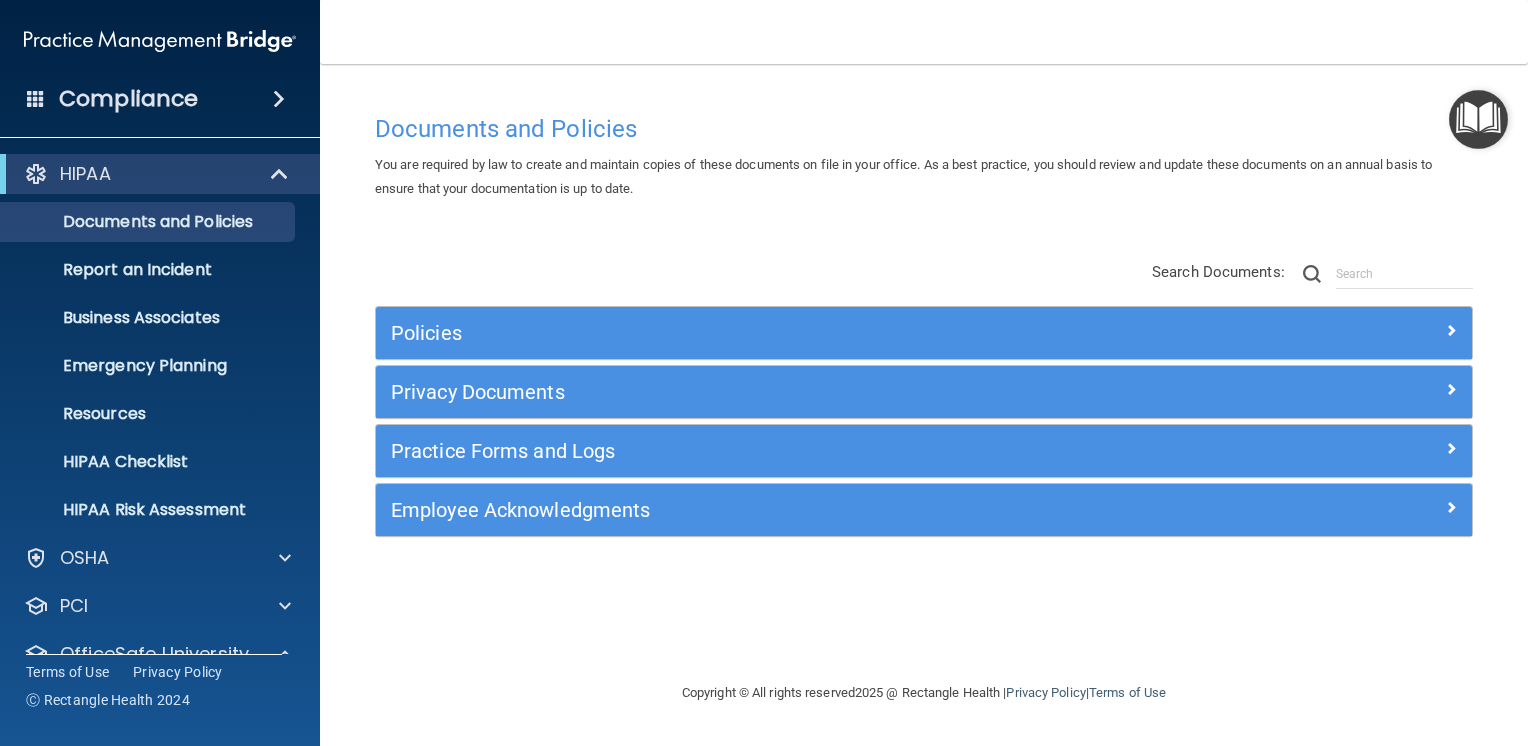 click on "Compliance" at bounding box center [160, 99] 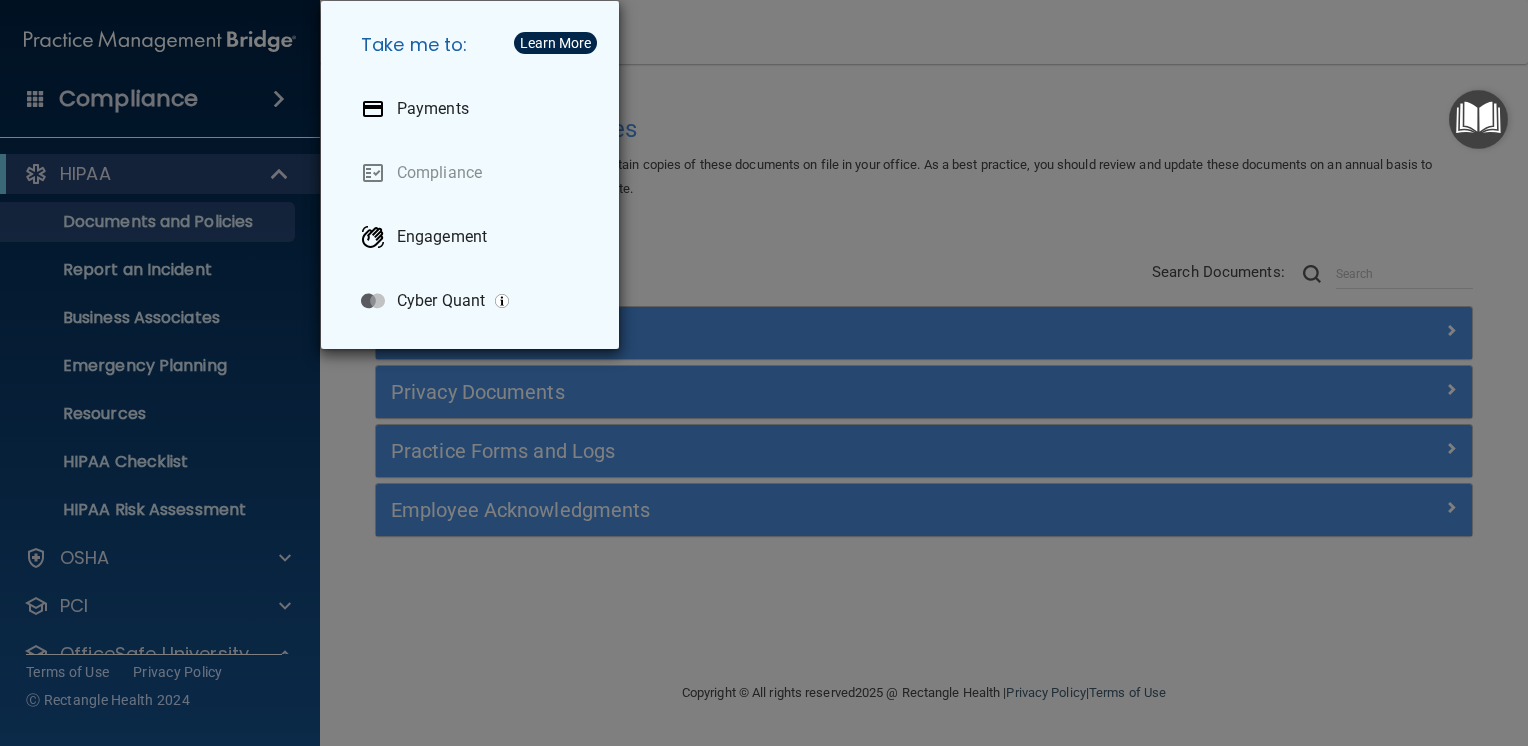 click on "Take me to:             Payments                   Compliance                     Engagement                     Cyber Quant" at bounding box center [764, 373] 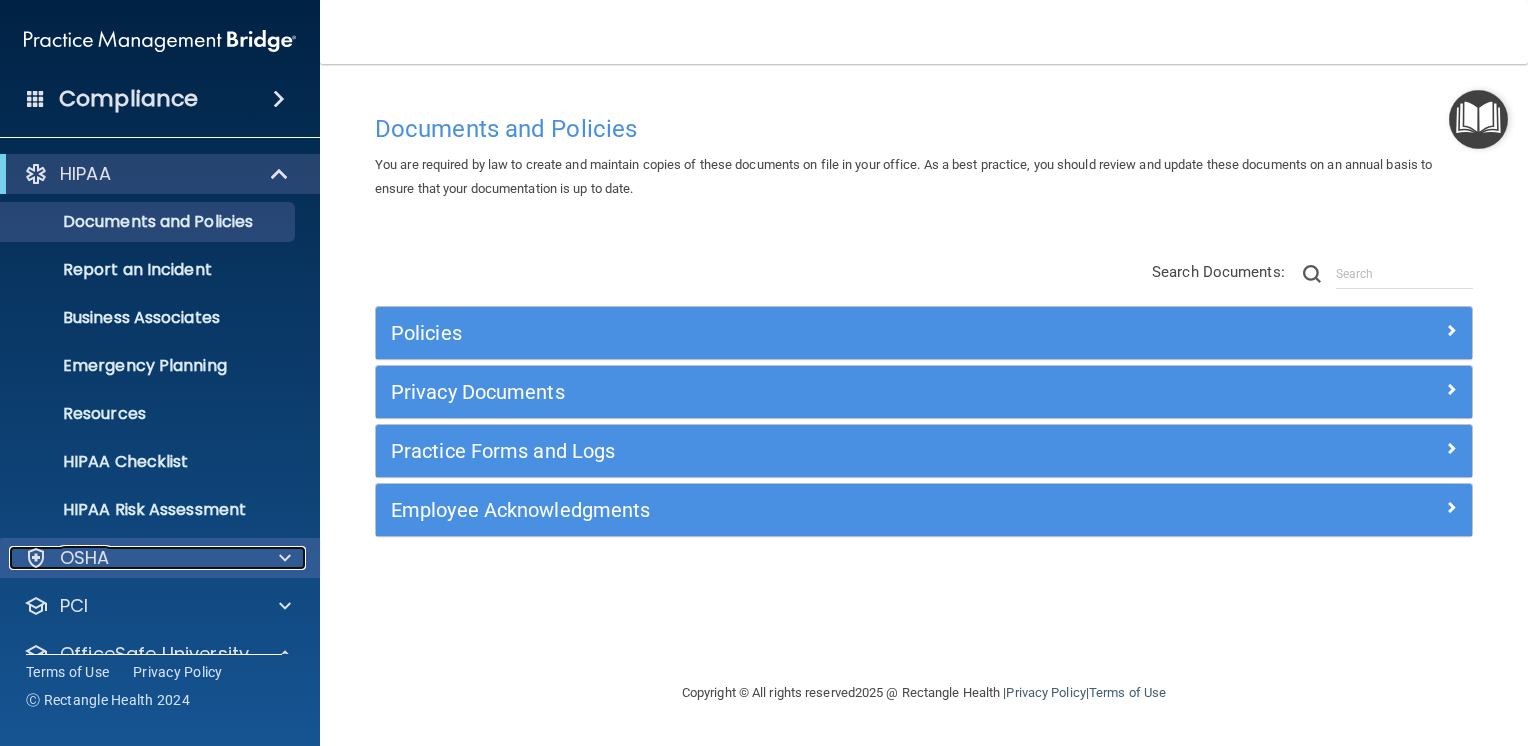 click on "OSHA" at bounding box center (133, 558) 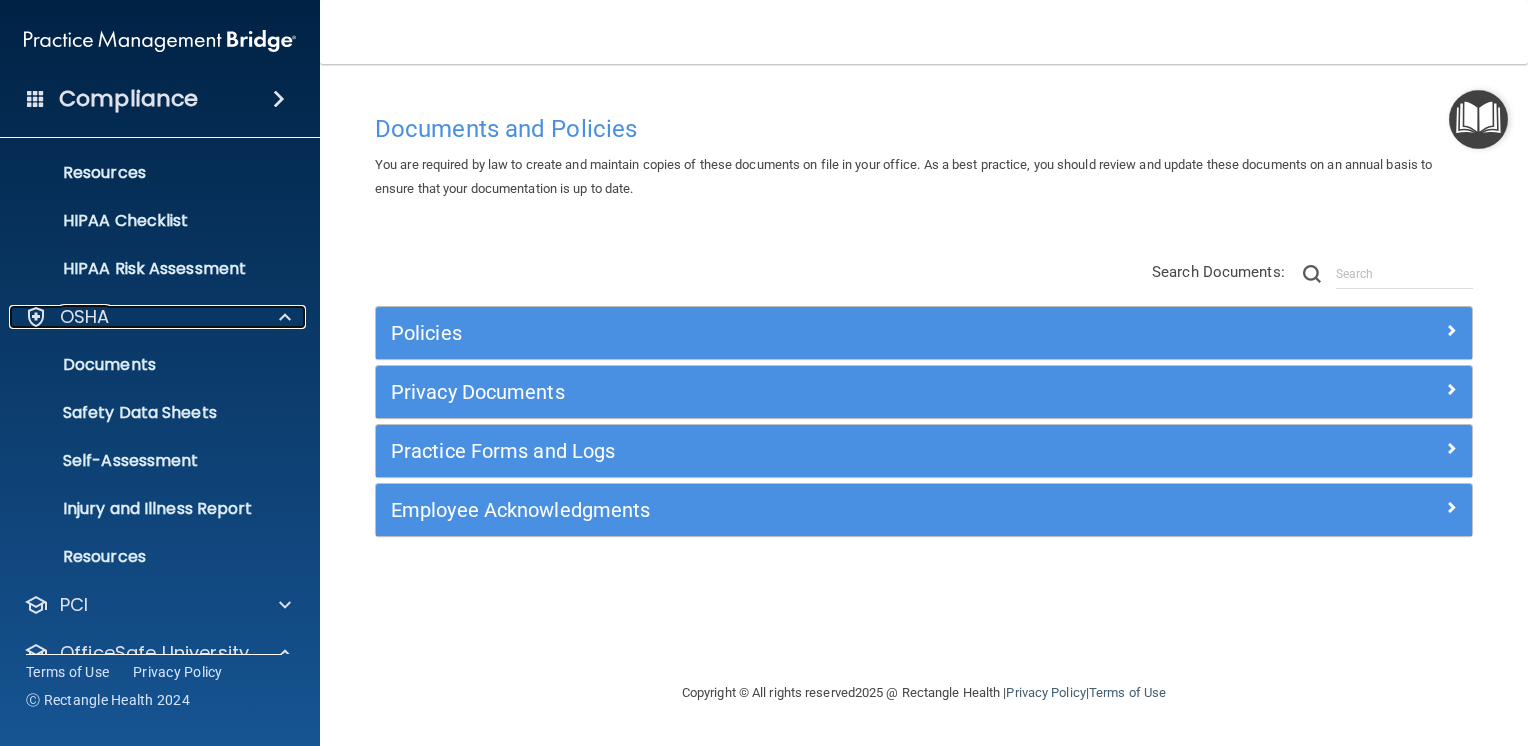 scroll, scrollTop: 300, scrollLeft: 0, axis: vertical 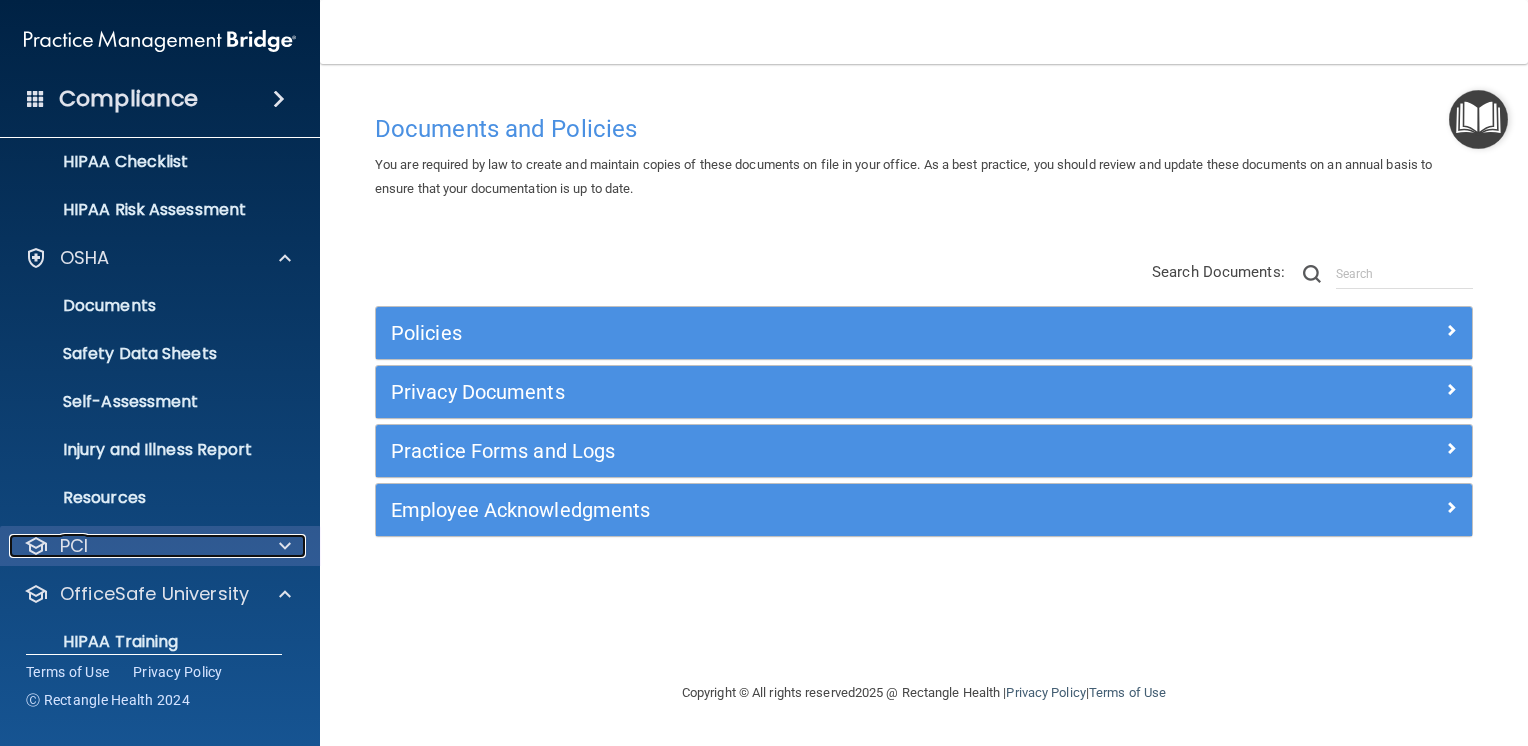 click on "PCI" at bounding box center [133, 546] 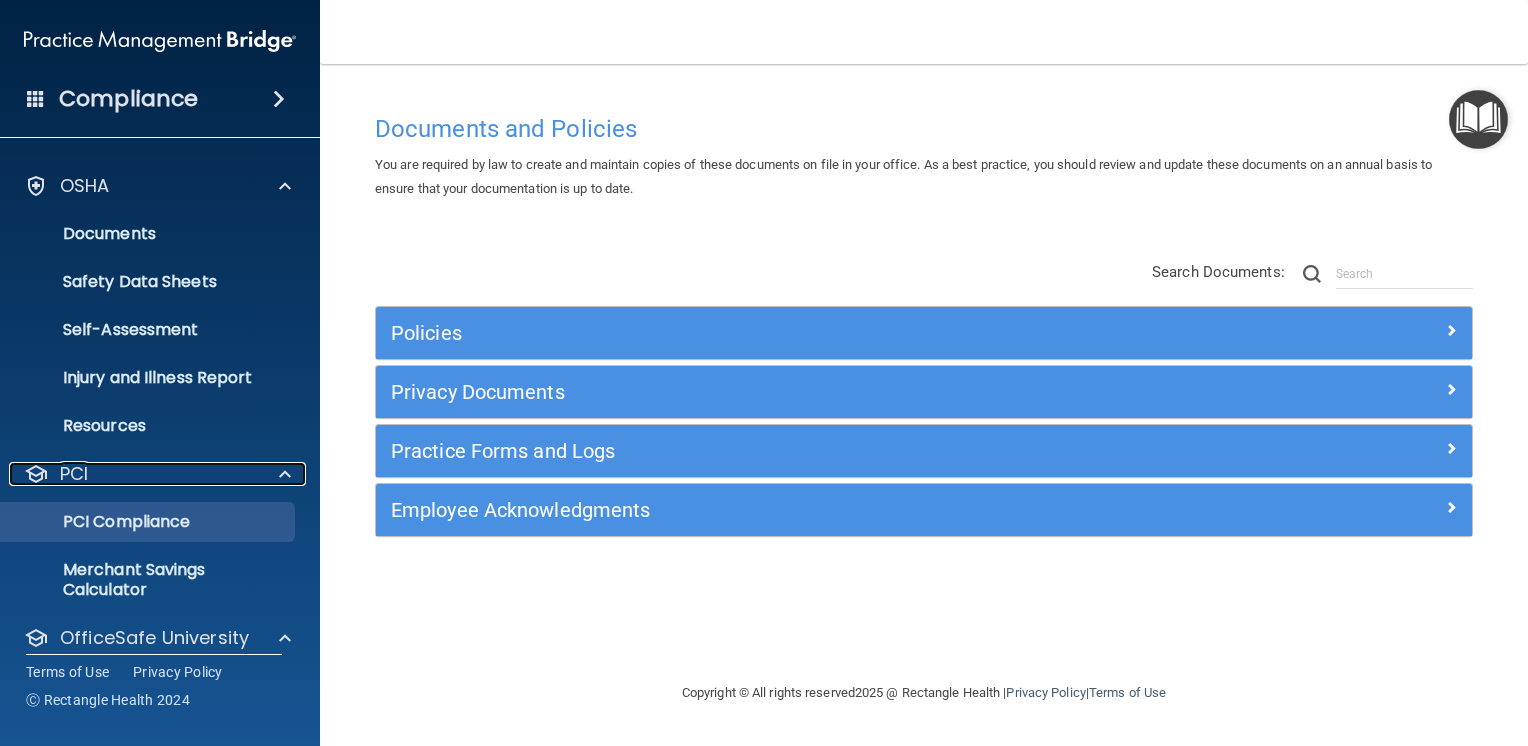 scroll, scrollTop: 583, scrollLeft: 0, axis: vertical 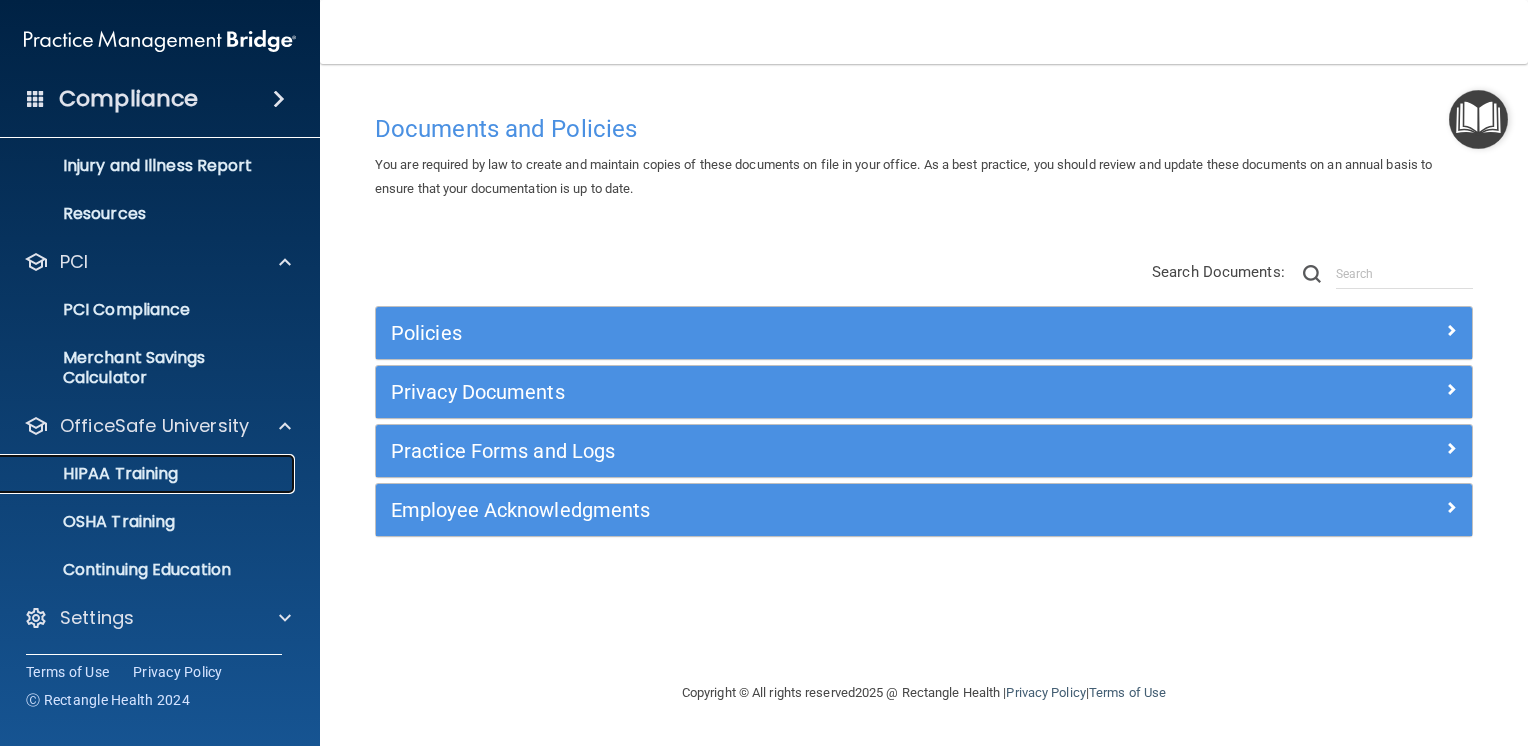 click on "HIPAA Training" at bounding box center (149, 474) 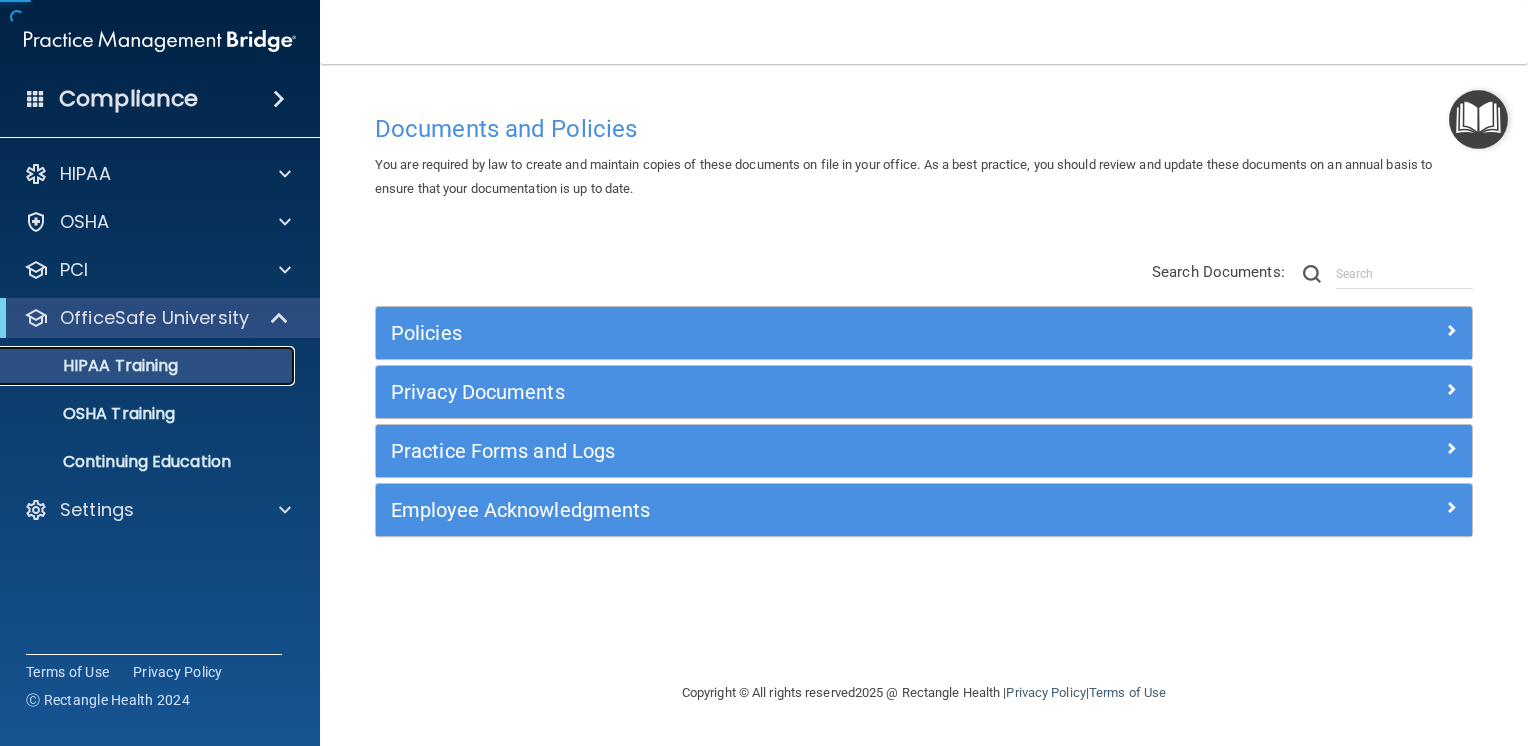 scroll, scrollTop: 0, scrollLeft: 0, axis: both 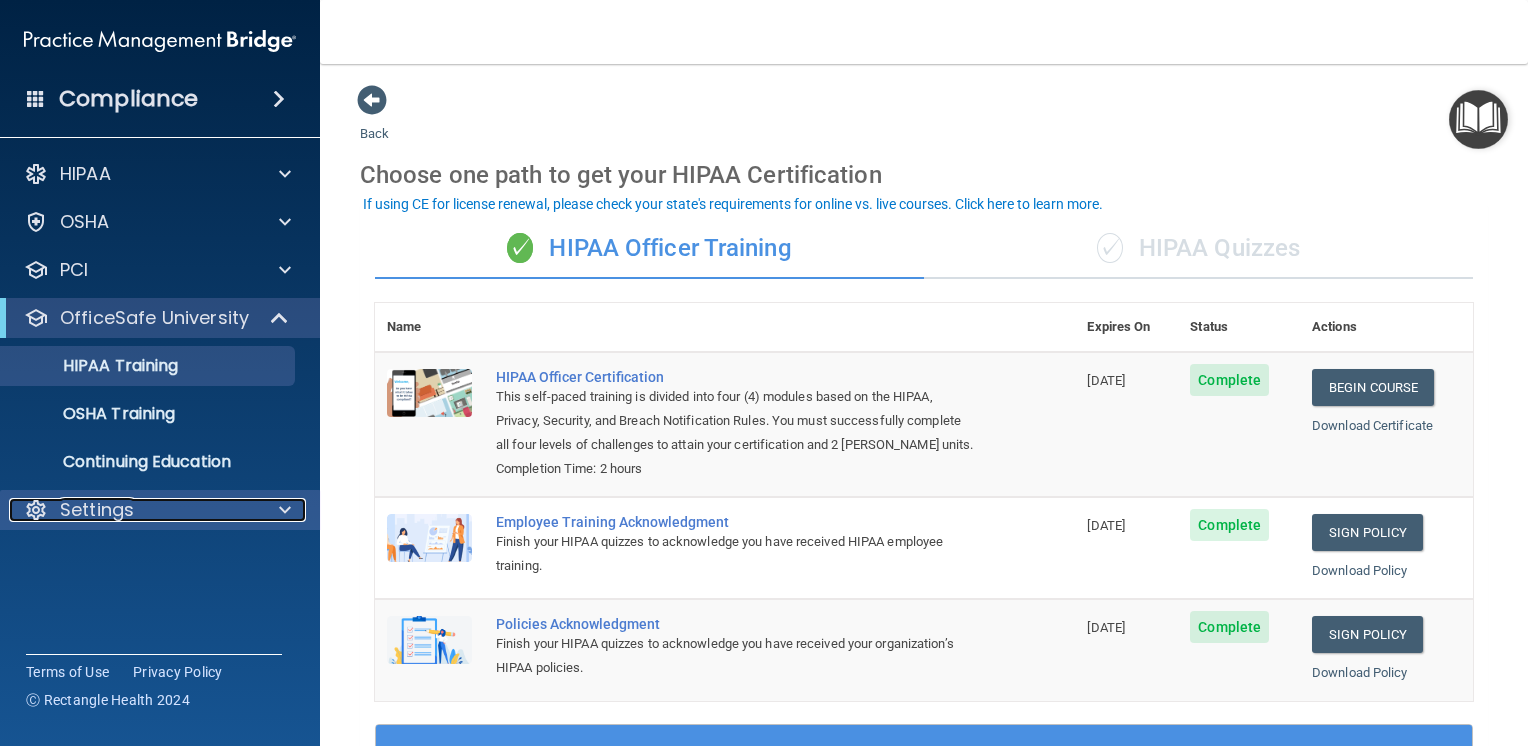 click on "Settings" at bounding box center [133, 510] 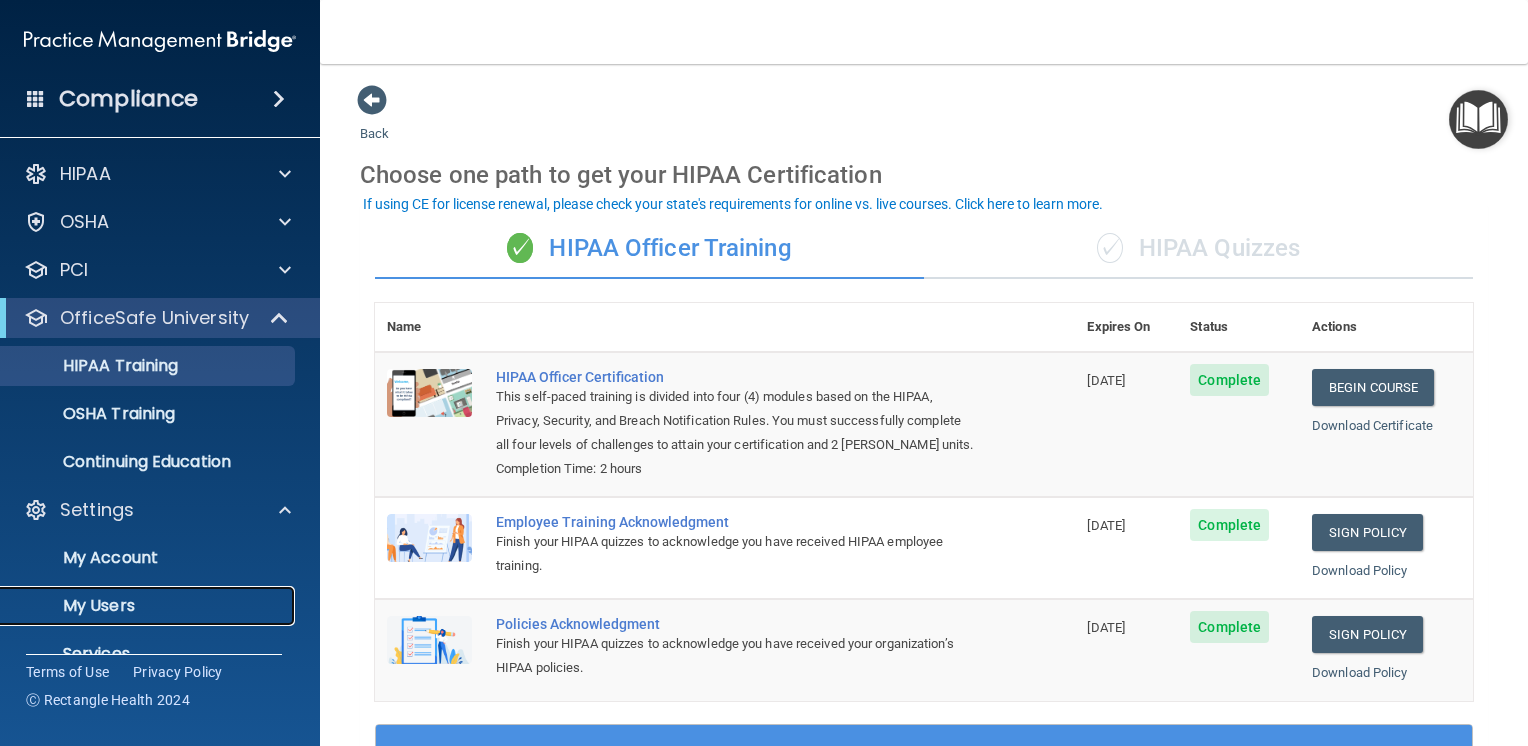 click on "My Users" at bounding box center (149, 606) 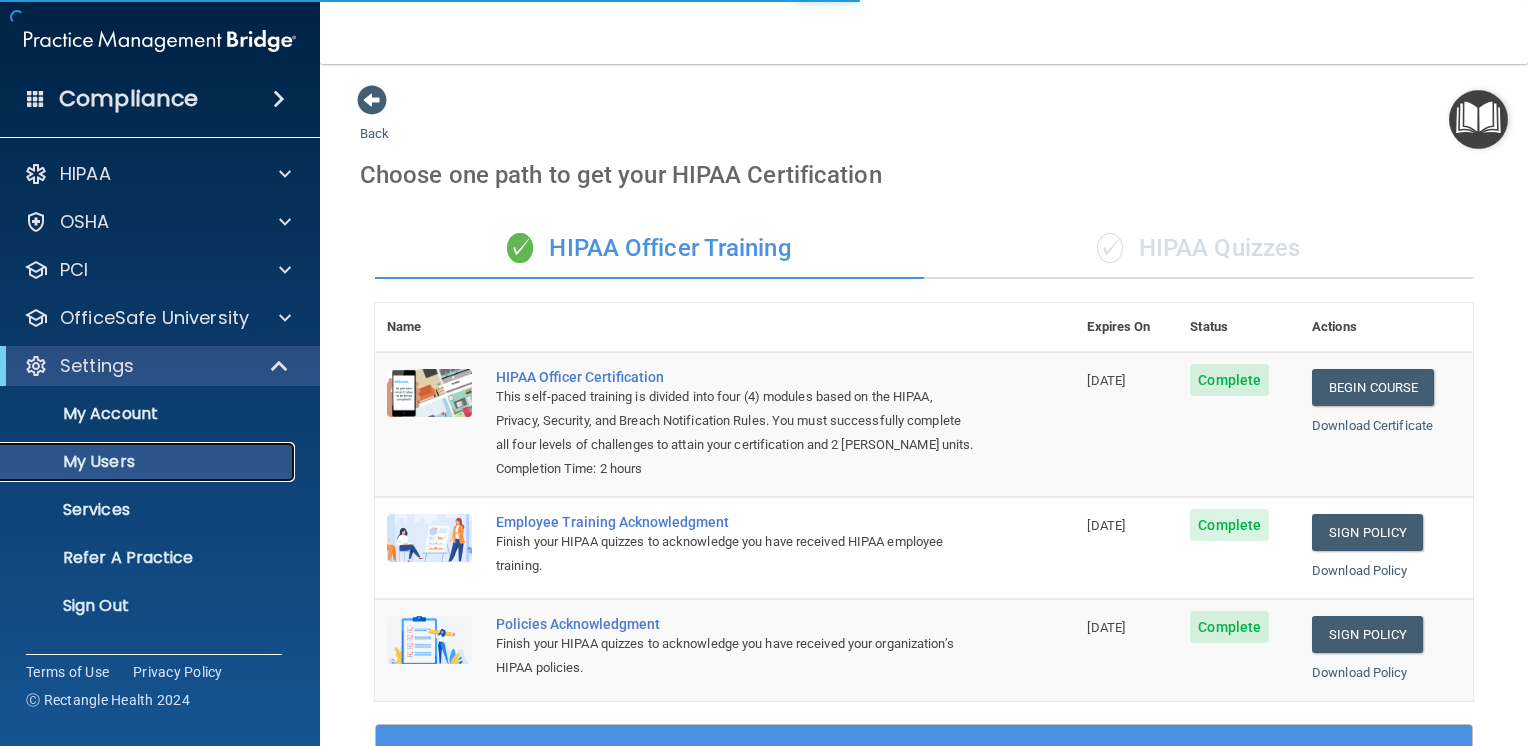select on "20" 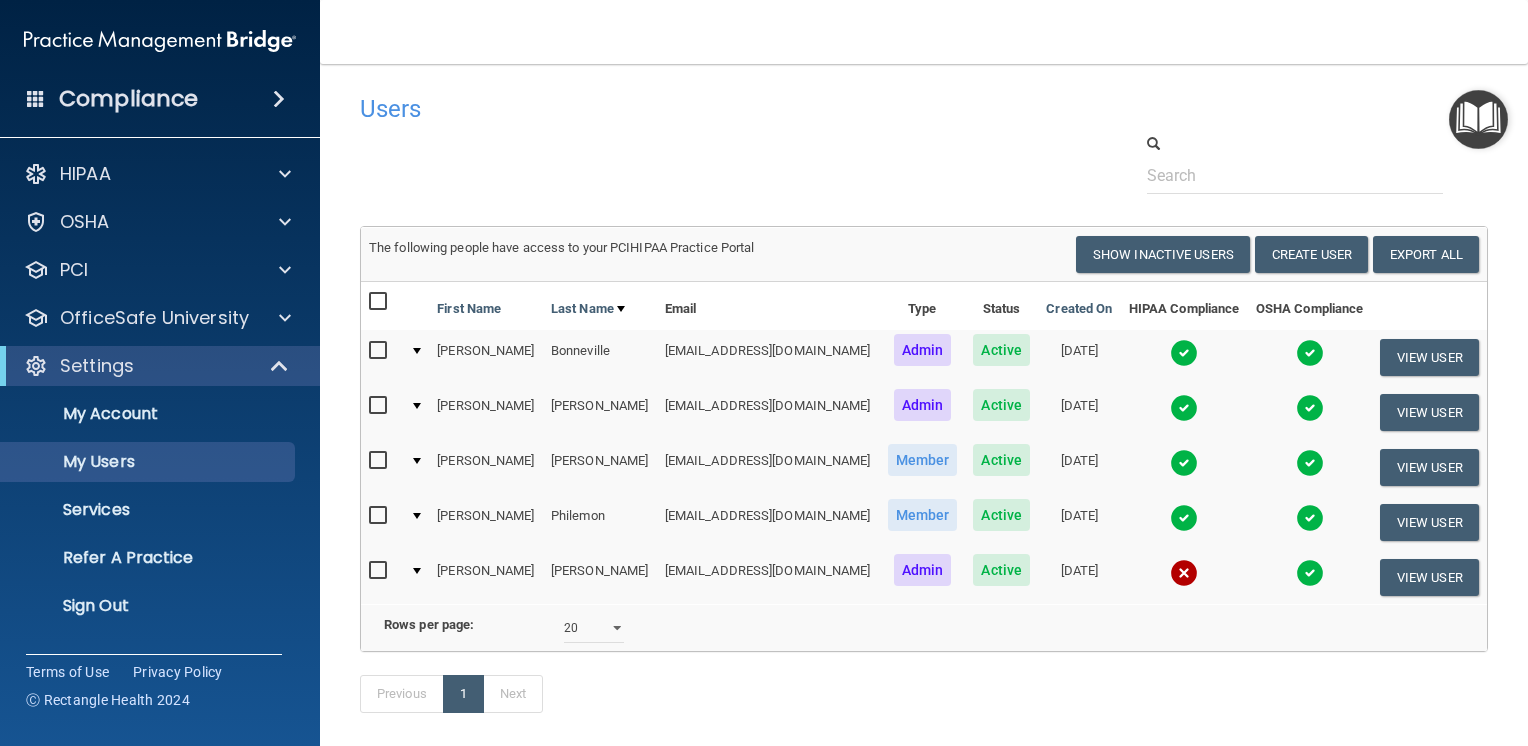 click at bounding box center (1184, 573) 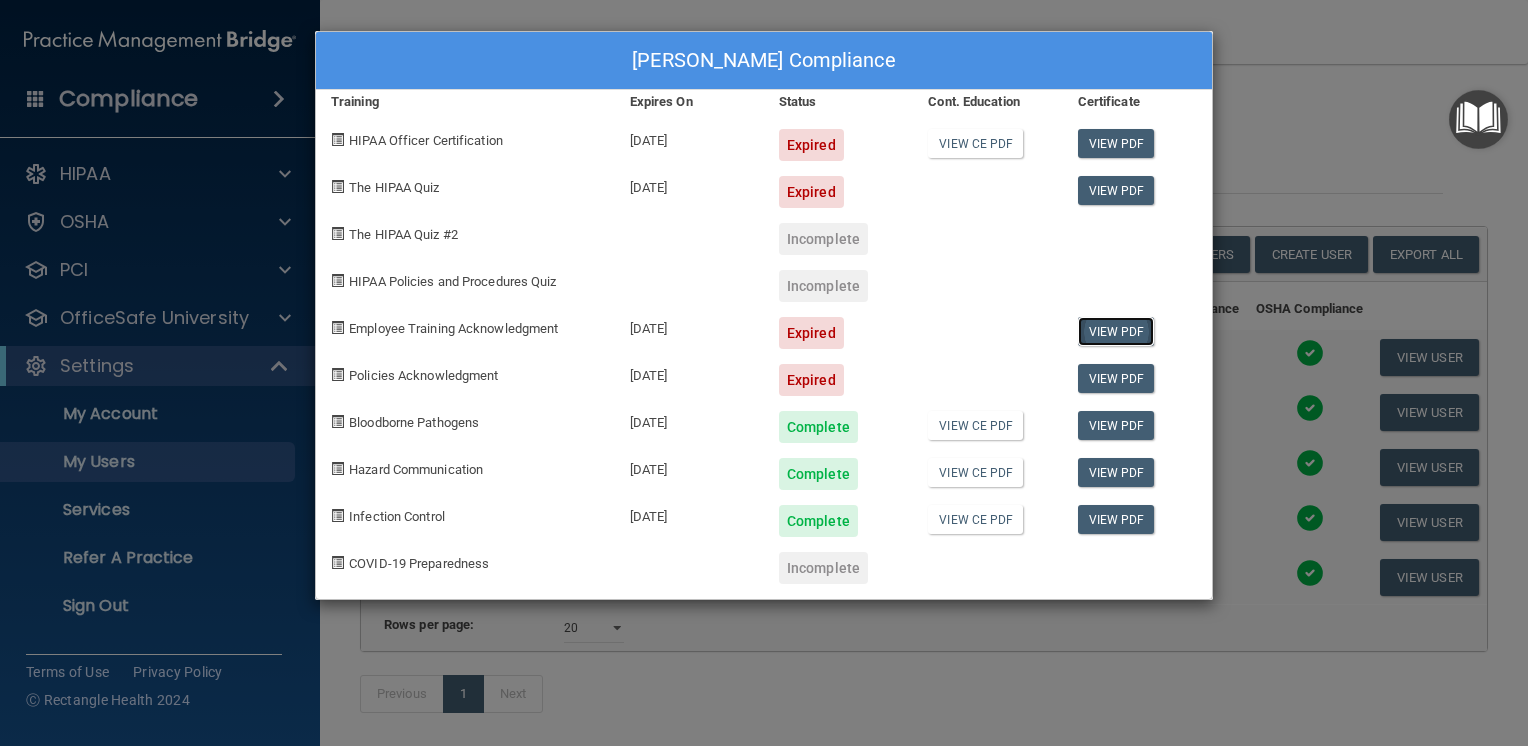 click on "View PDF" at bounding box center [1116, 331] 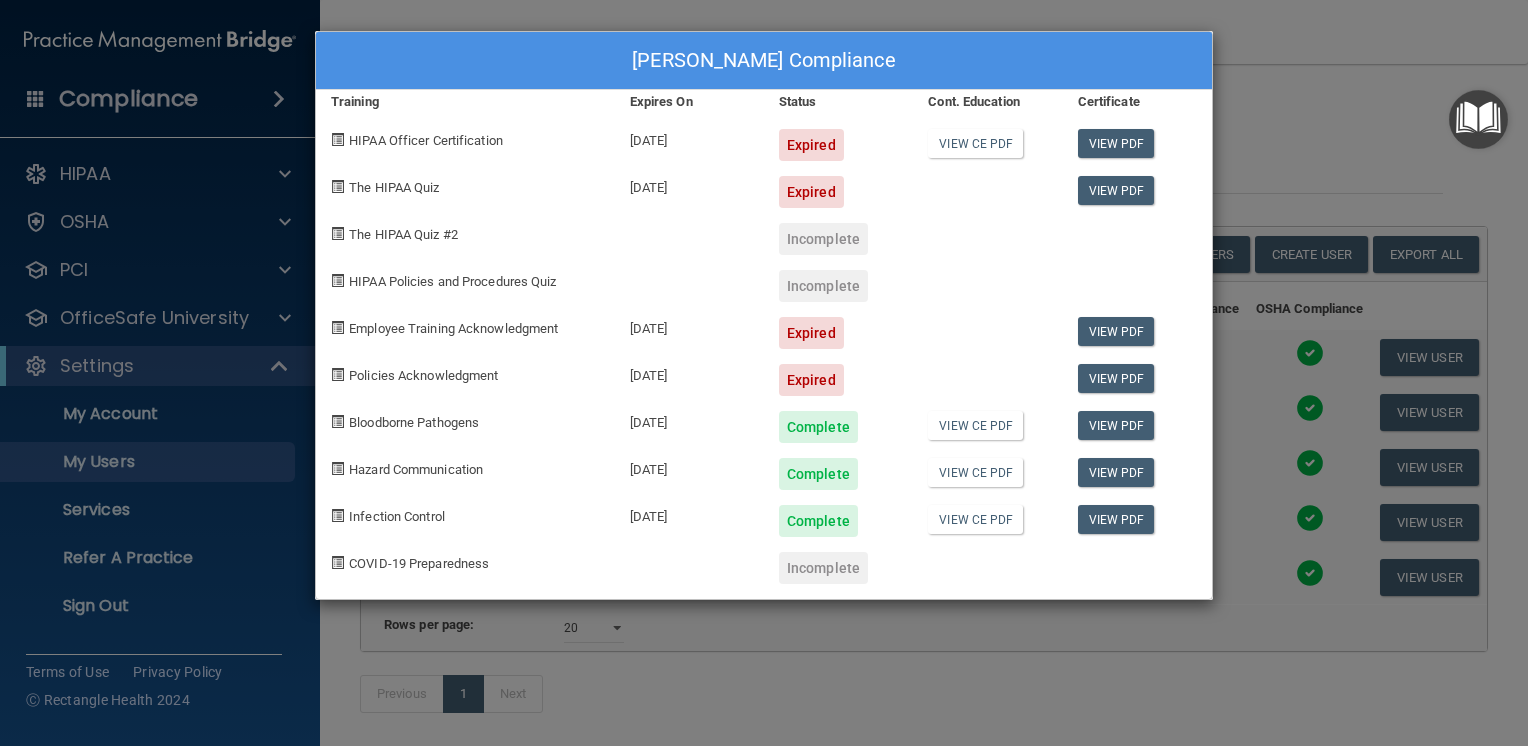click on "[PERSON_NAME] Compliance      Training   Expires On   Status   Cont. Education   Certificate         HIPAA Officer Certification      [DATE]       Expired        View CE PDF       View PDF         The HIPAA Quiz      [DATE]       Expired              View PDF         The HIPAA Quiz #2             Incomplete                      HIPAA Policies and Procedures Quiz             Incomplete                      Employee Training Acknowledgment      [DATE]       Expired              View PDF         Policies Acknowledgment      [DATE]       Expired              View PDF         Bloodborne Pathogens      [DATE]       Complete        View CE PDF       View PDF         Hazard Communication      [DATE]       Complete        View CE PDF       View PDF         Infection Control      [DATE]       Complete        View CE PDF       View PDF         COVID-19 Preparedness             Incomplete" at bounding box center [764, 373] 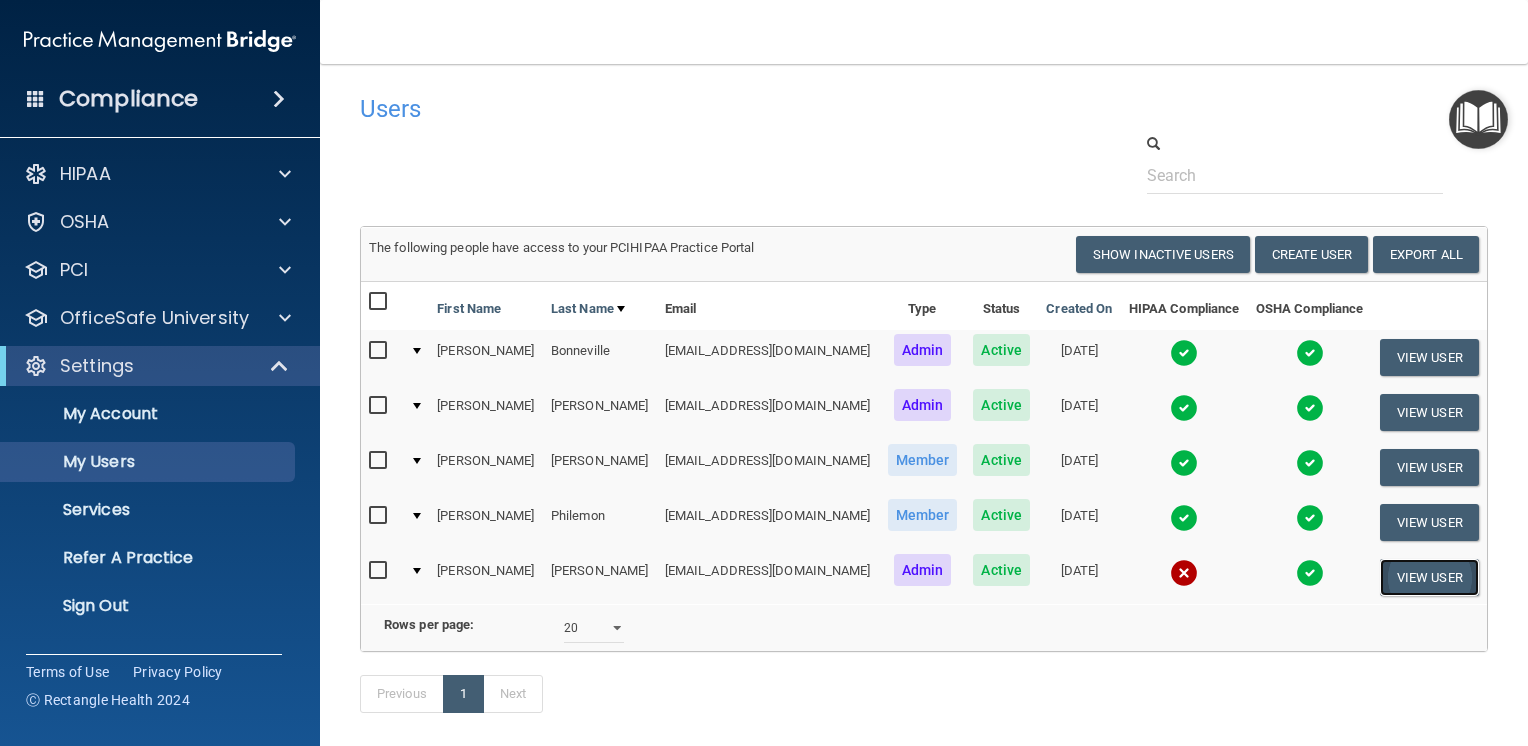 click on "View User" at bounding box center [1429, 577] 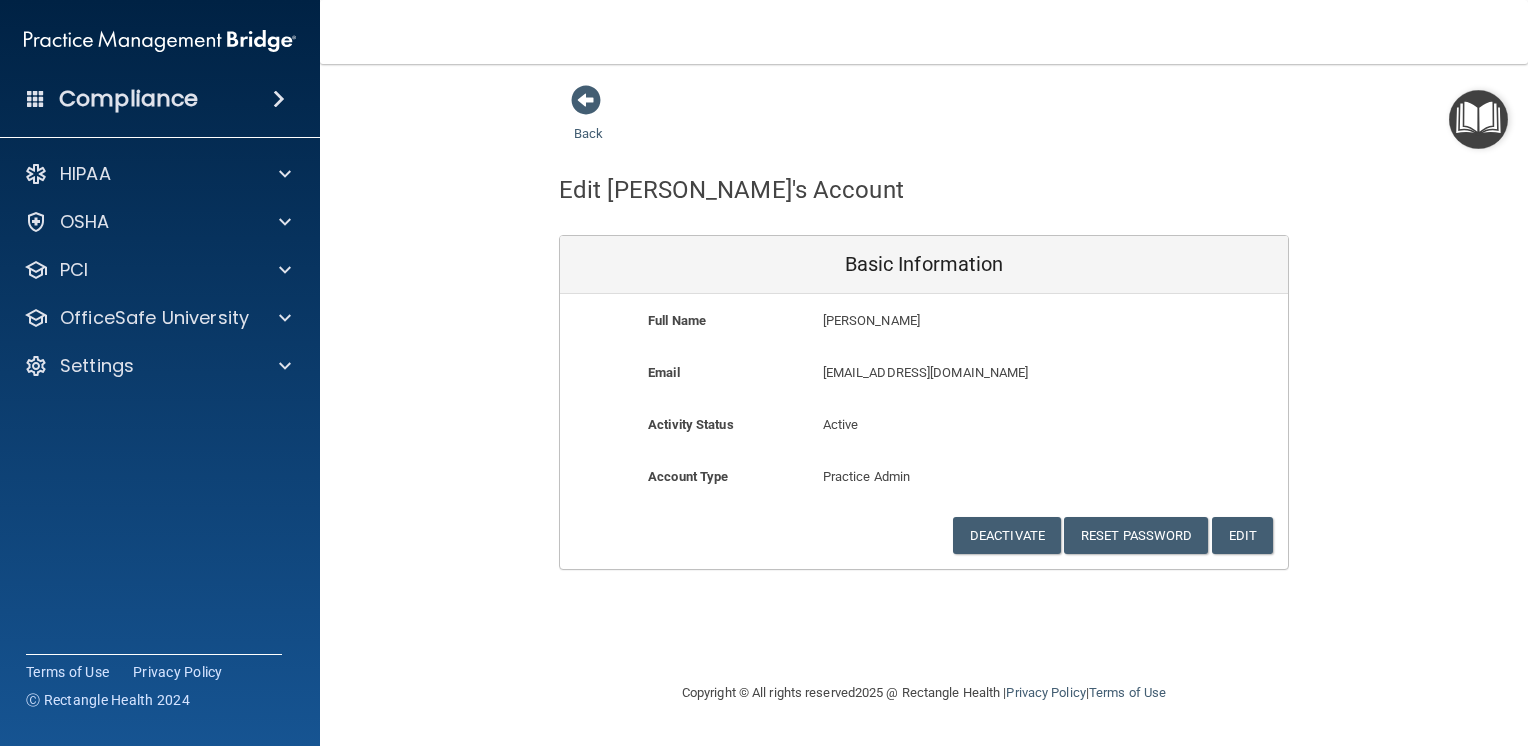 drag, startPoint x: 316, startPoint y: 523, endPoint x: 260, endPoint y: 415, distance: 121.65525 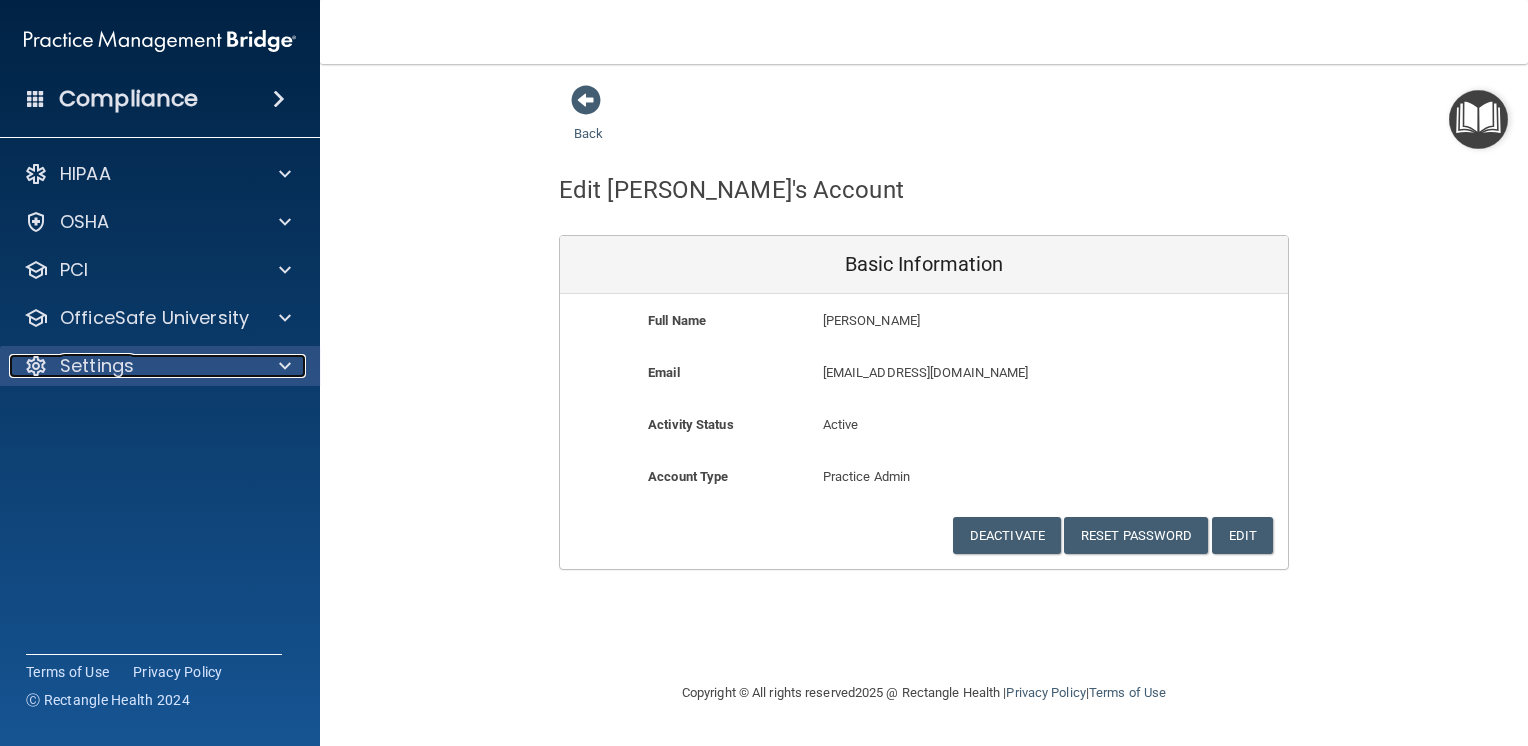 click at bounding box center (282, 366) 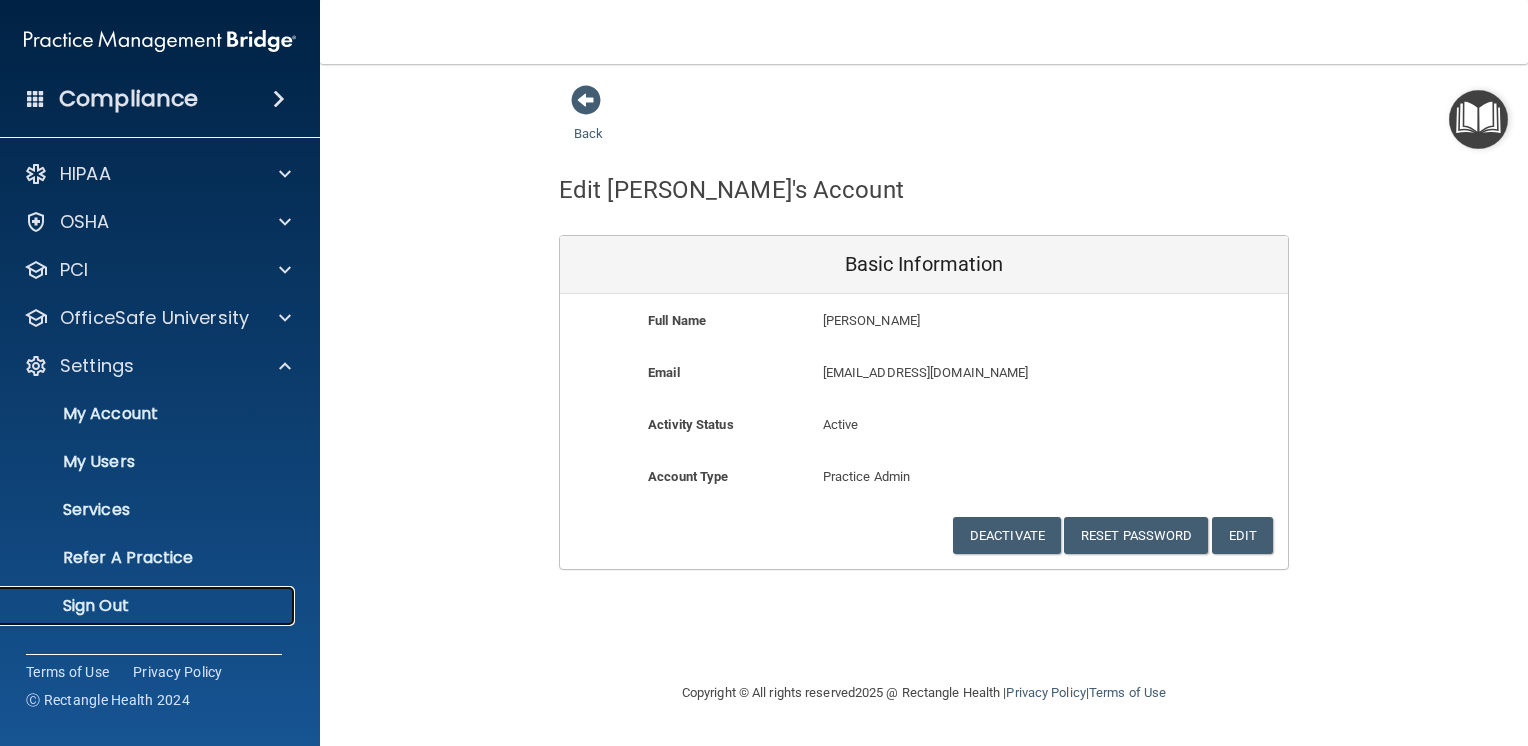 click on "Sign Out" at bounding box center (149, 606) 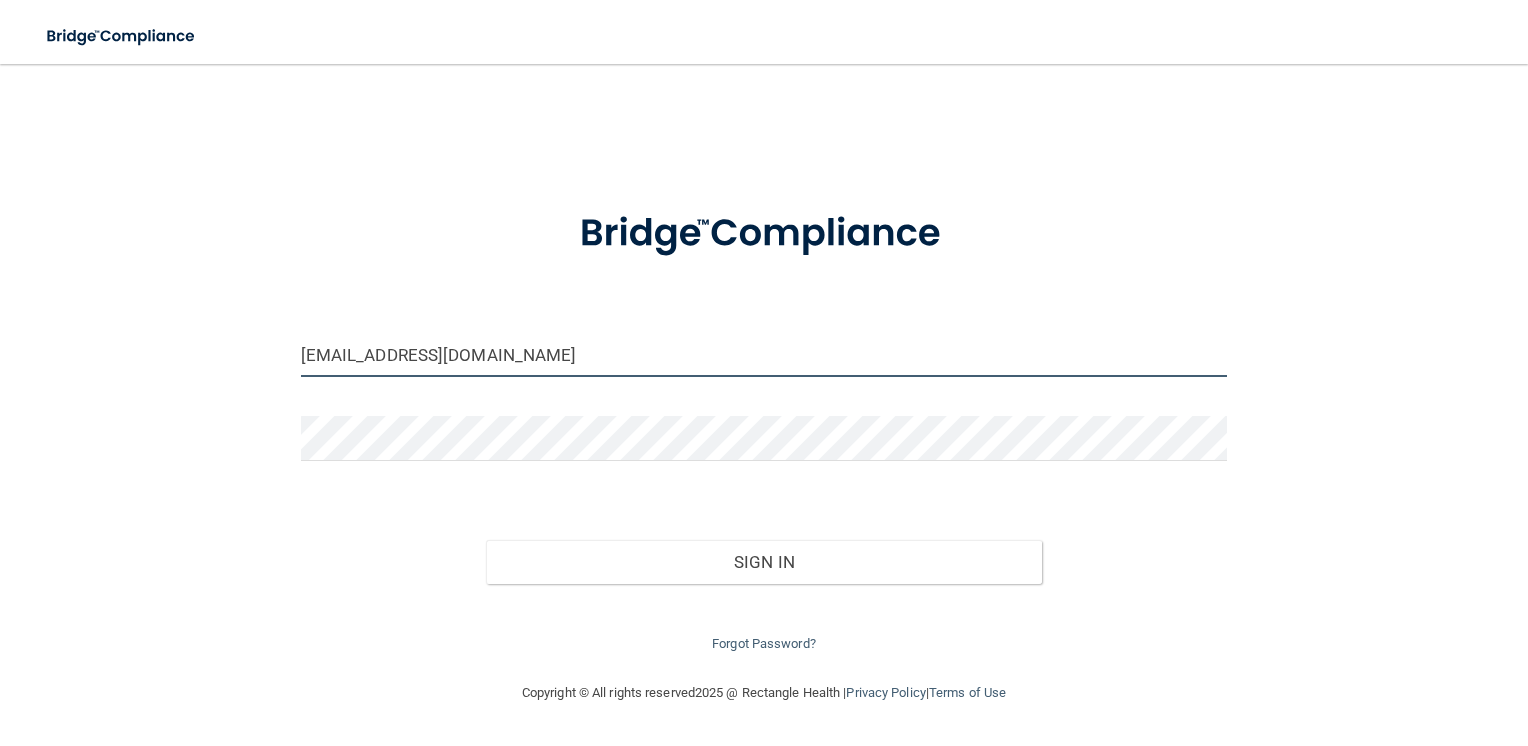 click on "[EMAIL_ADDRESS][DOMAIN_NAME]" at bounding box center (764, 354) 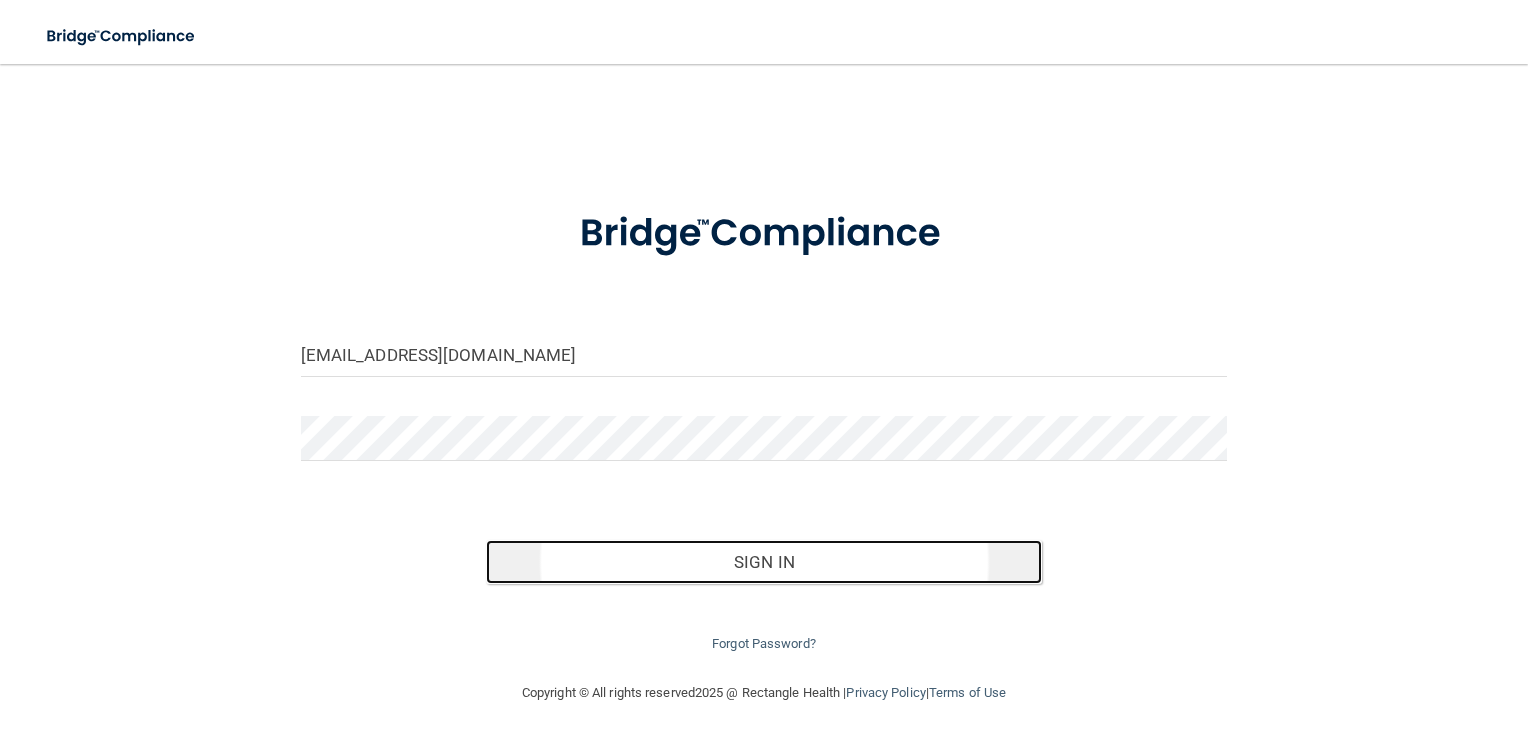 drag, startPoint x: 738, startPoint y: 555, endPoint x: 784, endPoint y: 559, distance: 46.173584 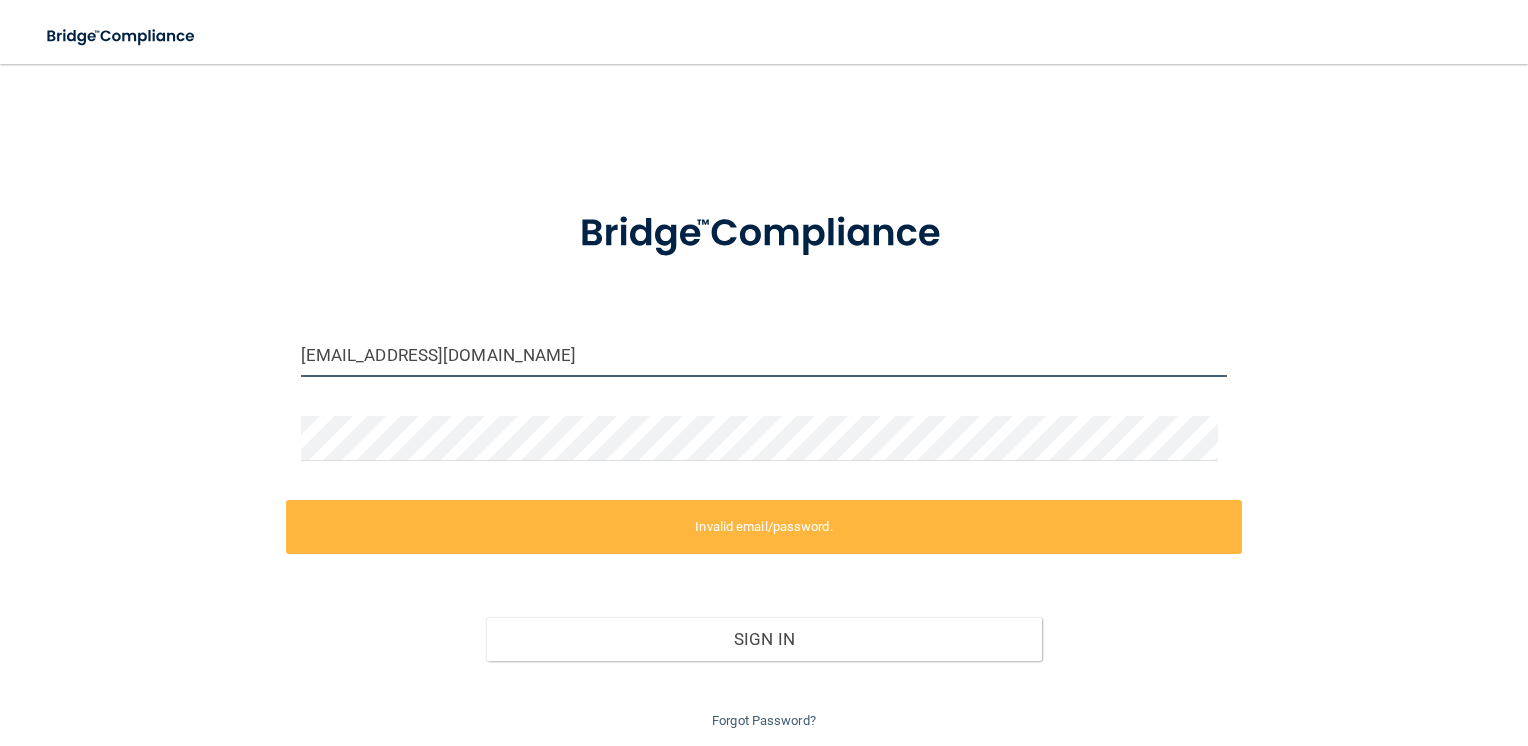 type on "[EMAIL_ADDRESS][DOMAIN_NAME]" 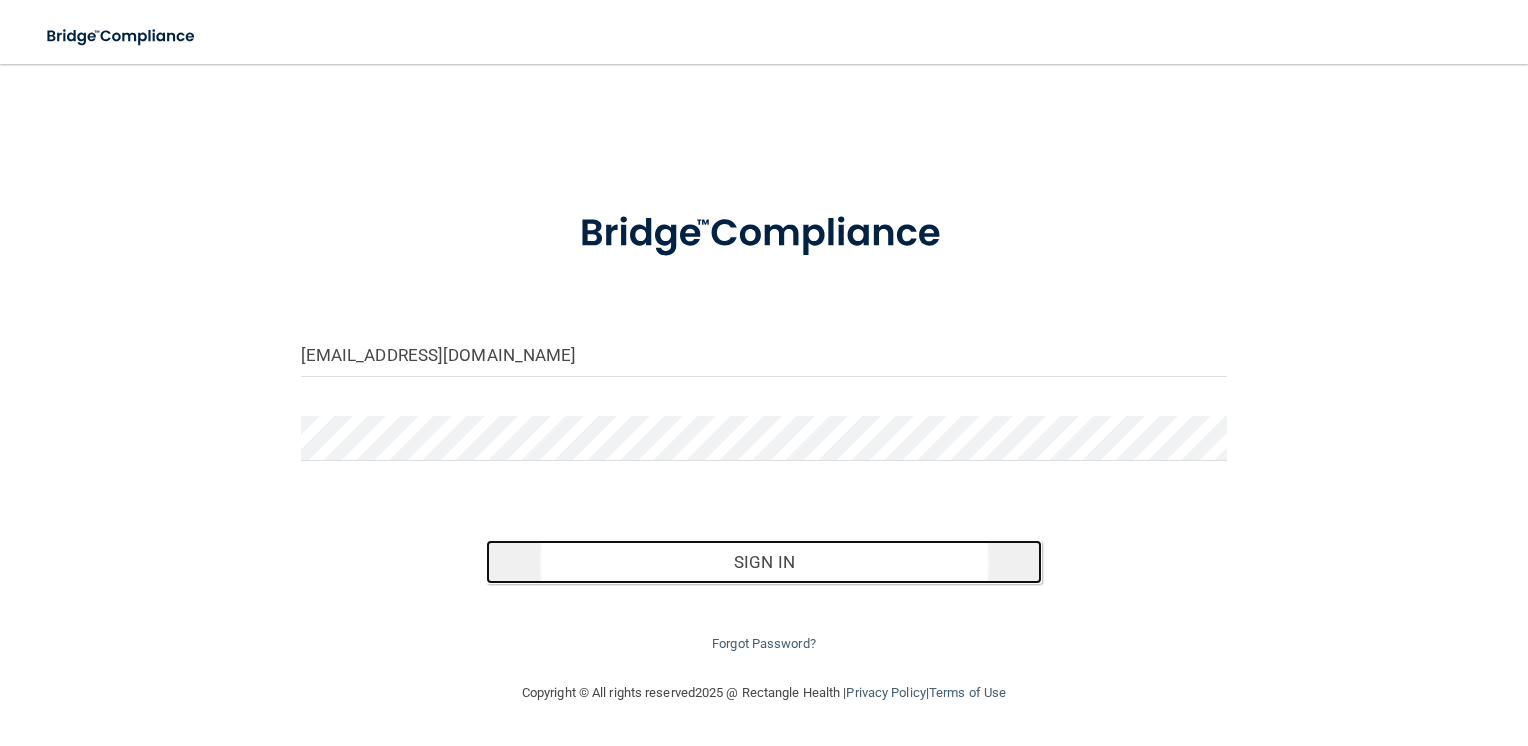 click on "Sign In" at bounding box center (764, 562) 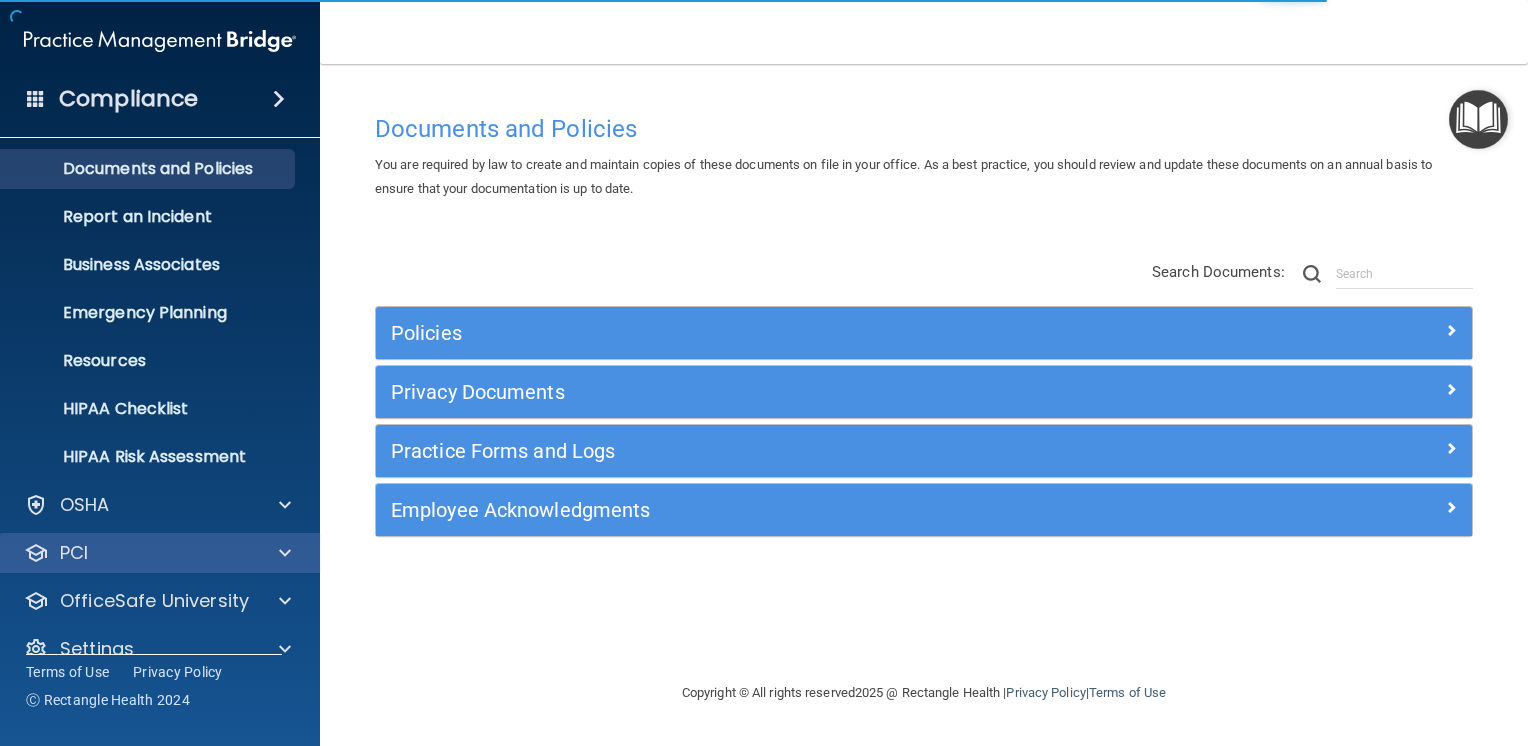 scroll, scrollTop: 83, scrollLeft: 0, axis: vertical 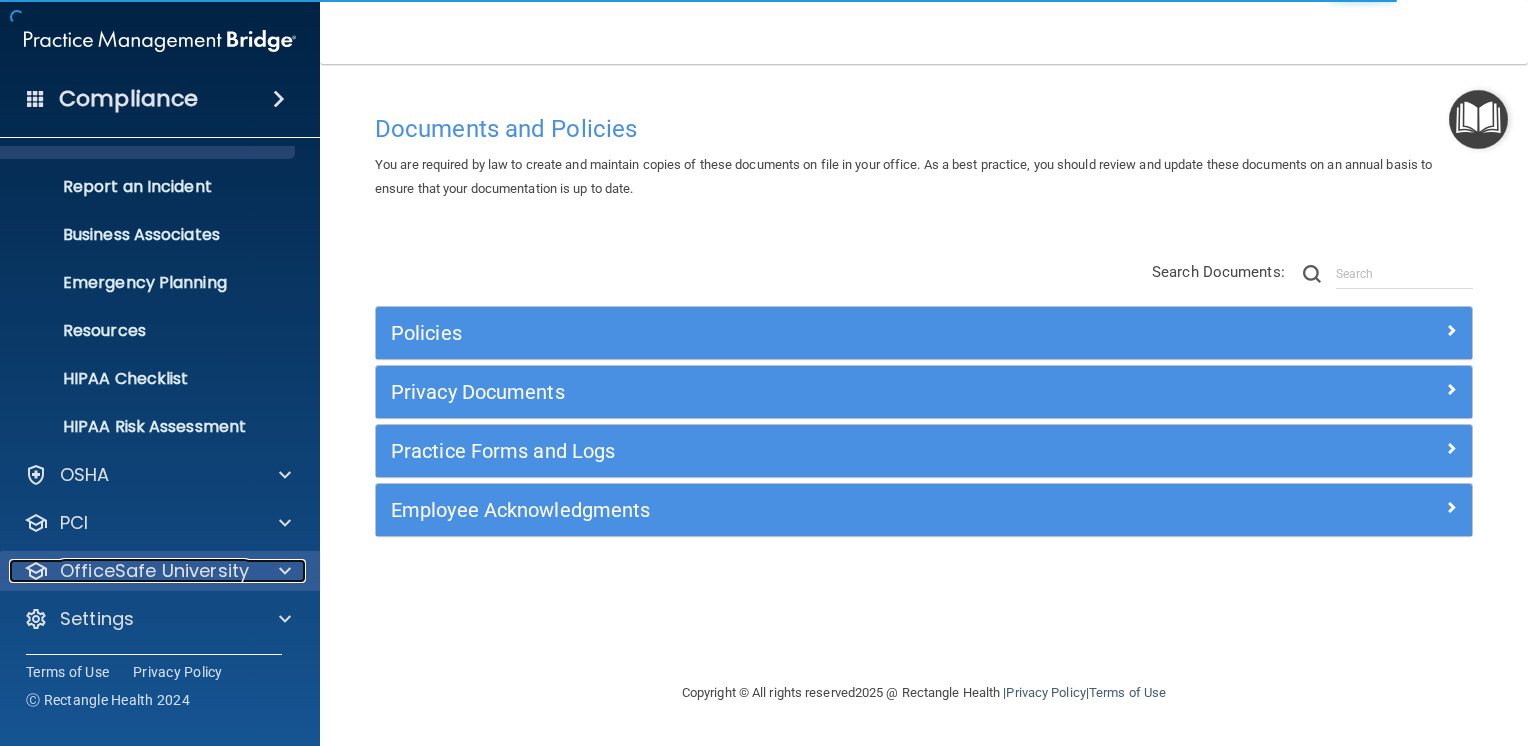 click on "OfficeSafe University" at bounding box center [154, 571] 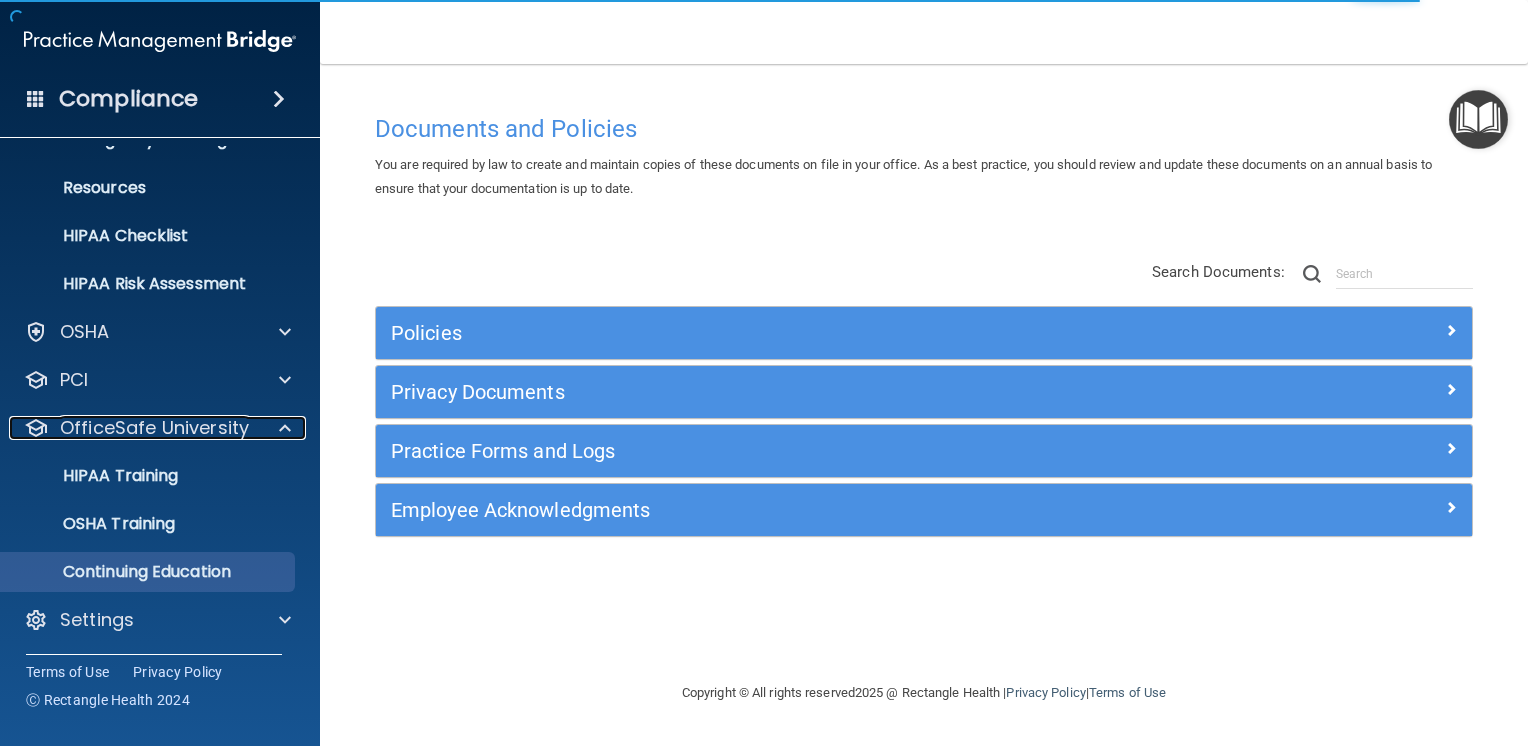 scroll, scrollTop: 227, scrollLeft: 0, axis: vertical 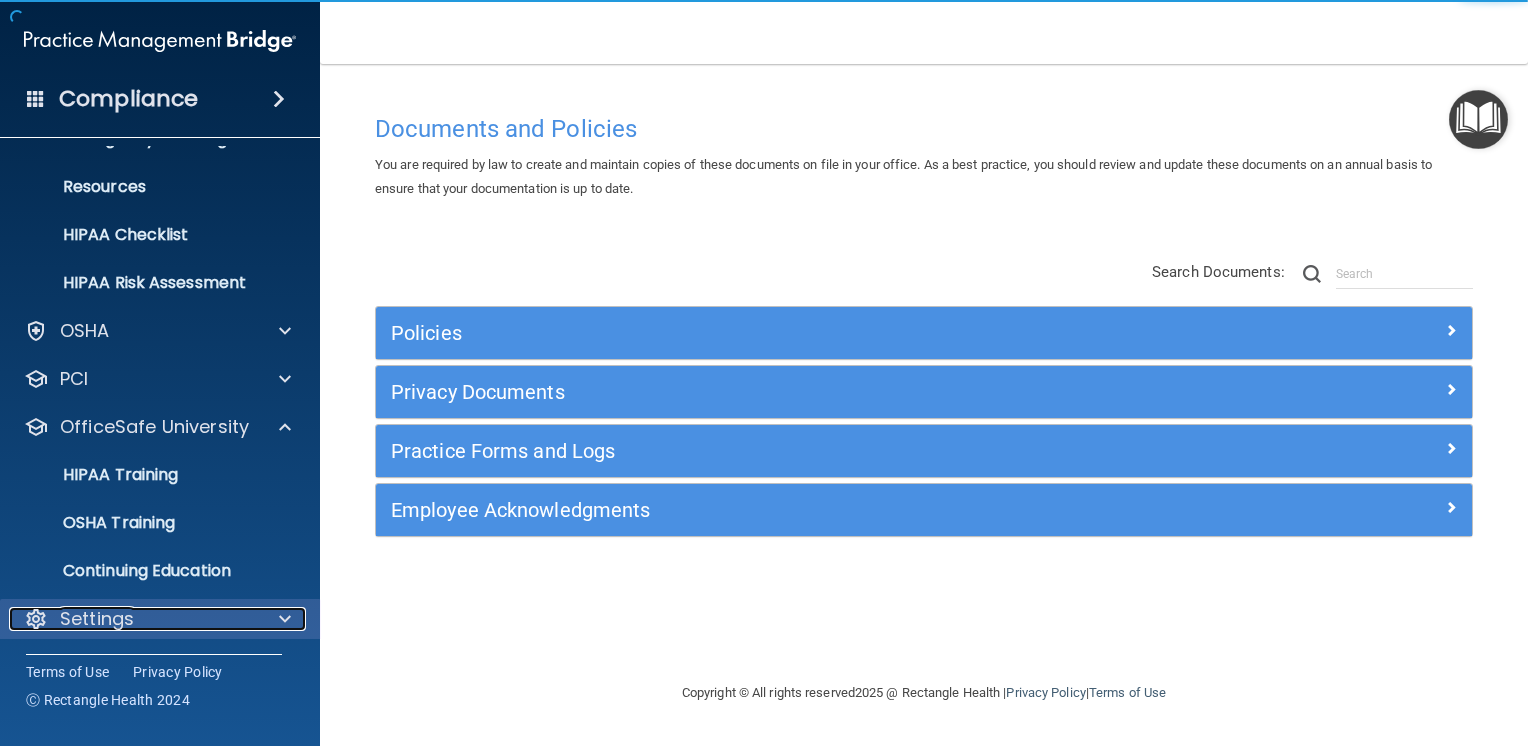 click on "Settings" at bounding box center (133, 619) 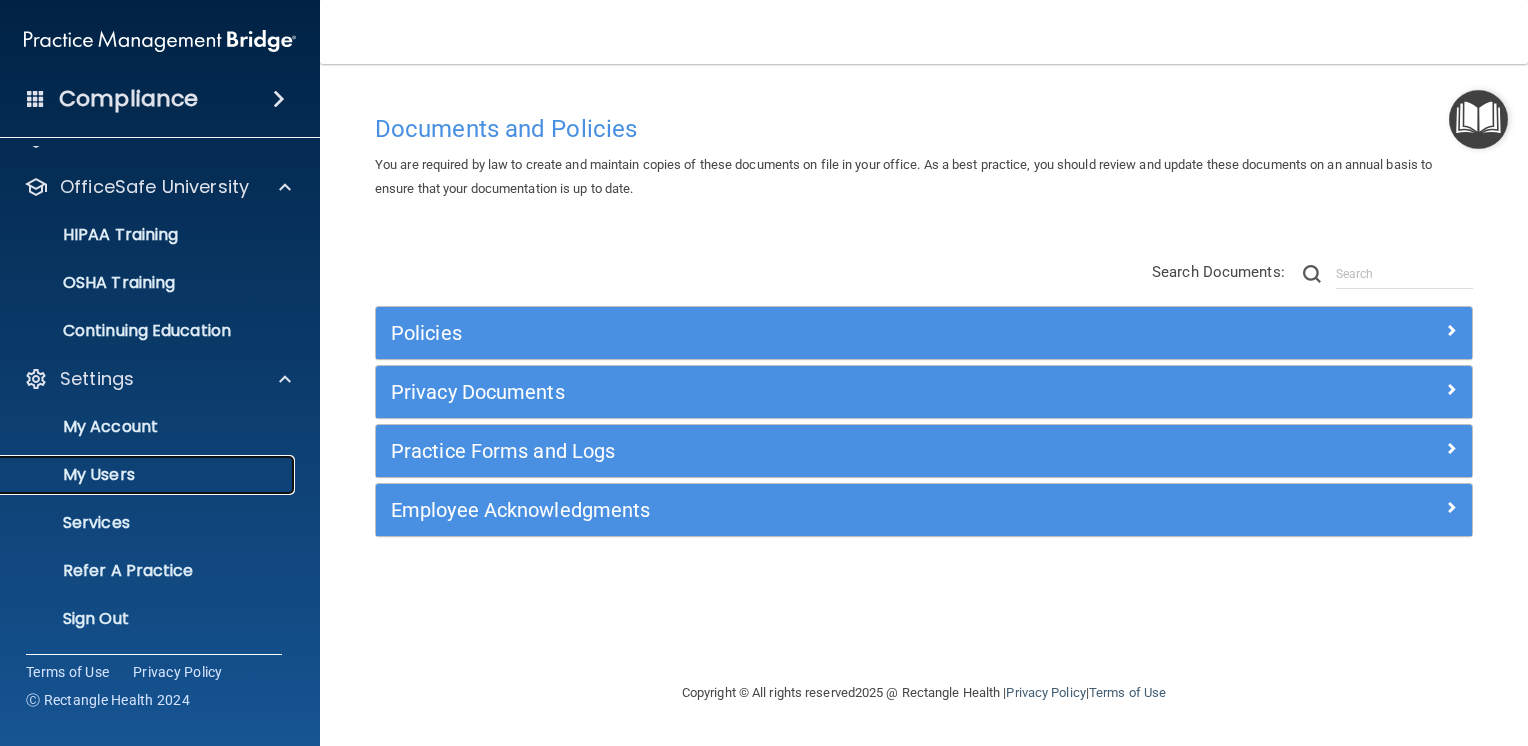 click on "My Users" at bounding box center (137, 475) 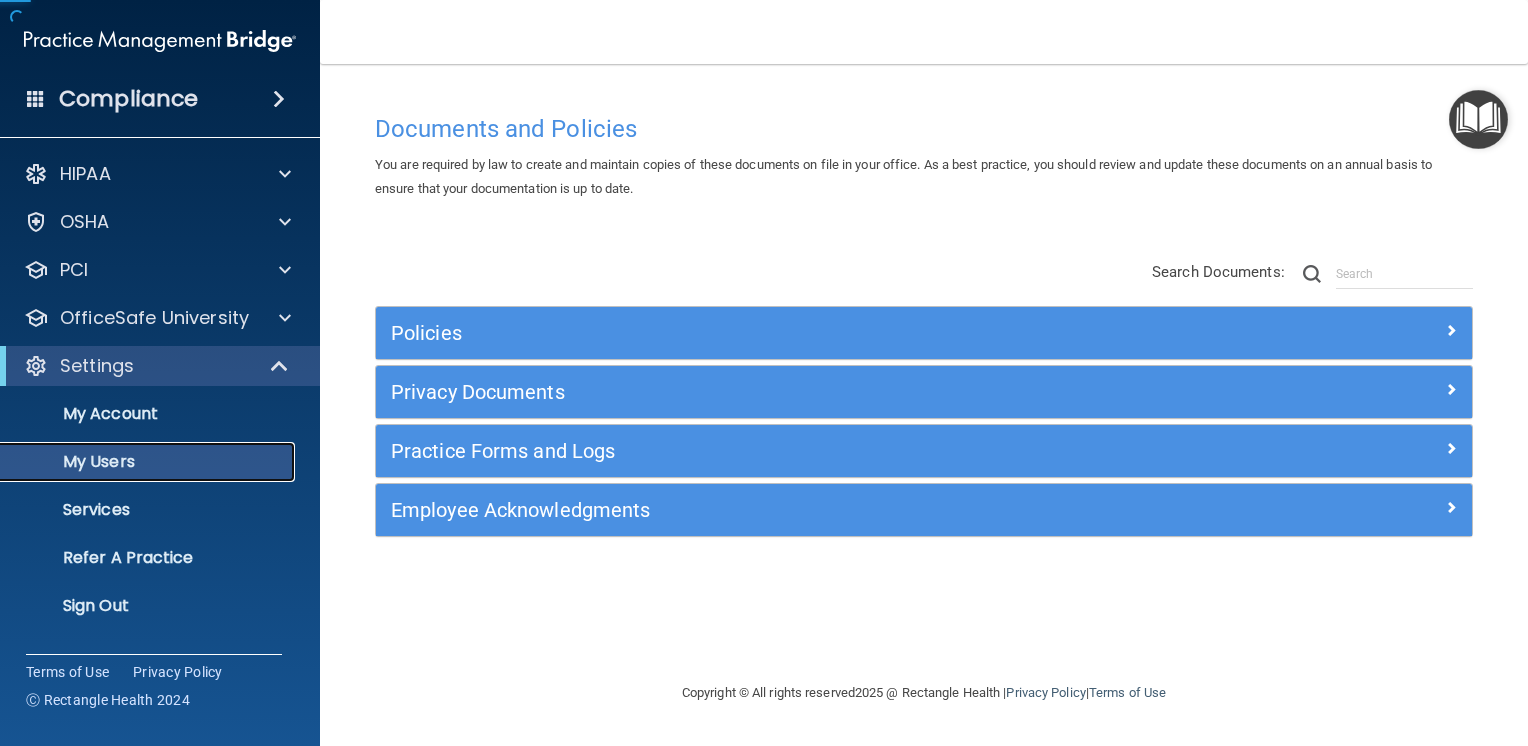 scroll, scrollTop: 0, scrollLeft: 0, axis: both 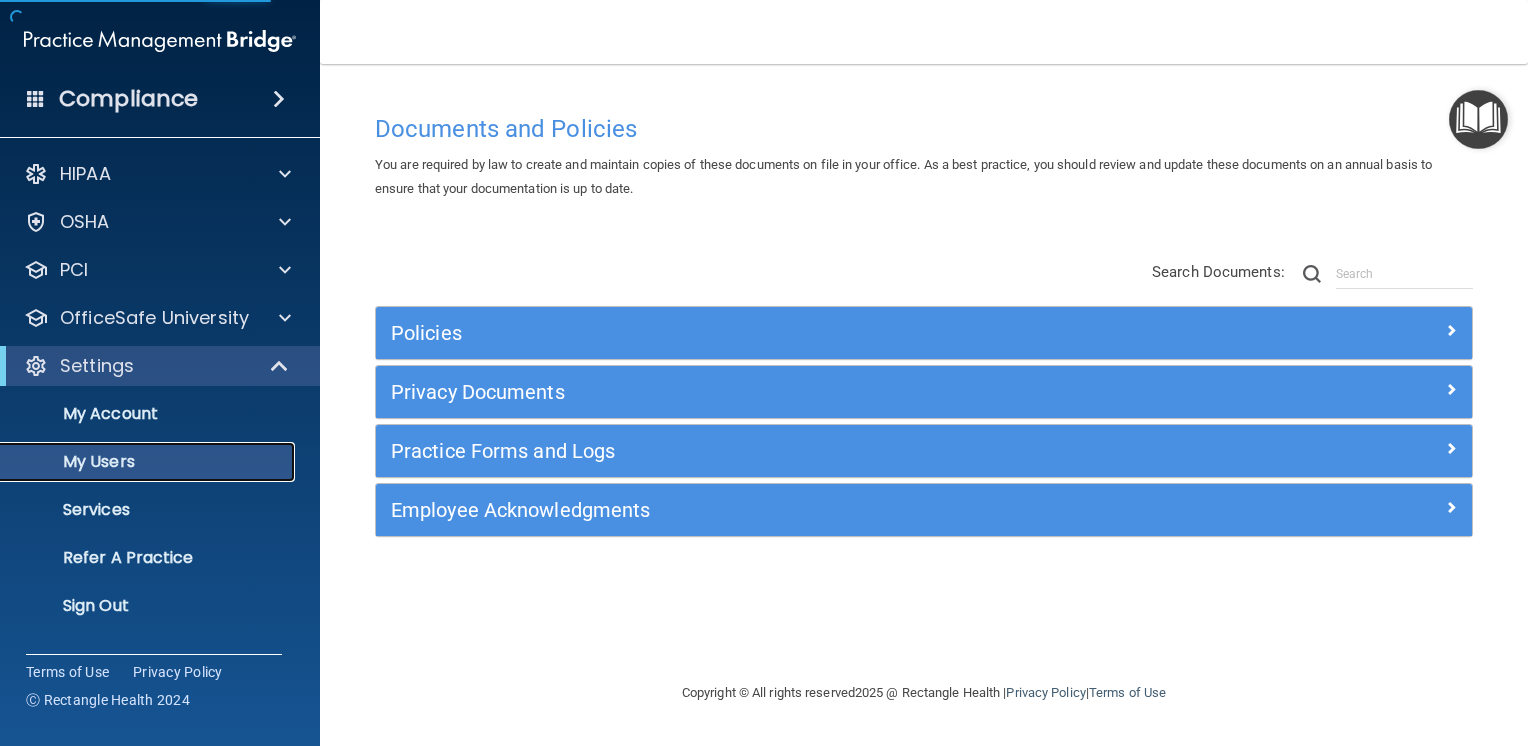 select on "20" 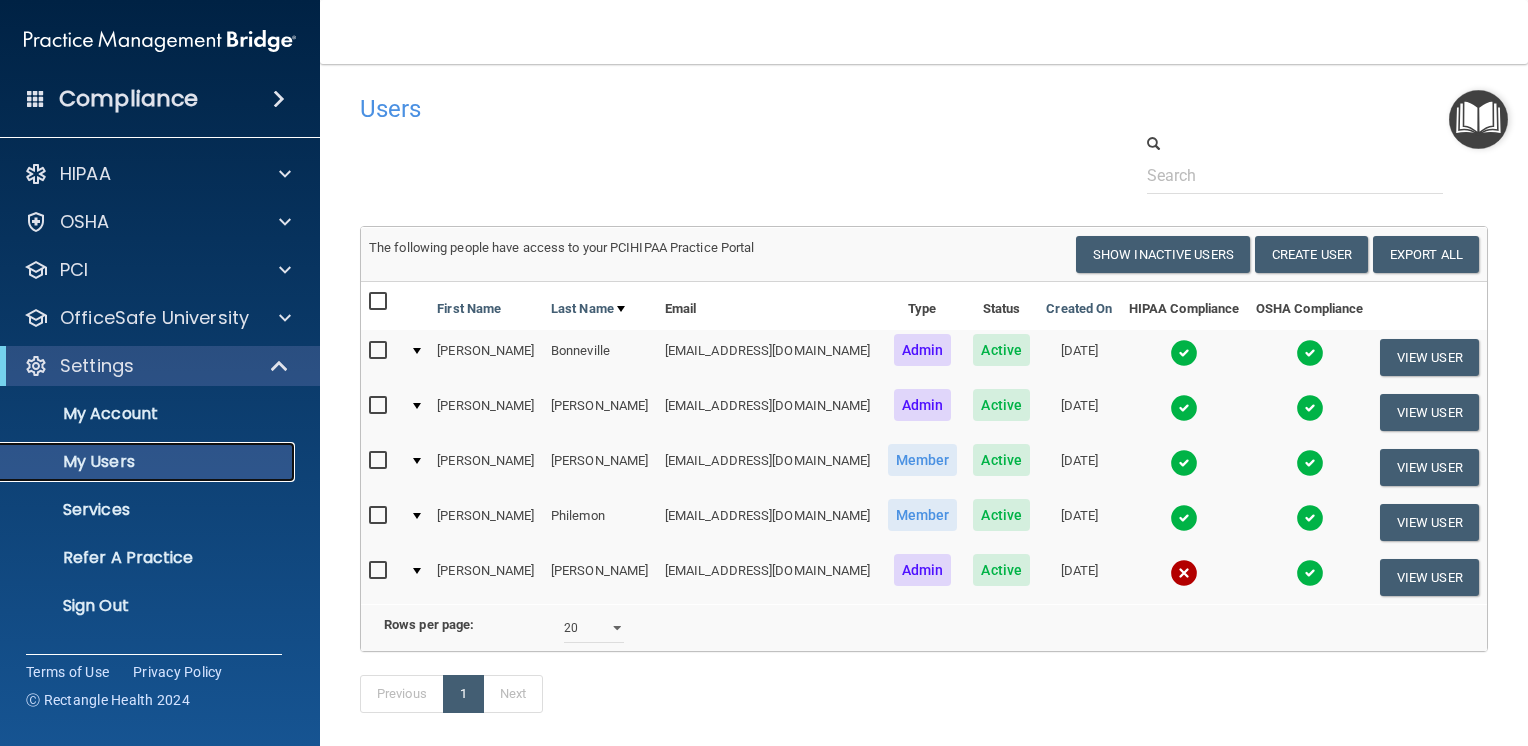 scroll, scrollTop: 104, scrollLeft: 0, axis: vertical 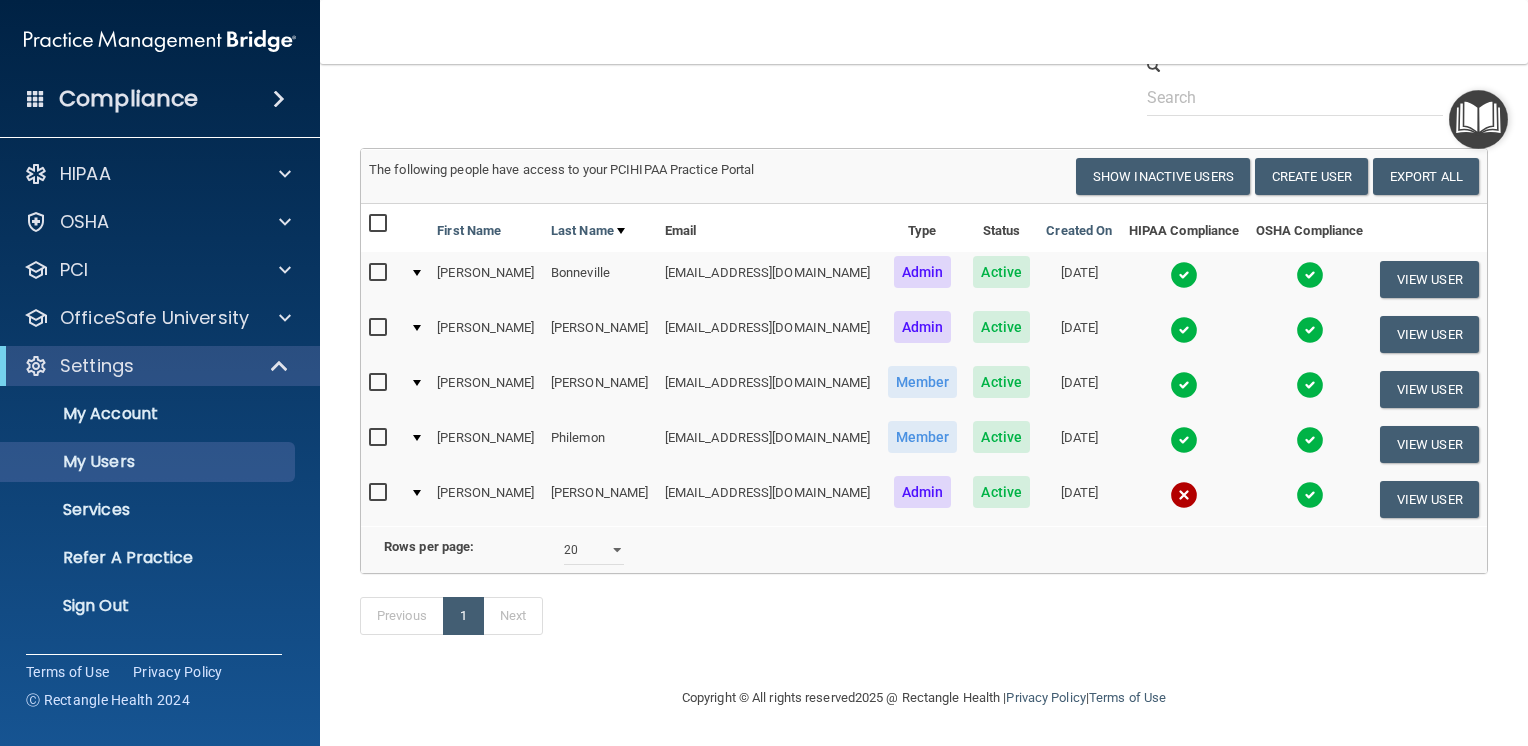 click at bounding box center [1184, 499] 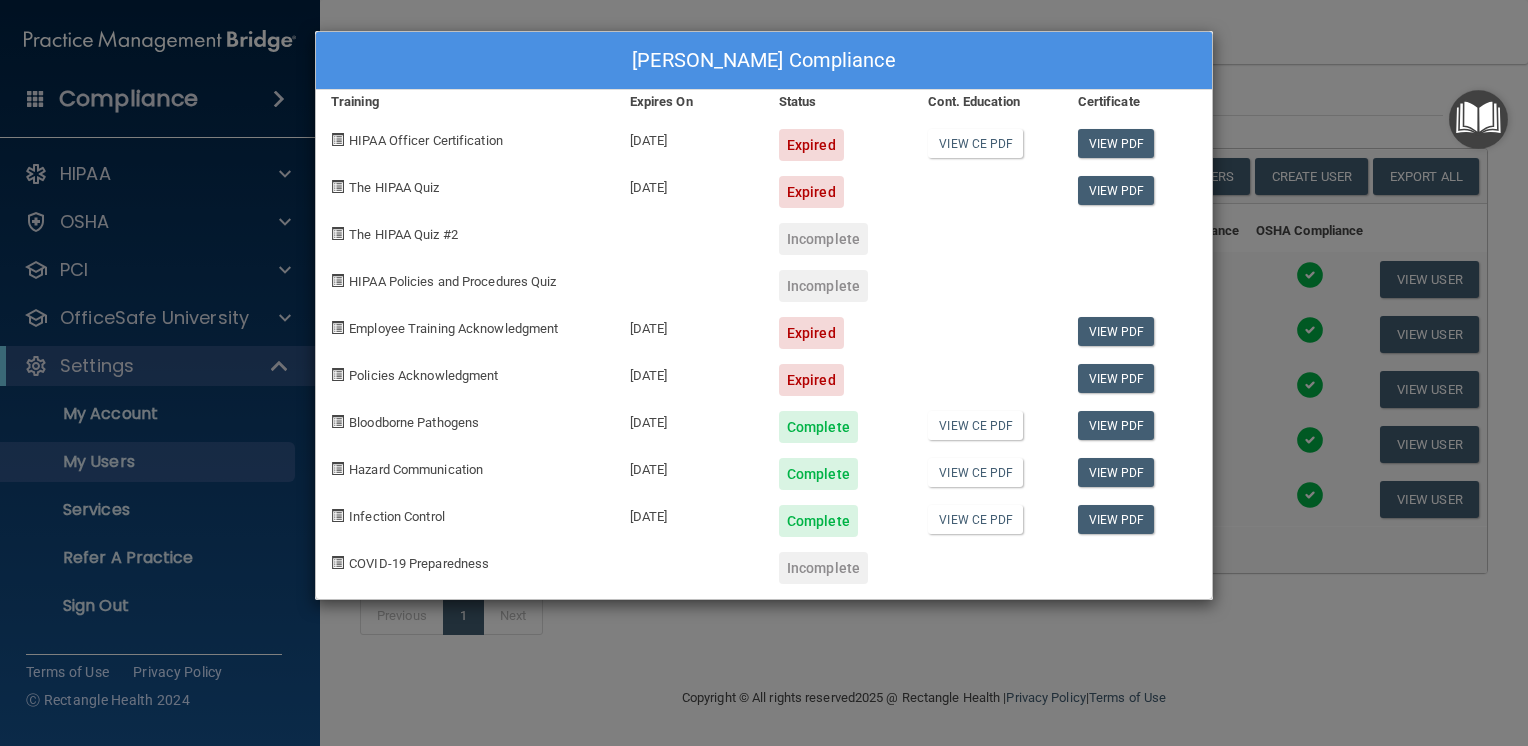 click on "[PERSON_NAME] Compliance      Training   Expires On   Status   Cont. Education   Certificate         HIPAA Officer Certification      [DATE]       Expired        View CE PDF       View PDF         The HIPAA Quiz      [DATE]       Expired              View PDF         The HIPAA Quiz #2             Incomplete                      HIPAA Policies and Procedures Quiz             Incomplete                      Employee Training Acknowledgment      [DATE]       Expired              View PDF         Policies Acknowledgment      [DATE]       Expired              View PDF         Bloodborne Pathogens      [DATE]       Complete        View CE PDF       View PDF         Hazard Communication      [DATE]       Complete        View CE PDF       View PDF         Infection Control      [DATE]       Complete        View CE PDF       View PDF         COVID-19 Preparedness             Incomplete" at bounding box center (764, 373) 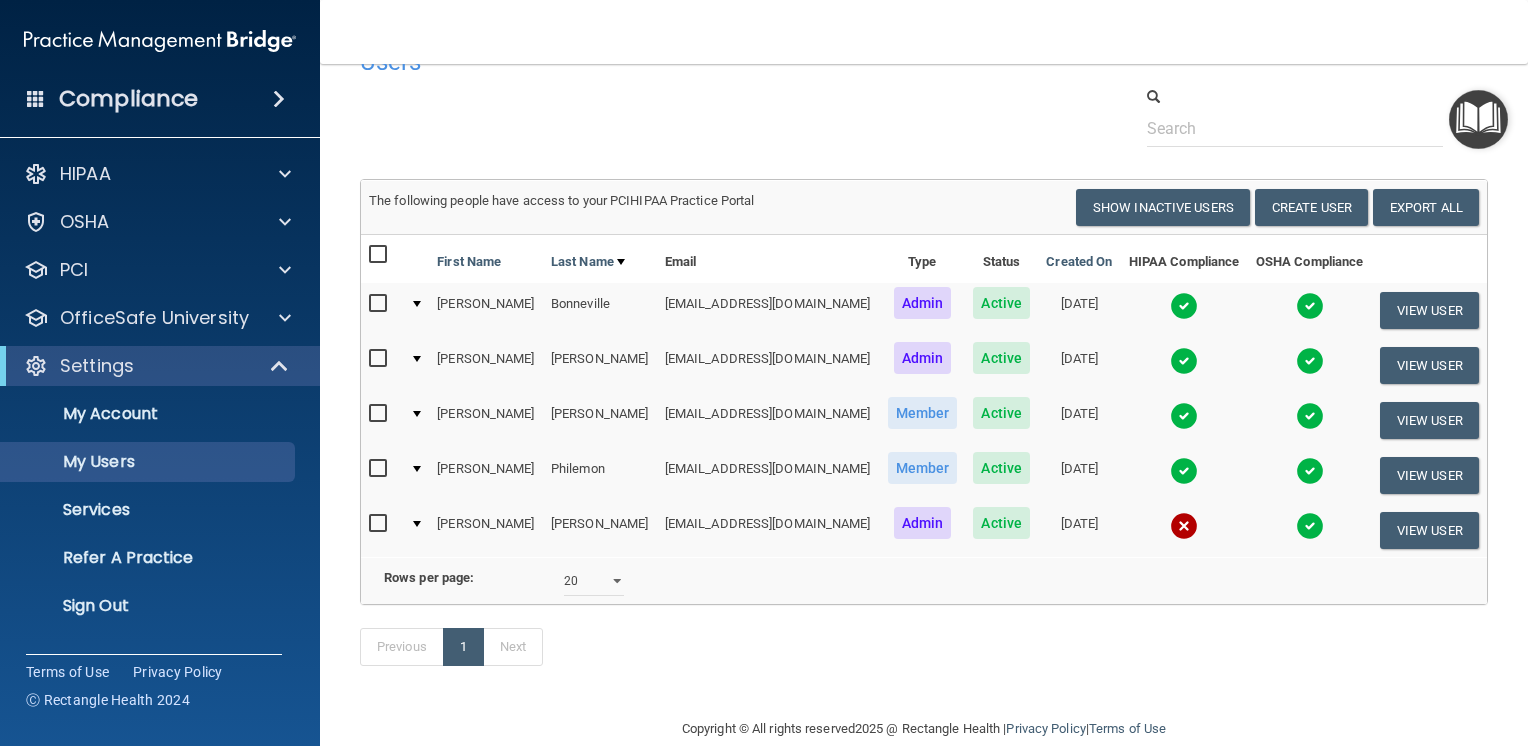 scroll, scrollTop: 0, scrollLeft: 0, axis: both 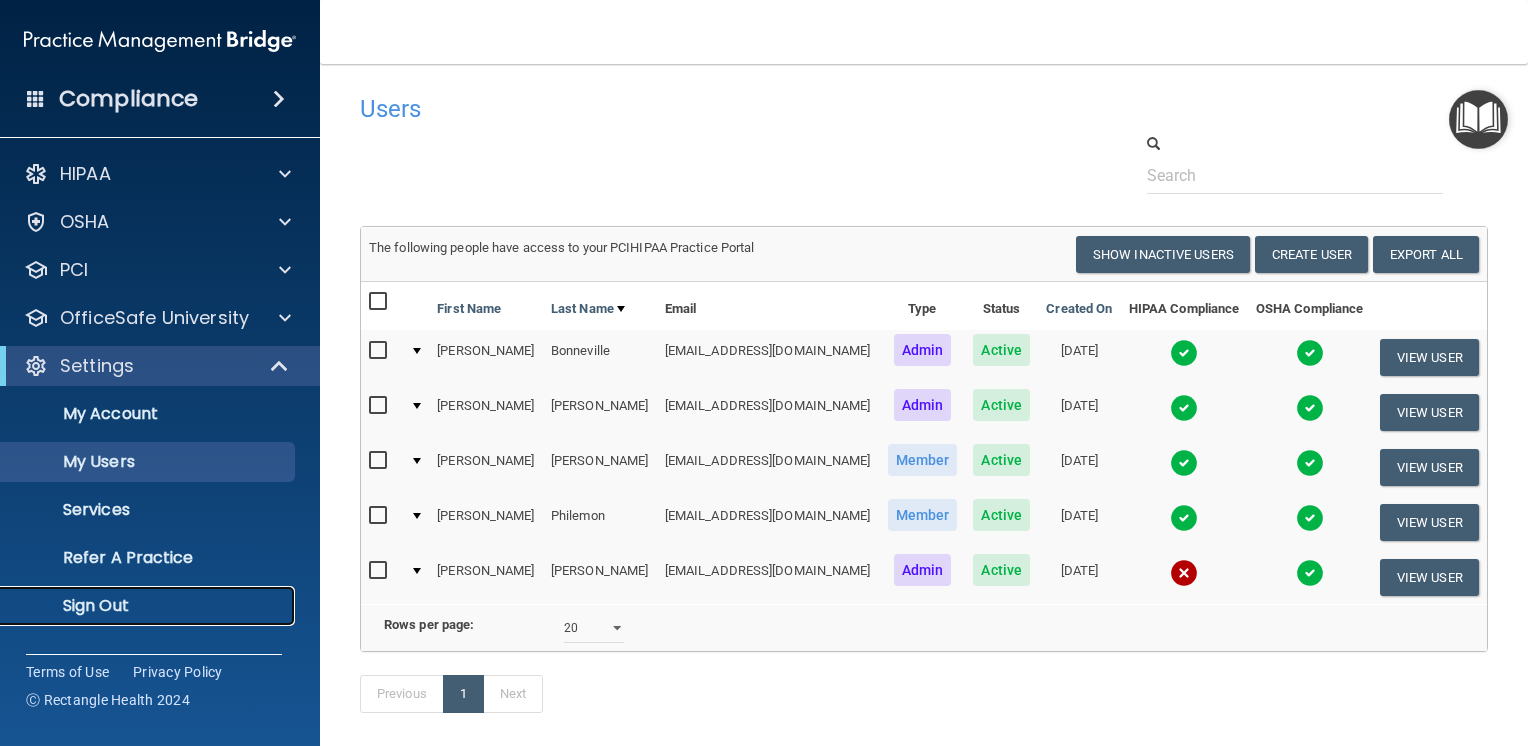 click on "Sign Out" at bounding box center (149, 606) 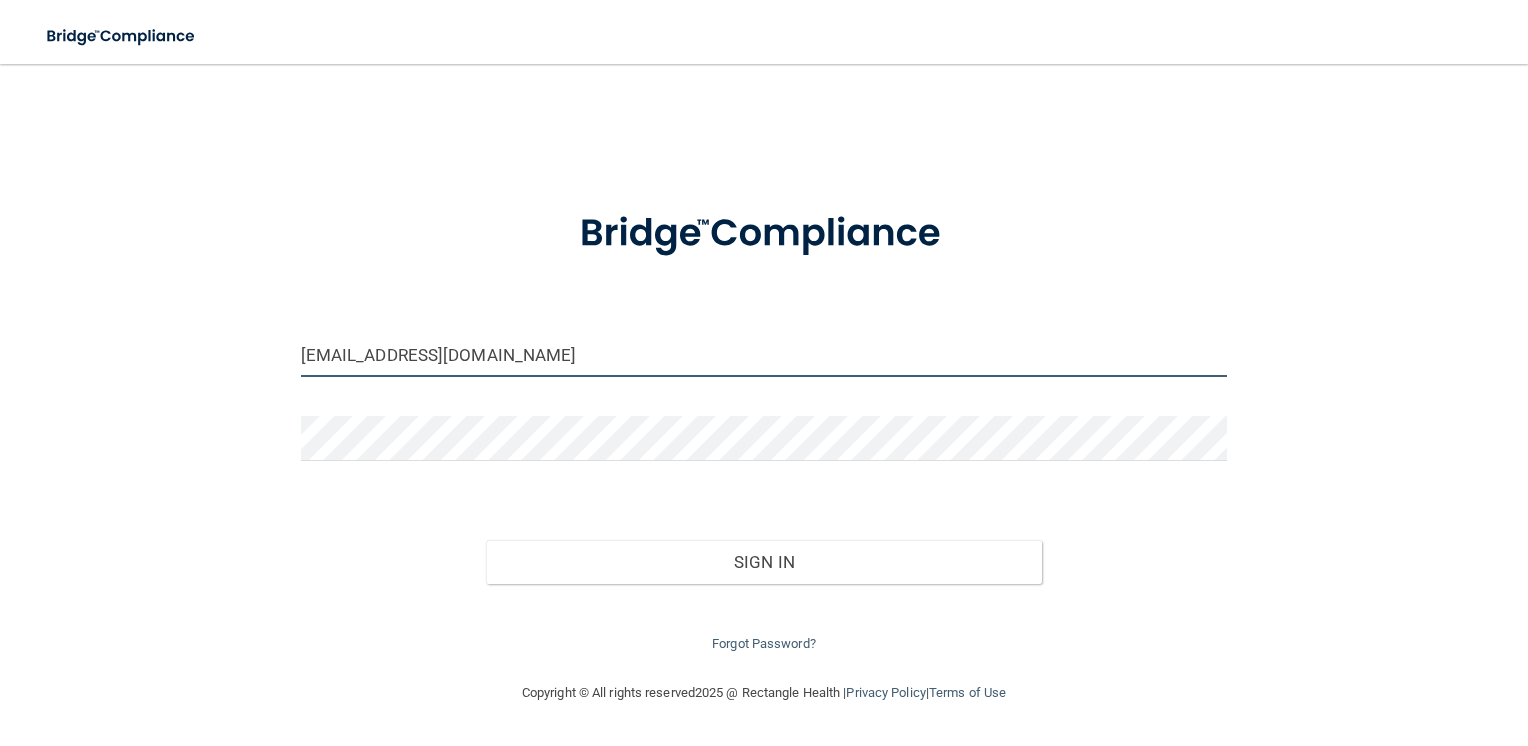 click on "[EMAIL_ADDRESS][DOMAIN_NAME]" at bounding box center (764, 354) 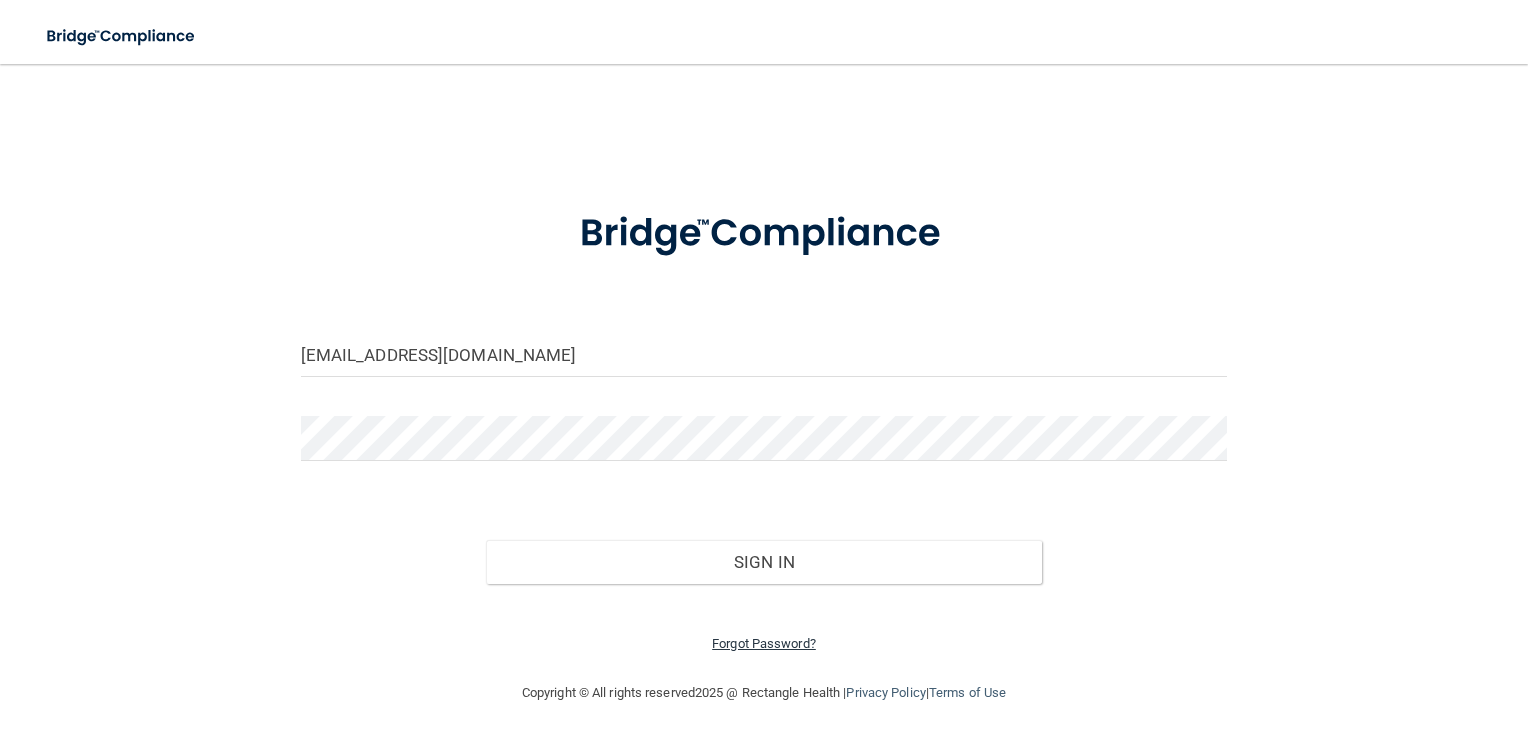 click on "Forgot Password?" at bounding box center [764, 643] 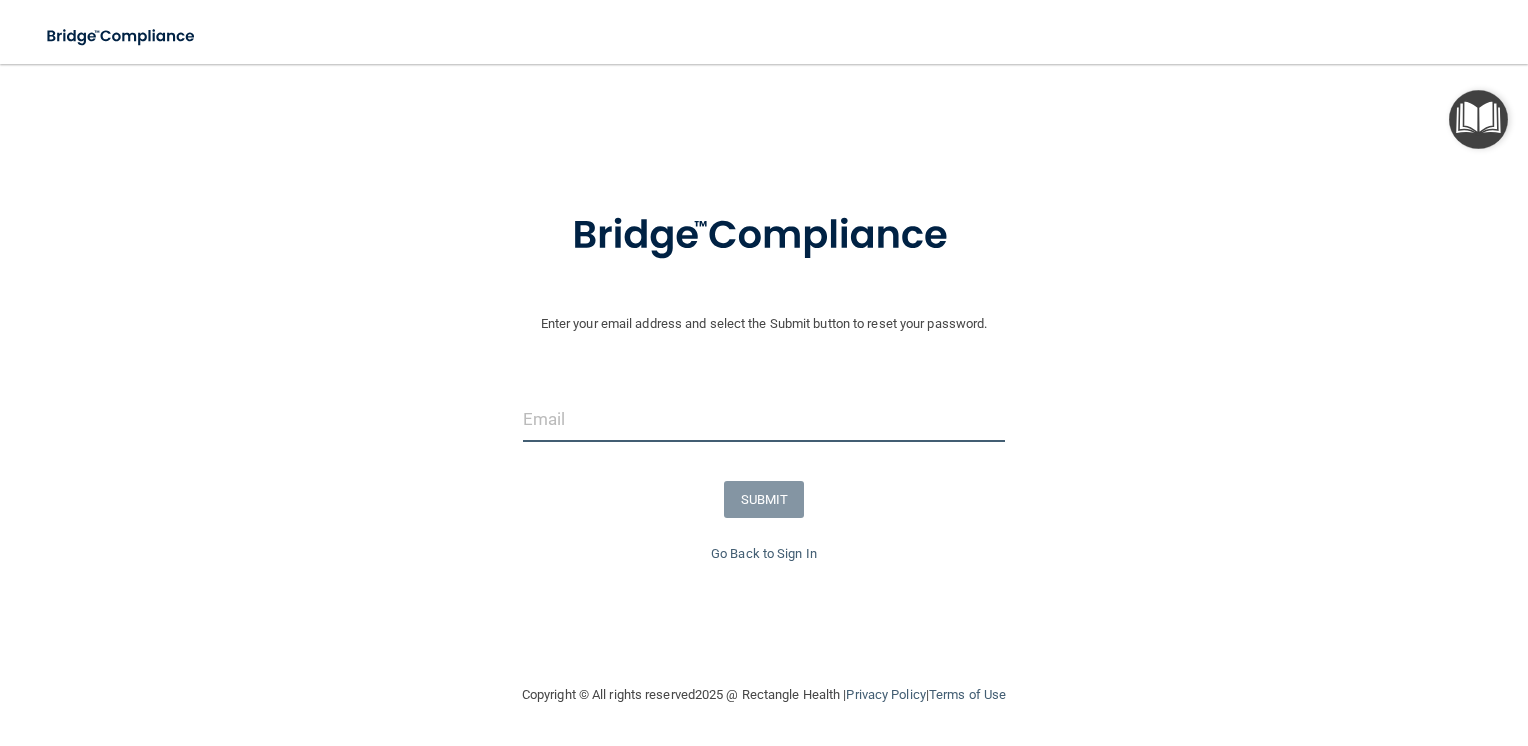 click at bounding box center (764, 419) 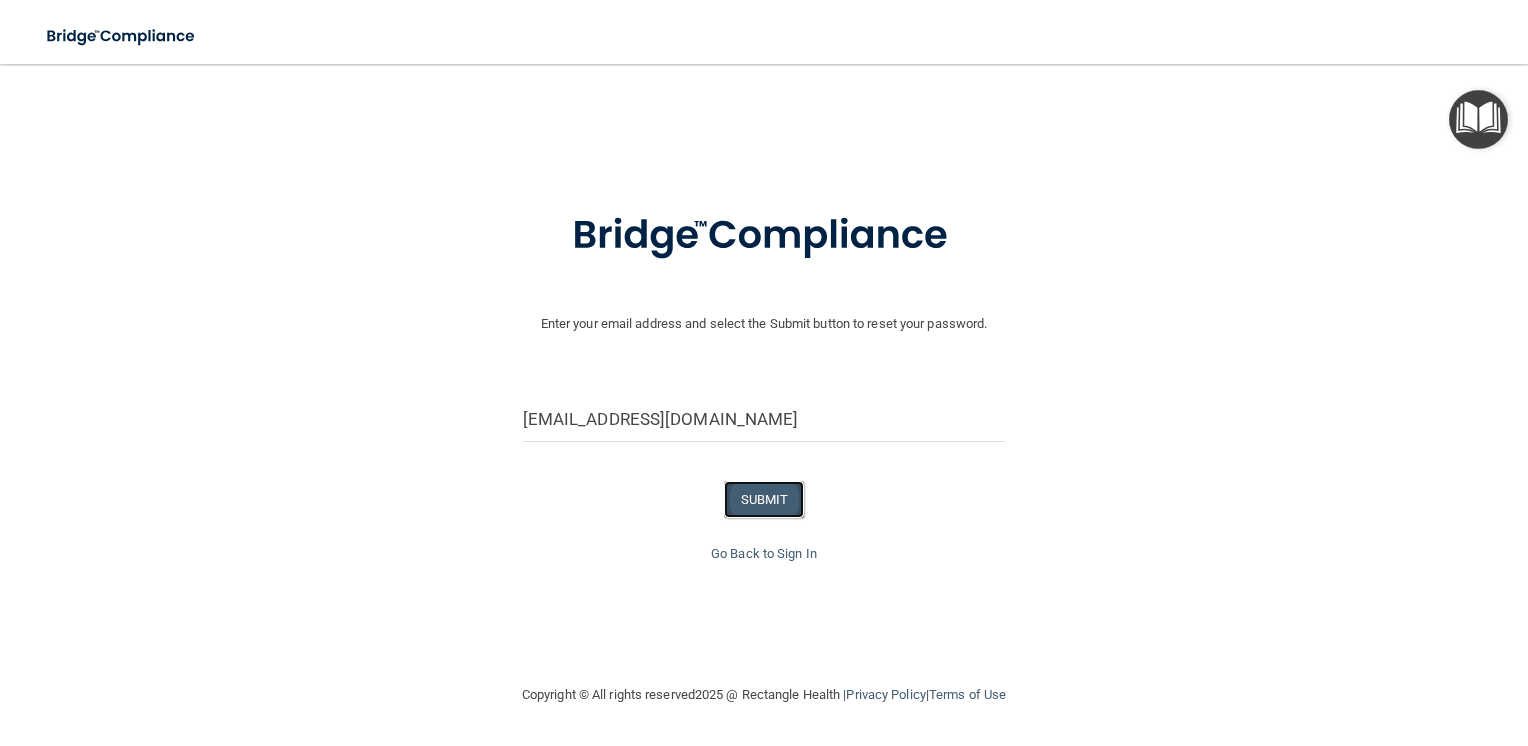 click on "SUBMIT" at bounding box center (764, 499) 